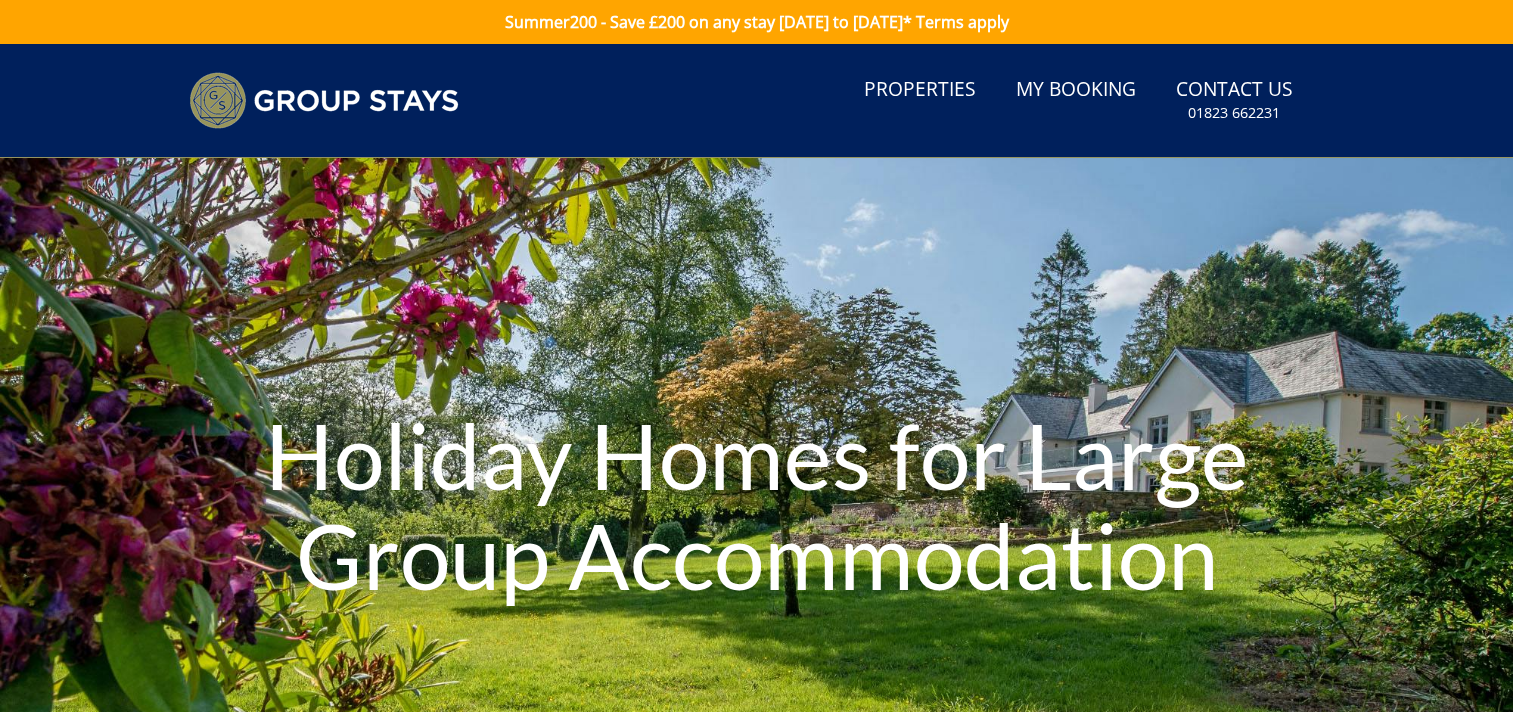 scroll, scrollTop: 0, scrollLeft: 0, axis: both 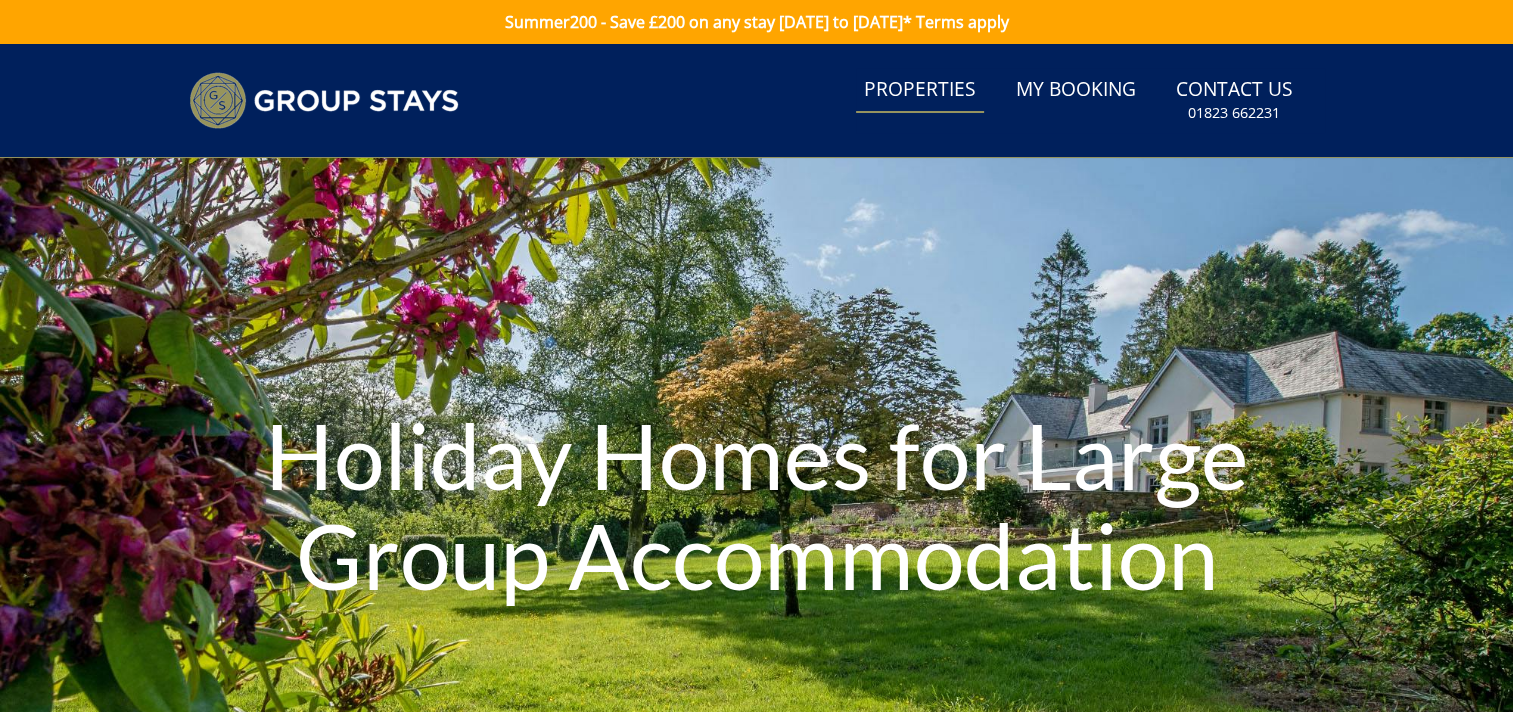 click on "Properties" at bounding box center [920, 90] 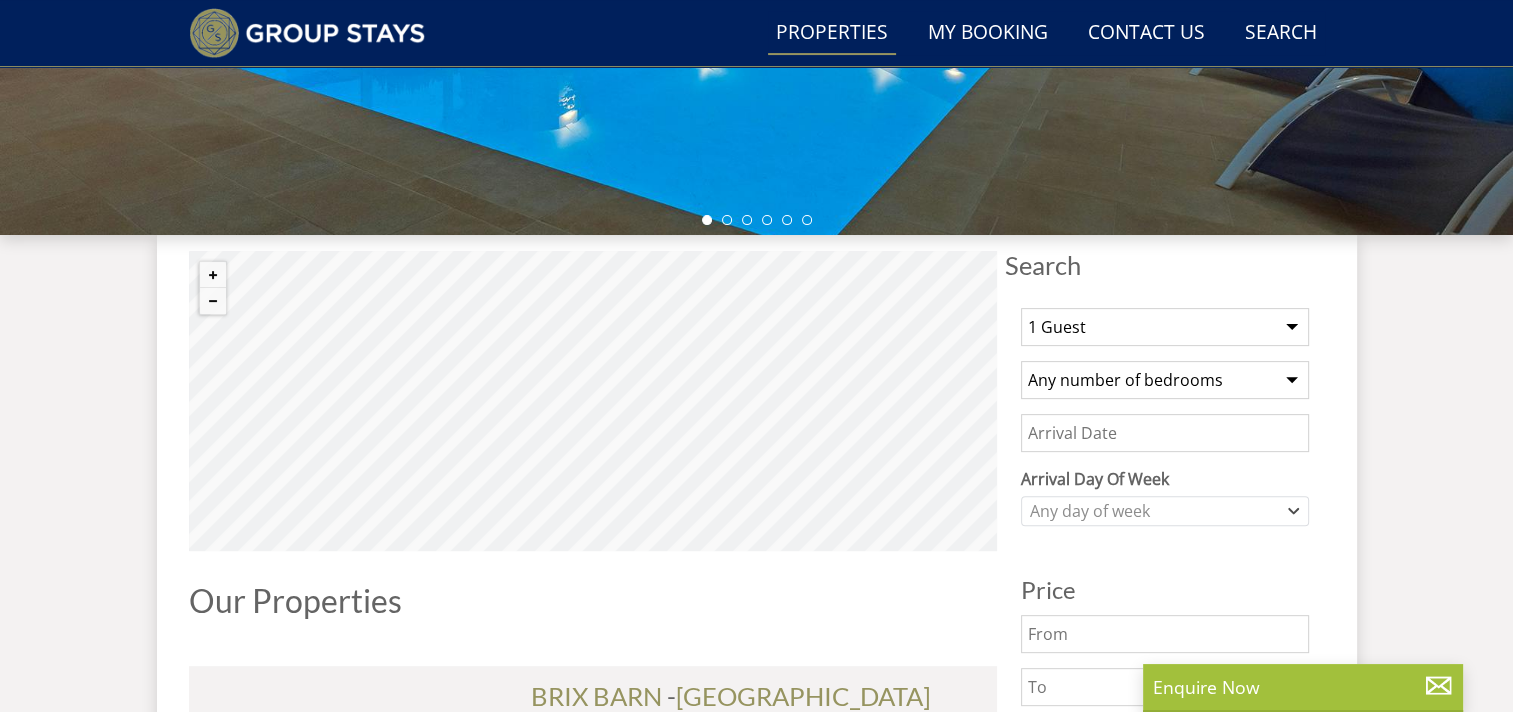 scroll, scrollTop: 576, scrollLeft: 0, axis: vertical 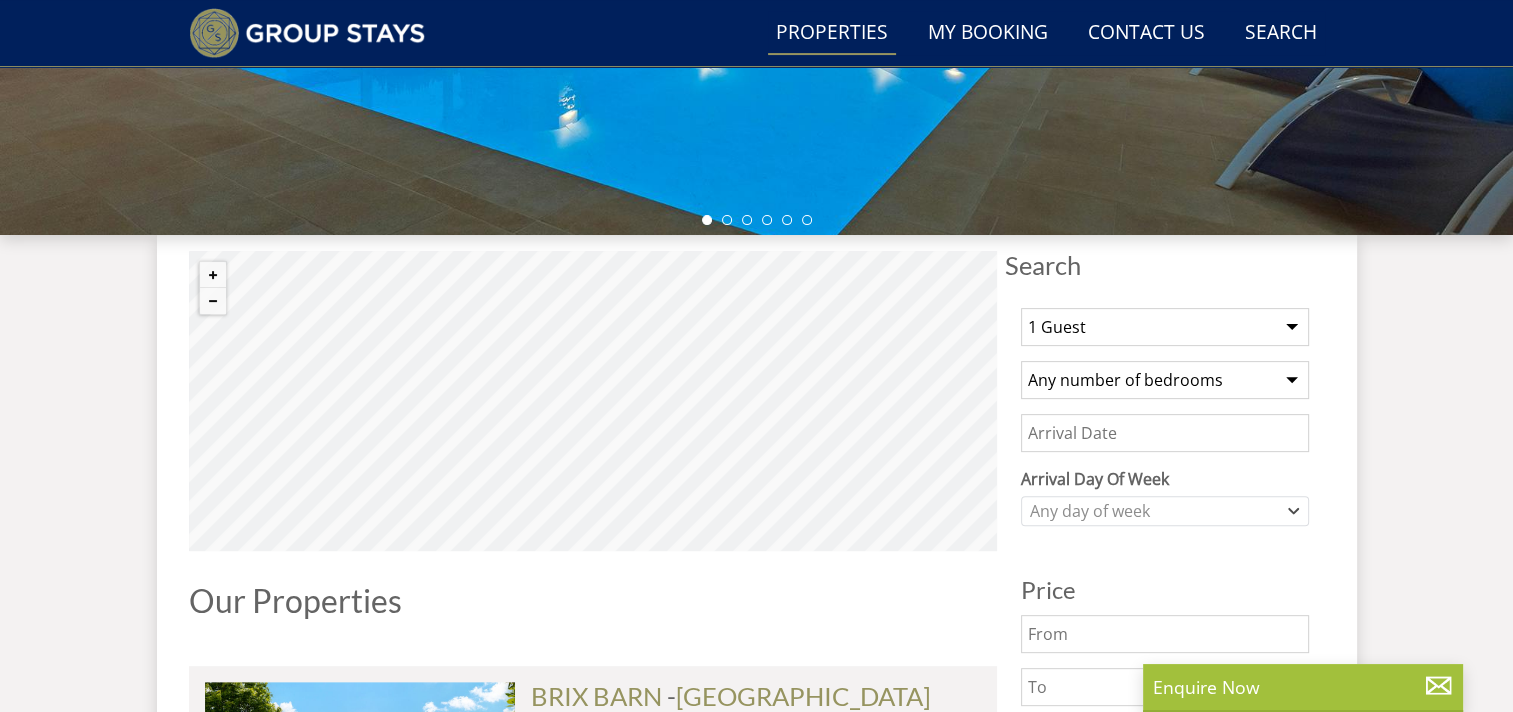 click on "1 Guest
2 Guests
3 Guests
4 Guests
5 Guests
6 Guests
7 Guests
8 Guests
9 Guests
10 Guests
11 Guests
12 Guests
13 Guests
14 Guests
15 Guests
16 Guests
17 Guests
18 Guests
19 Guests
20 Guests
21 Guests
22 Guests
23 Guests
24 Guests
25 Guests
26 Guests
27 Guests
28 Guests
29 Guests
30 Guests
31 Guests
32 Guests" at bounding box center [1165, 327] 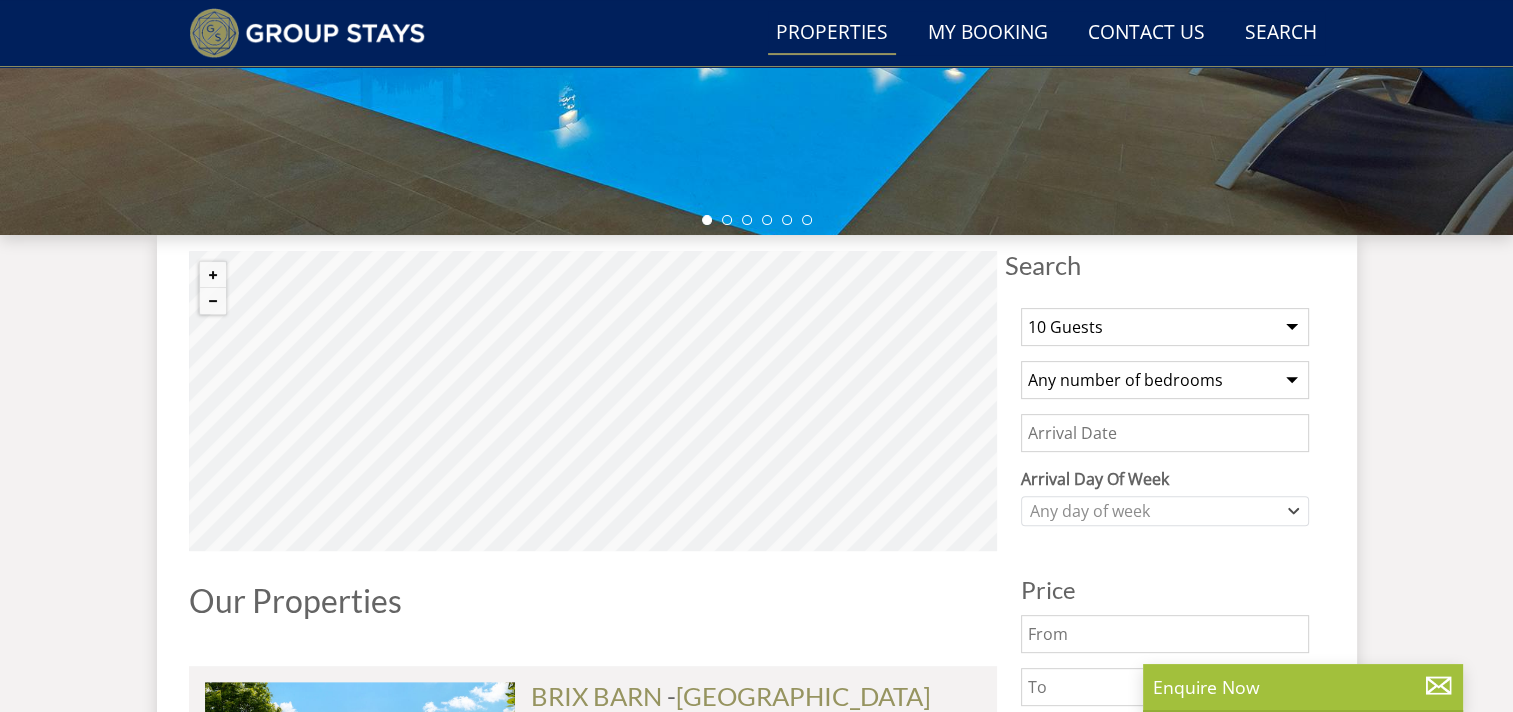 click on "1 Guest
2 Guests
3 Guests
4 Guests
5 Guests
6 Guests
7 Guests
8 Guests
9 Guests
10 Guests
11 Guests
12 Guests
13 Guests
14 Guests
15 Guests
16 Guests
17 Guests
18 Guests
19 Guests
20 Guests
21 Guests
22 Guests
23 Guests
24 Guests
25 Guests
26 Guests
27 Guests
28 Guests
29 Guests
30 Guests
31 Guests
32 Guests" at bounding box center [1165, 327] 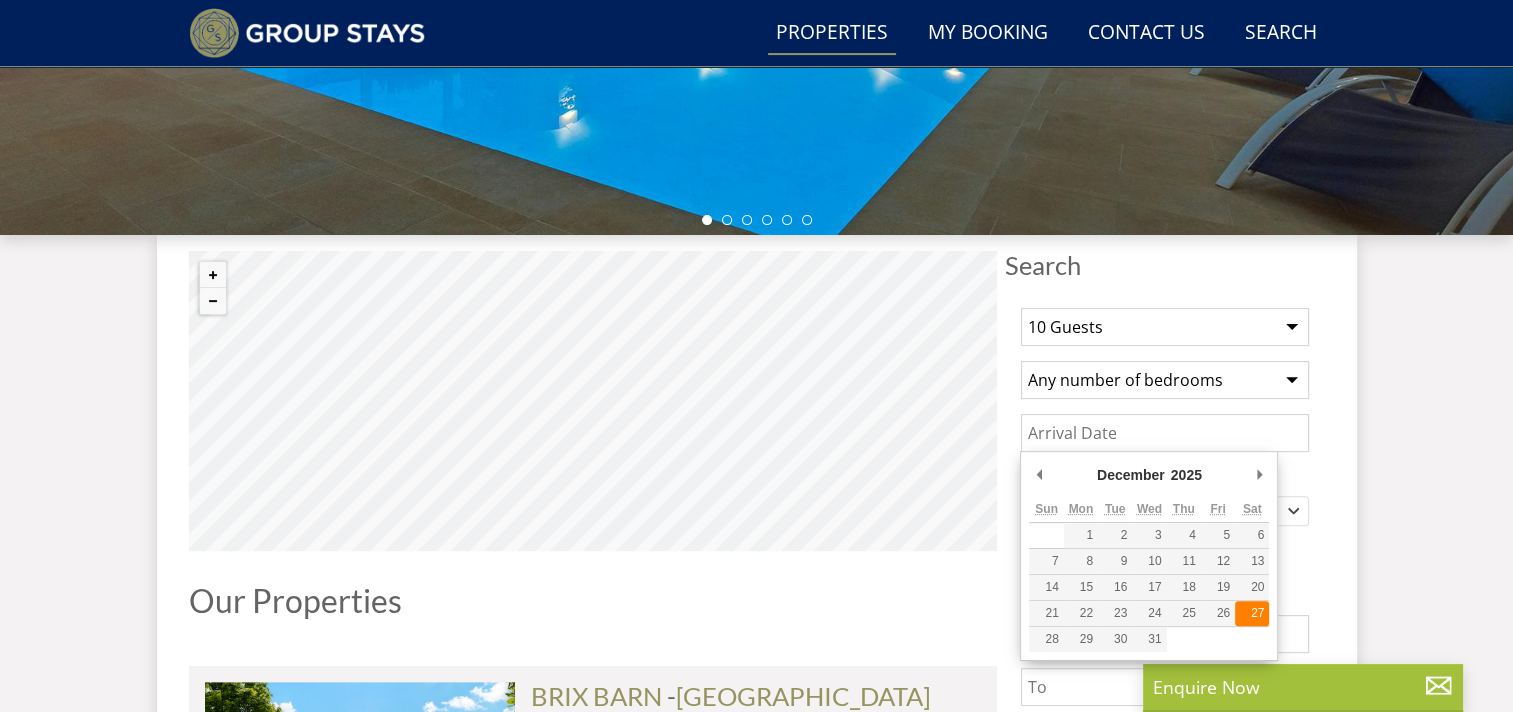 type on "[DATE]" 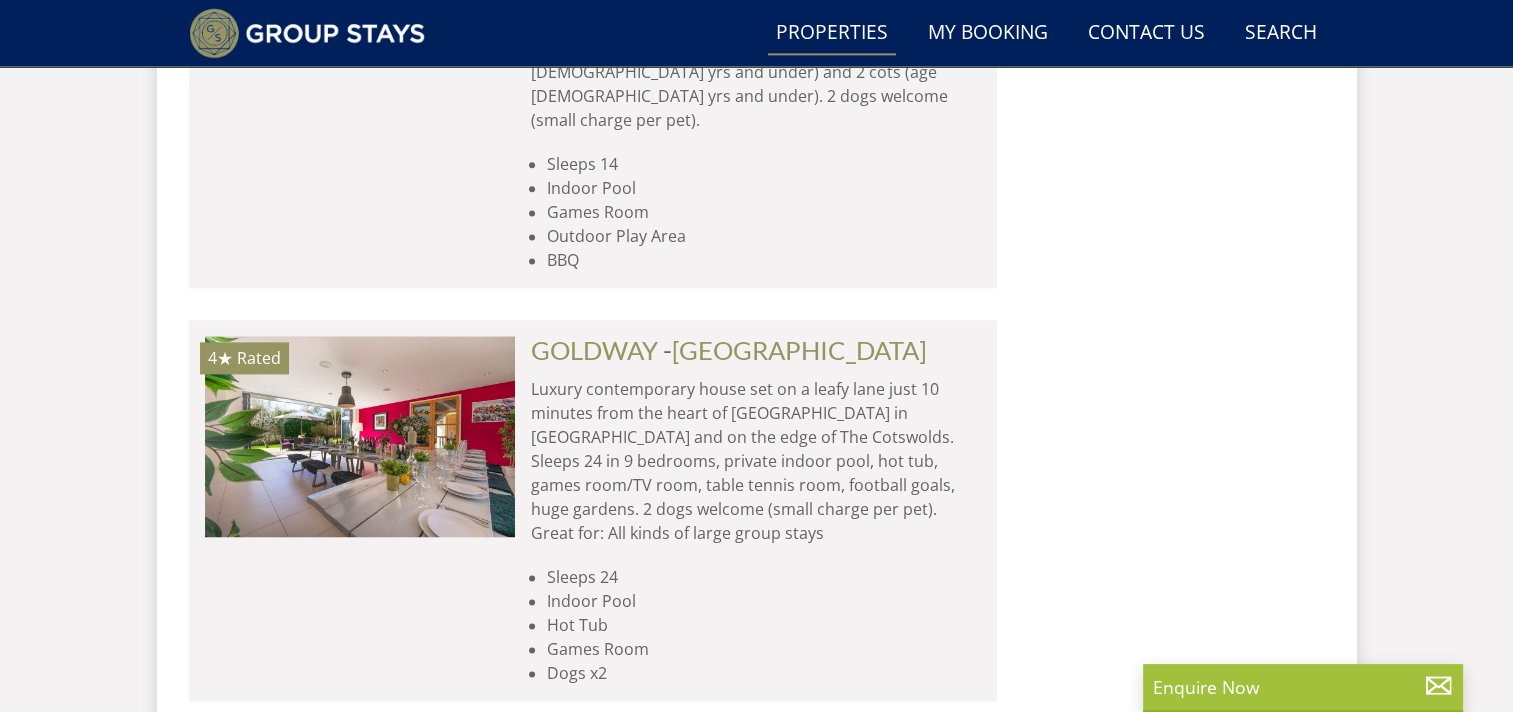 scroll, scrollTop: 0, scrollLeft: 0, axis: both 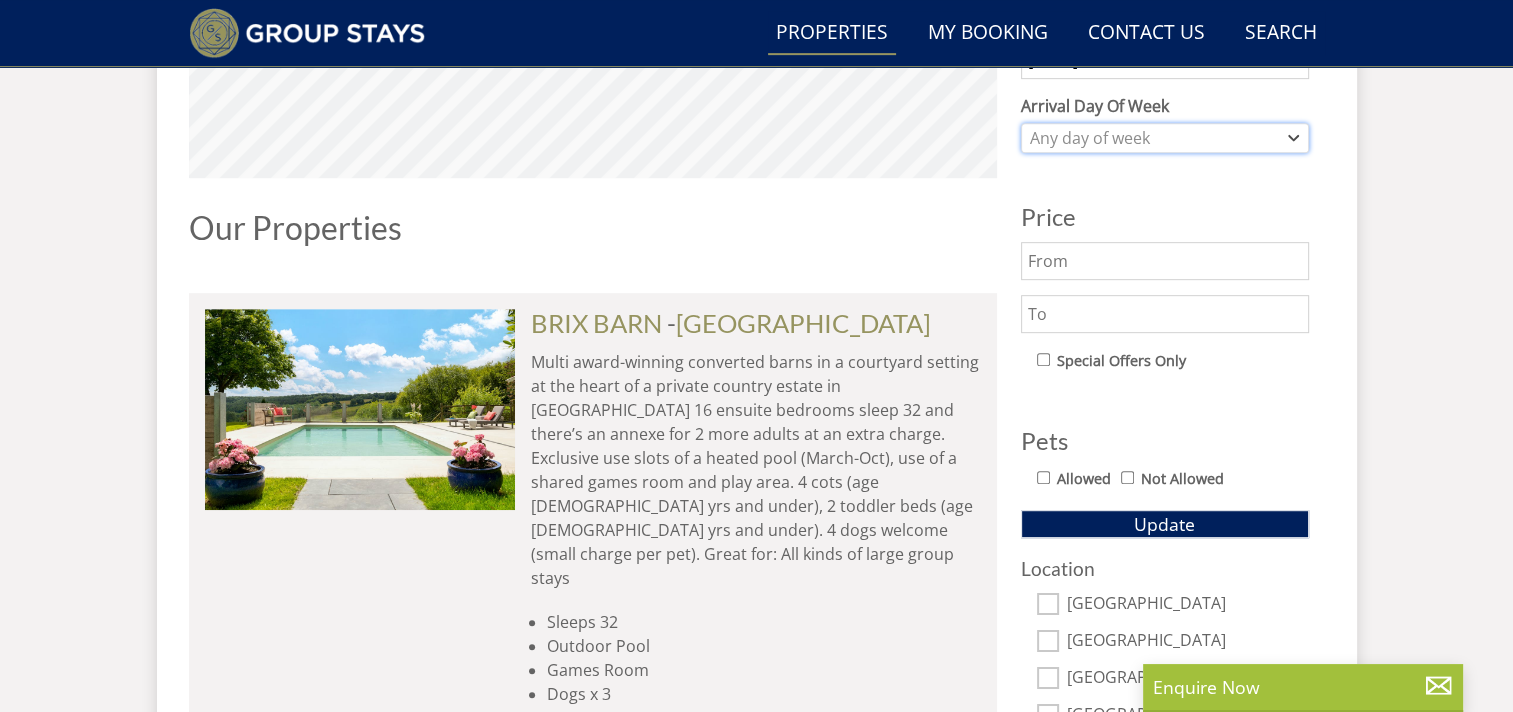 click 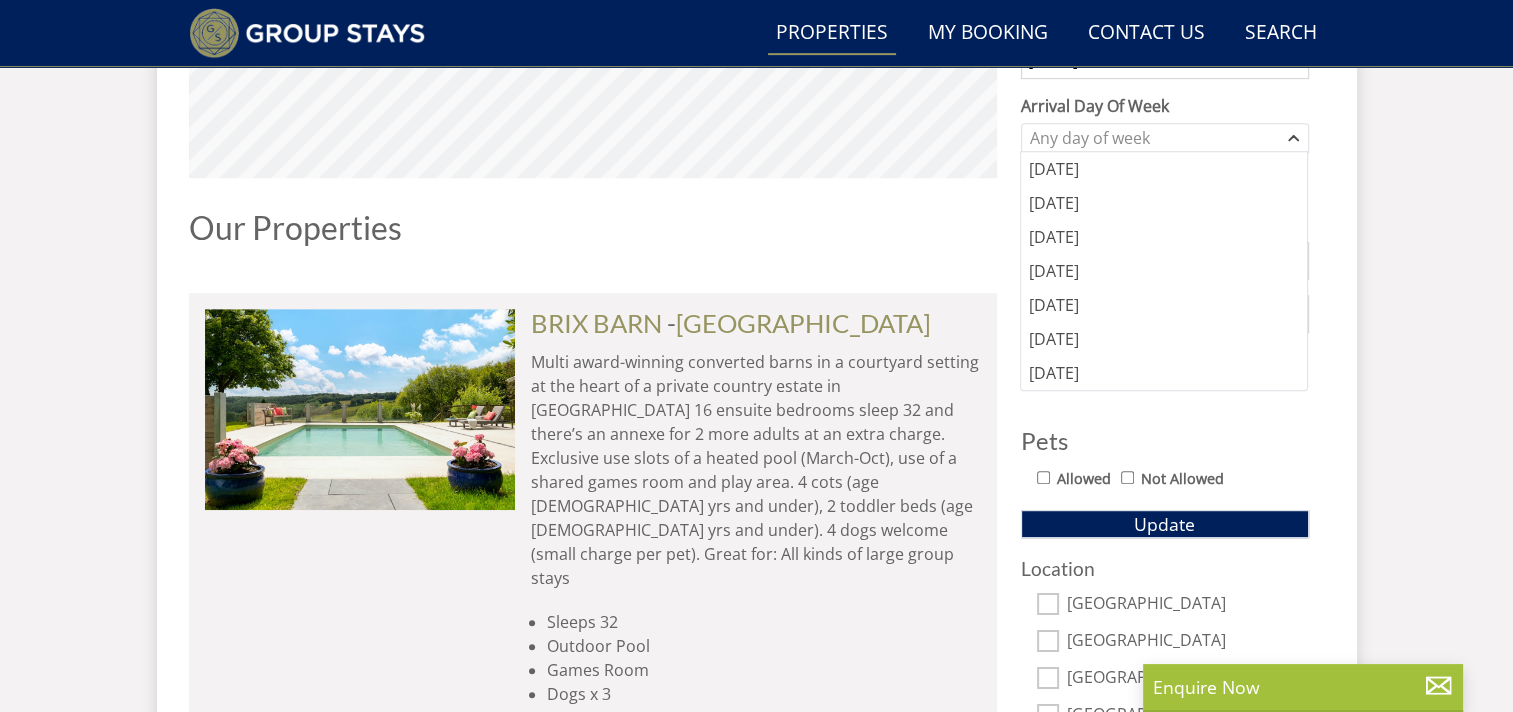 click on "Search
Menu
Properties
My Booking
Contact Us  01823 662231
Search  Check Availability
Guests
1
2
3
4
5
6
7
8
9
10
11
12
13
14
15
16
17
18
19
20
21
22
23
24
25
26
27
28
29
30
31
32
33
34
35
36
37
38
39
40
41
42
43
44
45
46
47
48
49
50
Date
12/07/2025
Search
Holiday Homes for Large Group Accommodation" at bounding box center (756, 3901) 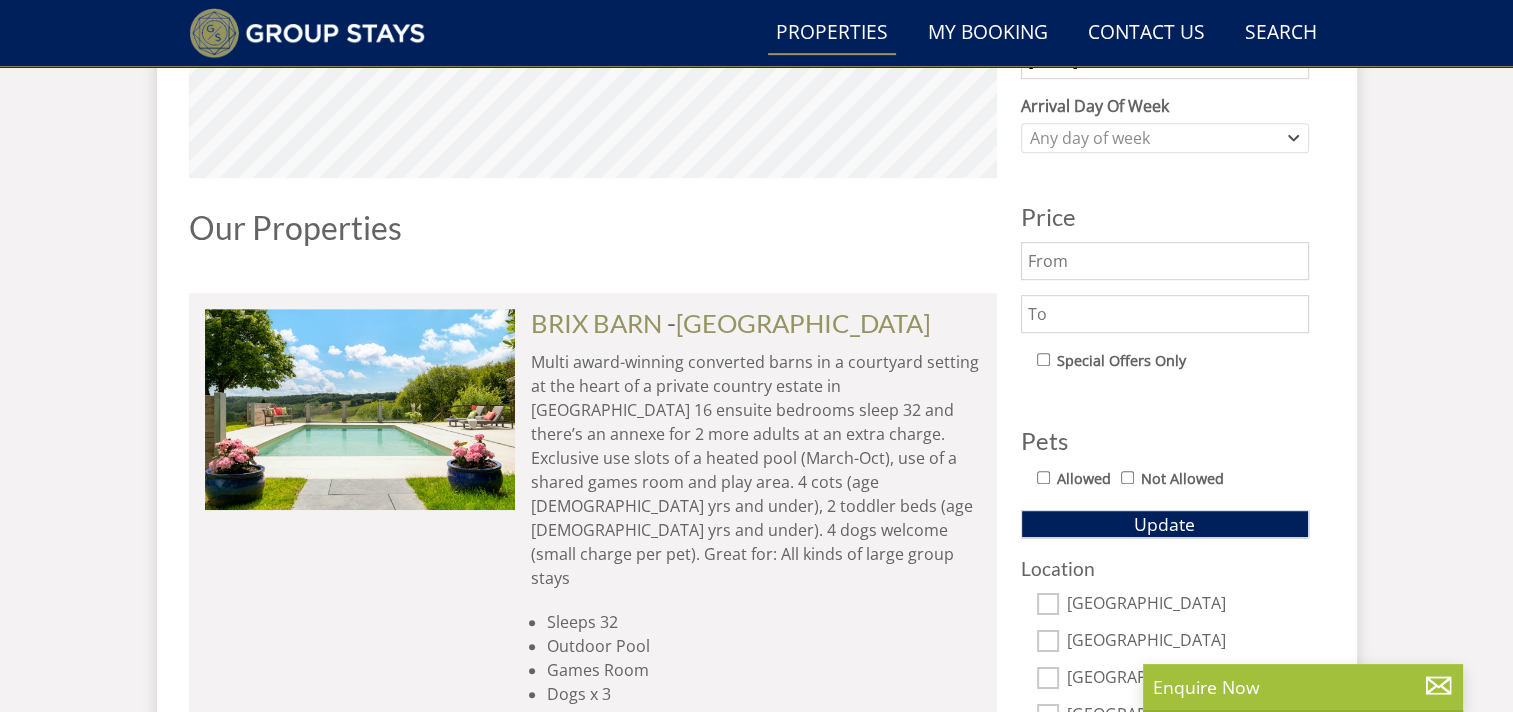 click on "Allowed" at bounding box center (1043, 477) 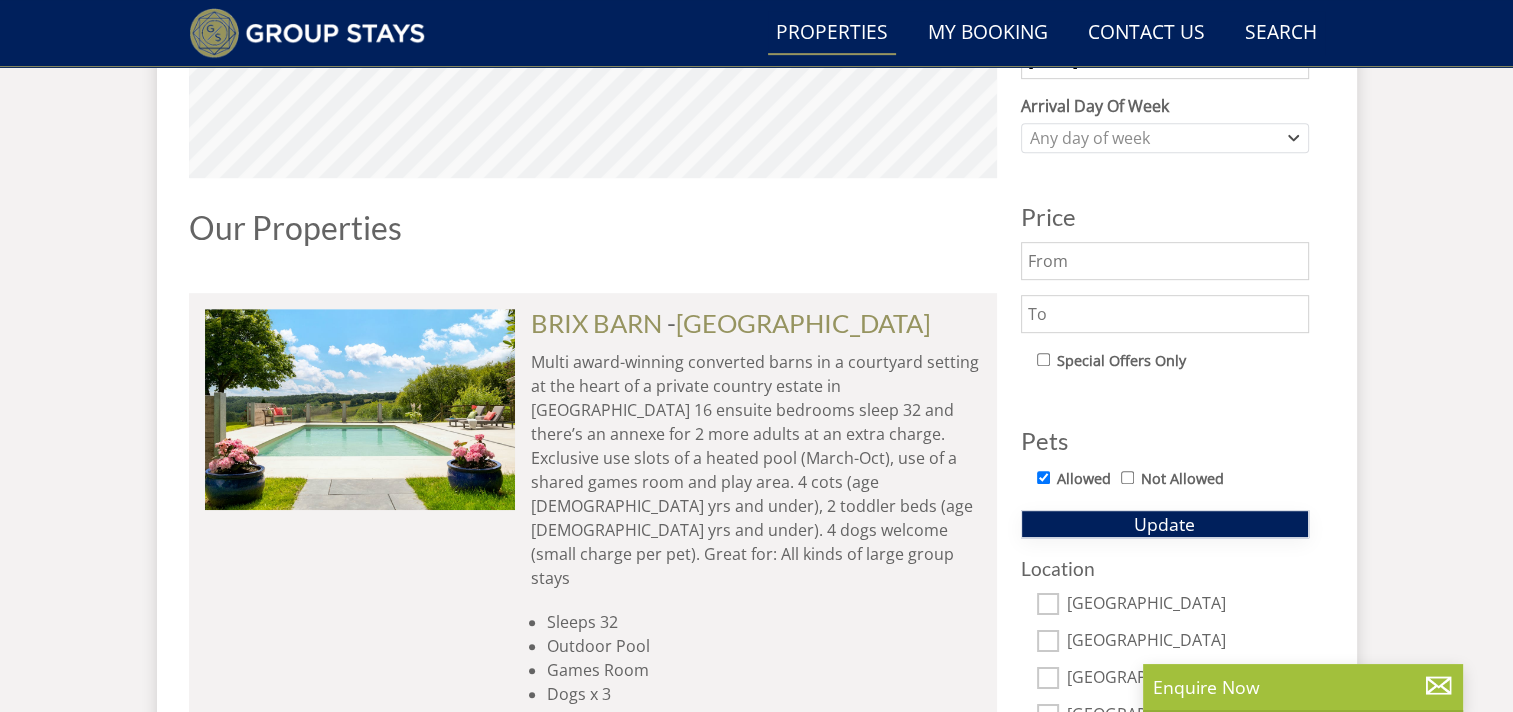 click on "Update" at bounding box center [1165, 524] 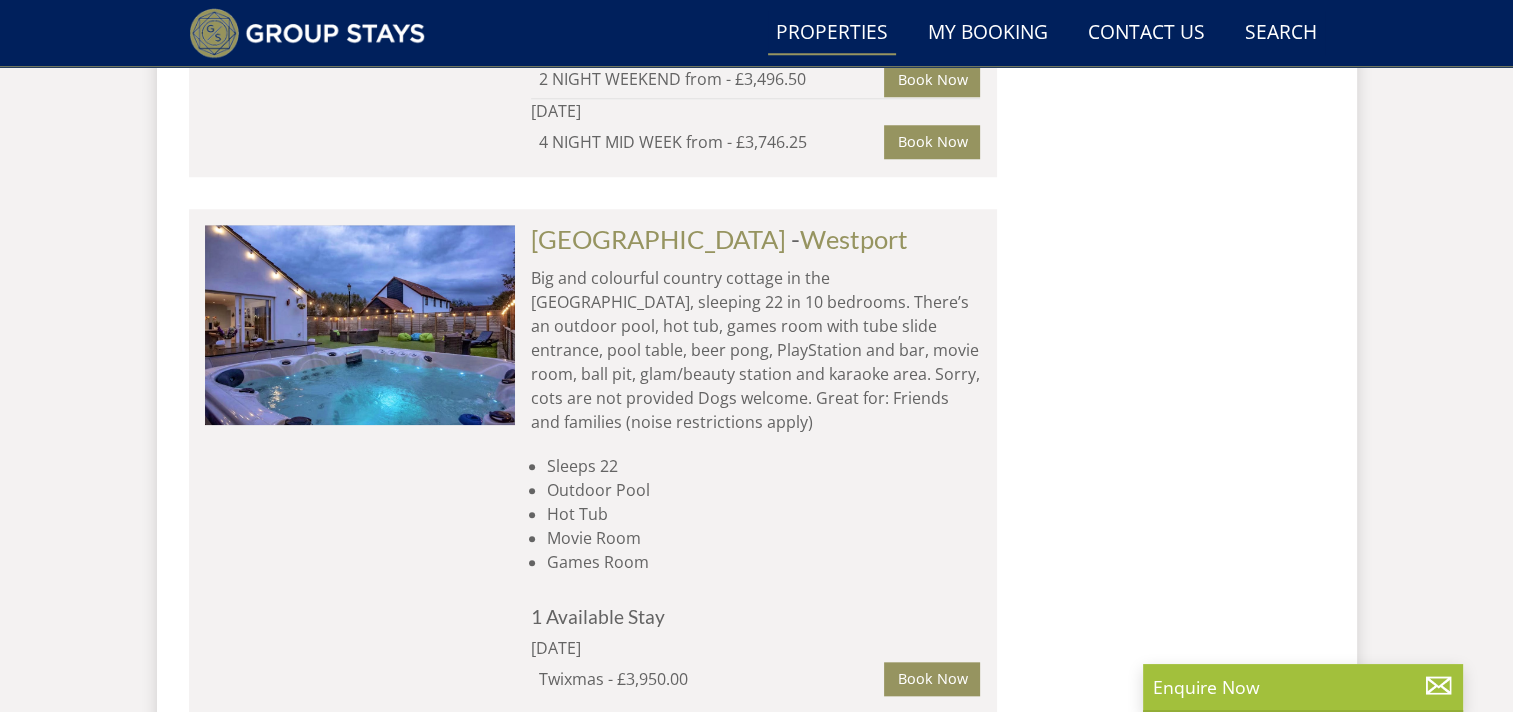 scroll, scrollTop: 1830, scrollLeft: 0, axis: vertical 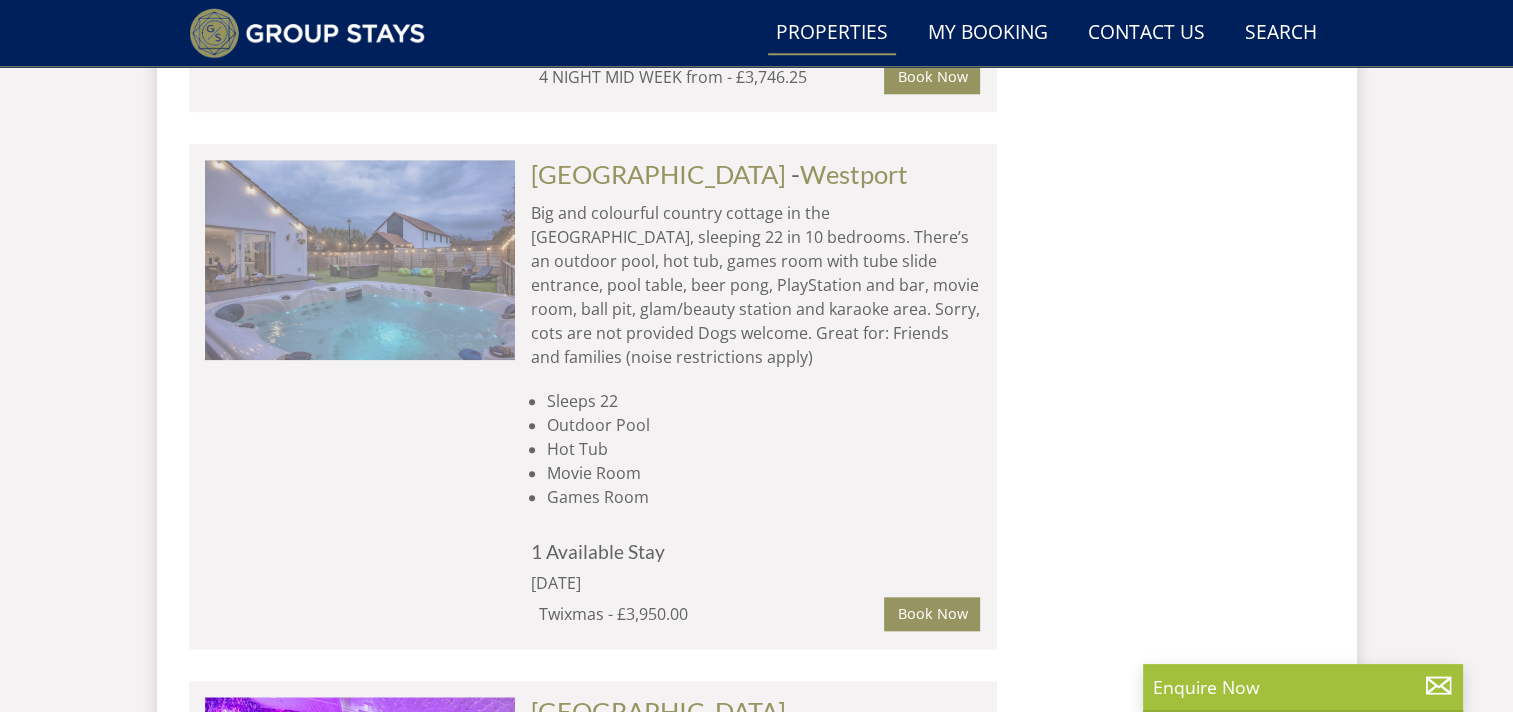click at bounding box center [360, 260] 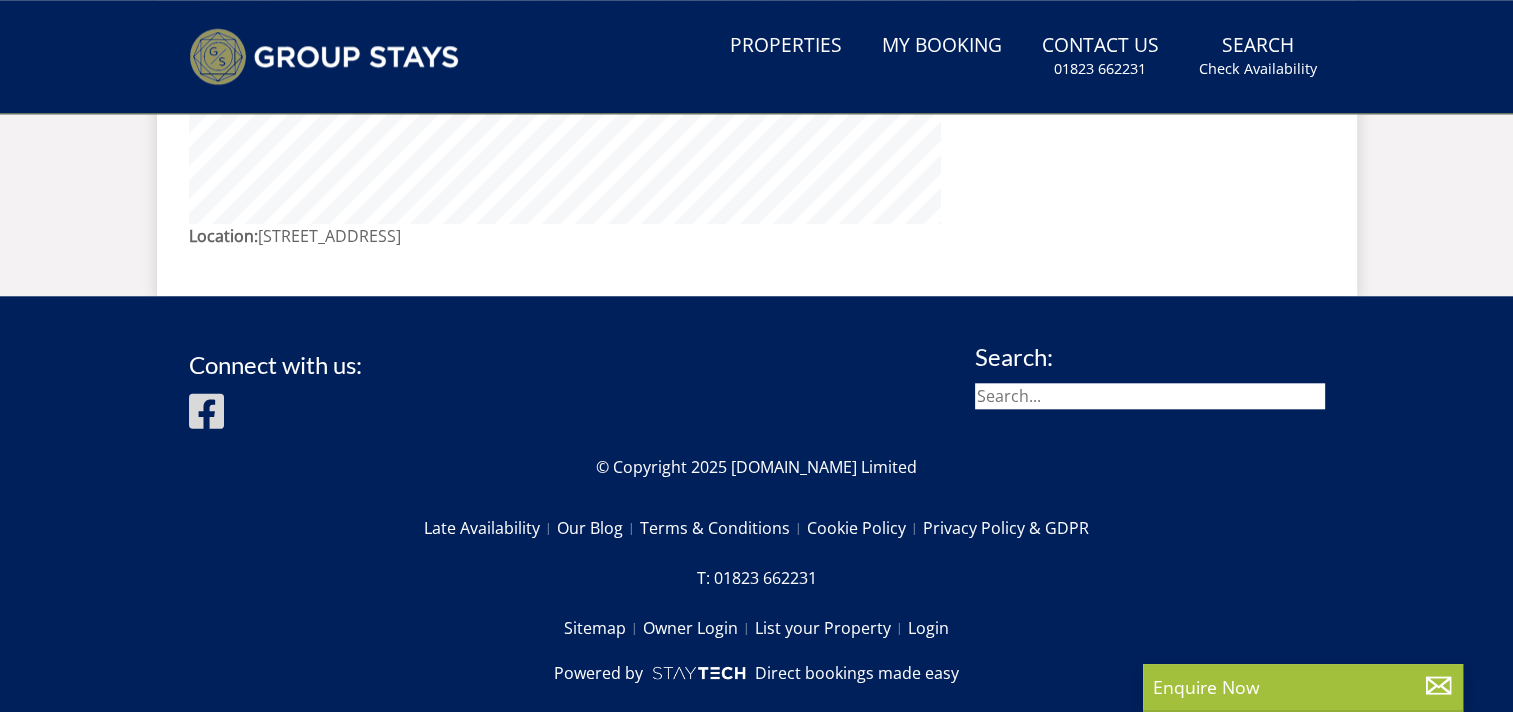 scroll, scrollTop: 0, scrollLeft: 0, axis: both 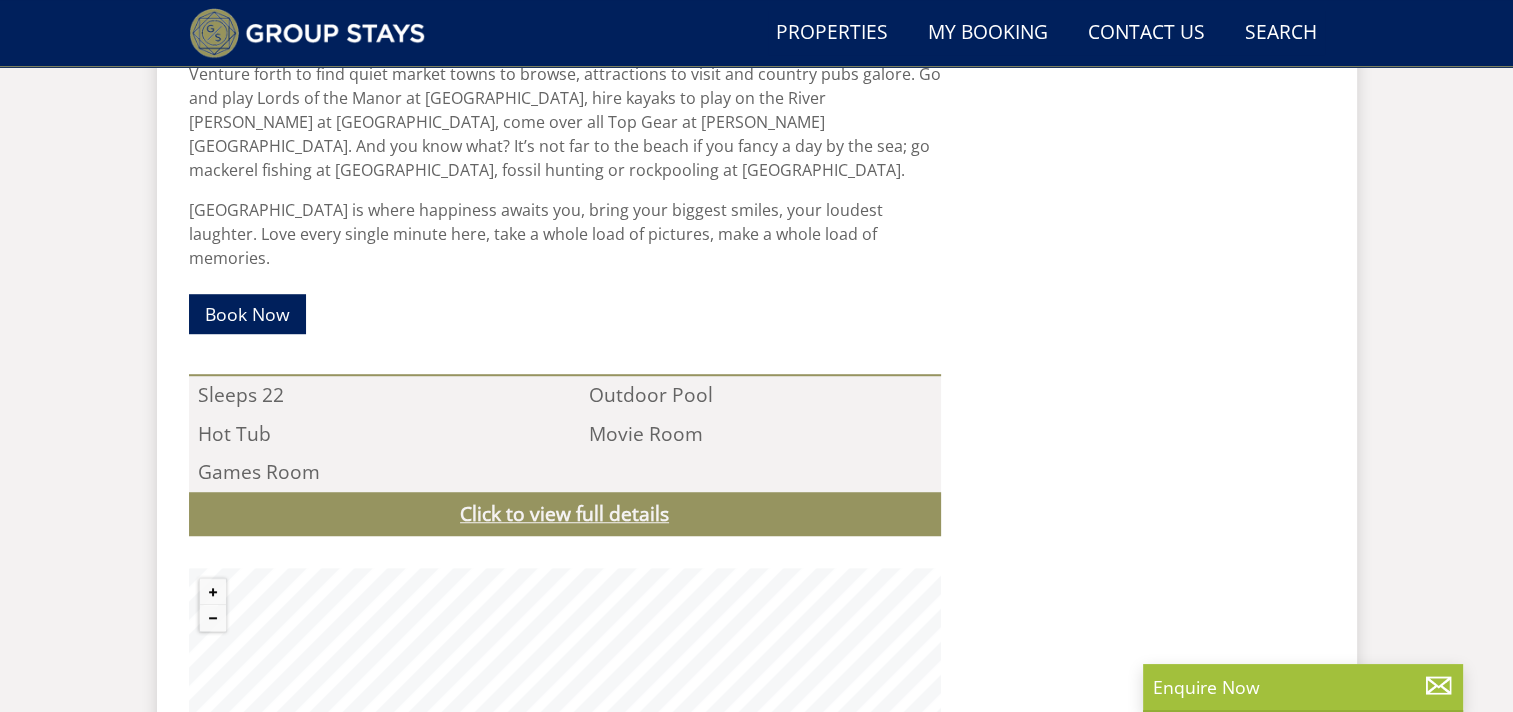 click on "Click to view full details" at bounding box center [565, 514] 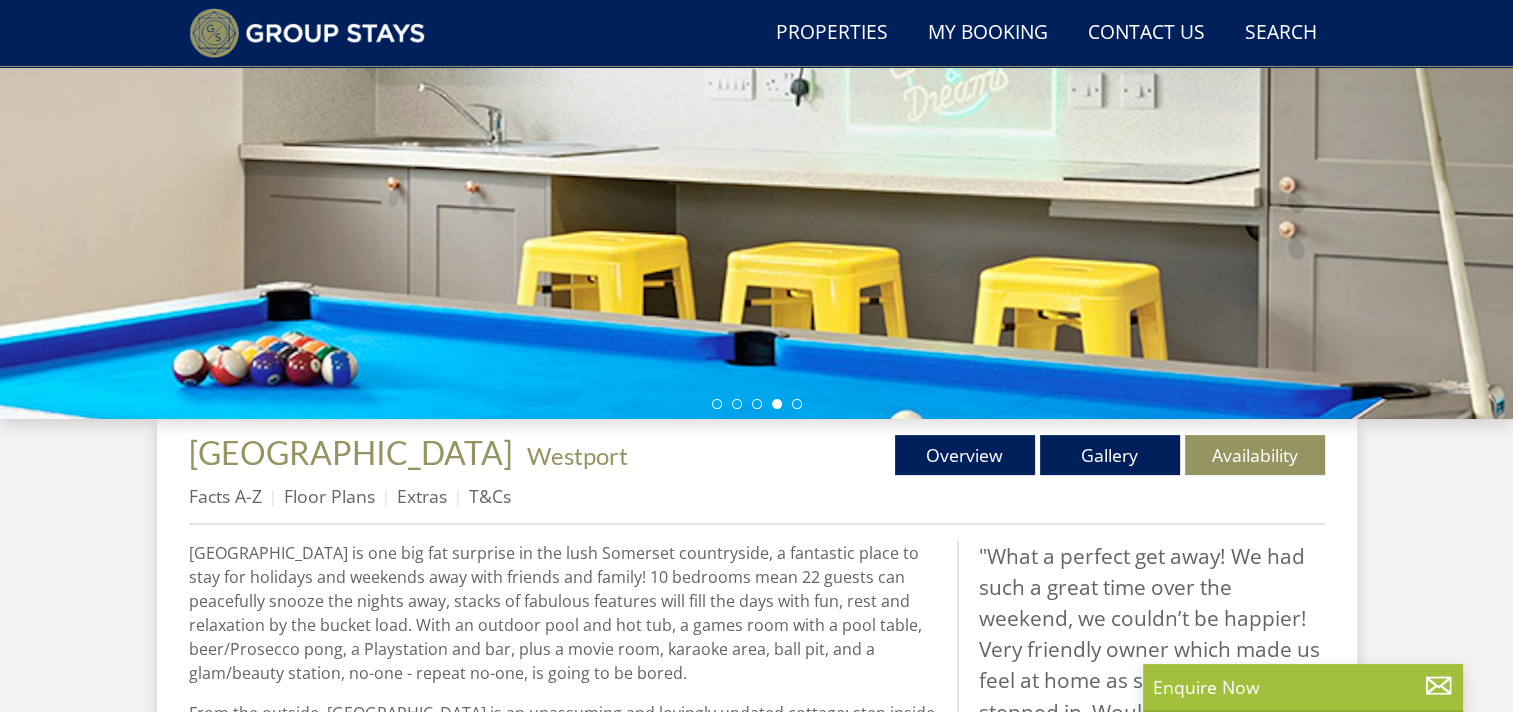 scroll, scrollTop: 458, scrollLeft: 0, axis: vertical 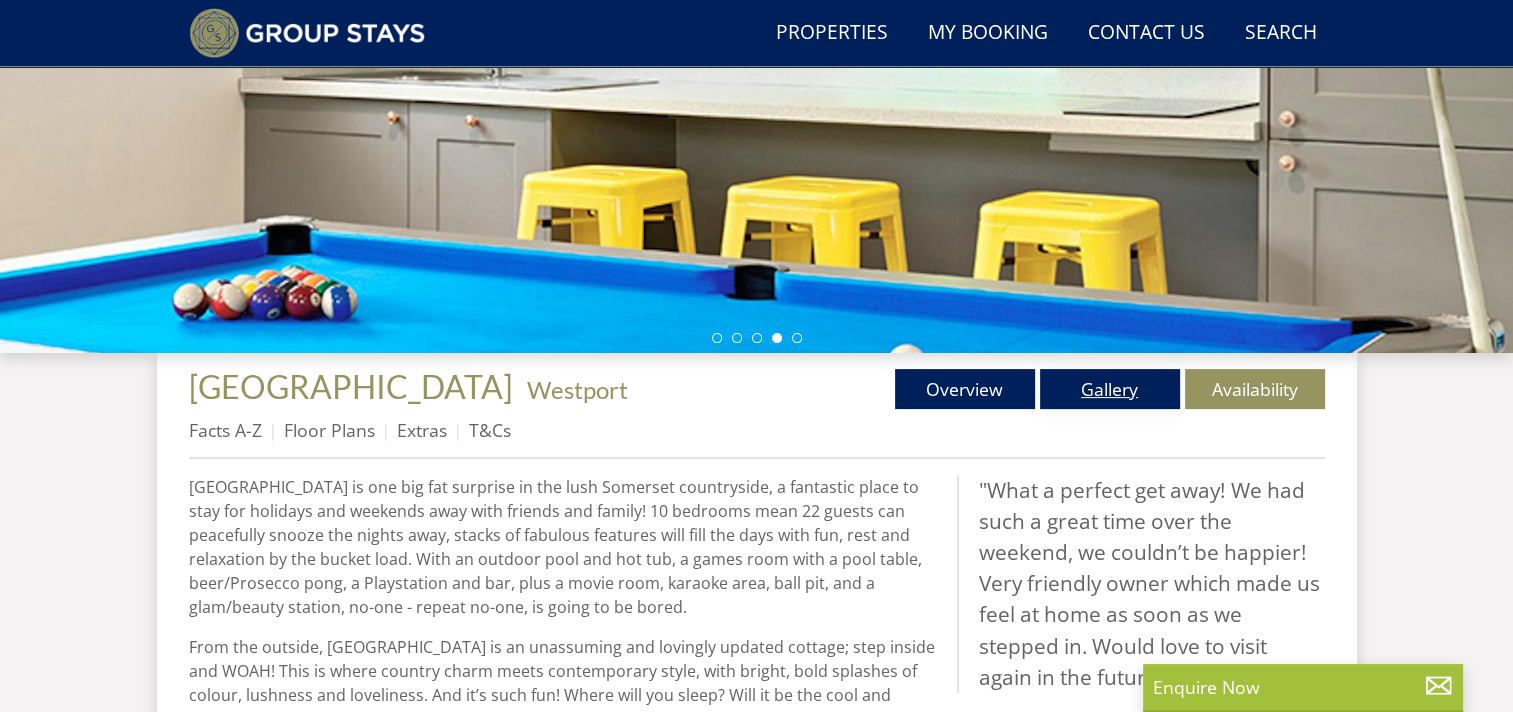 click on "Gallery" at bounding box center (1110, 389) 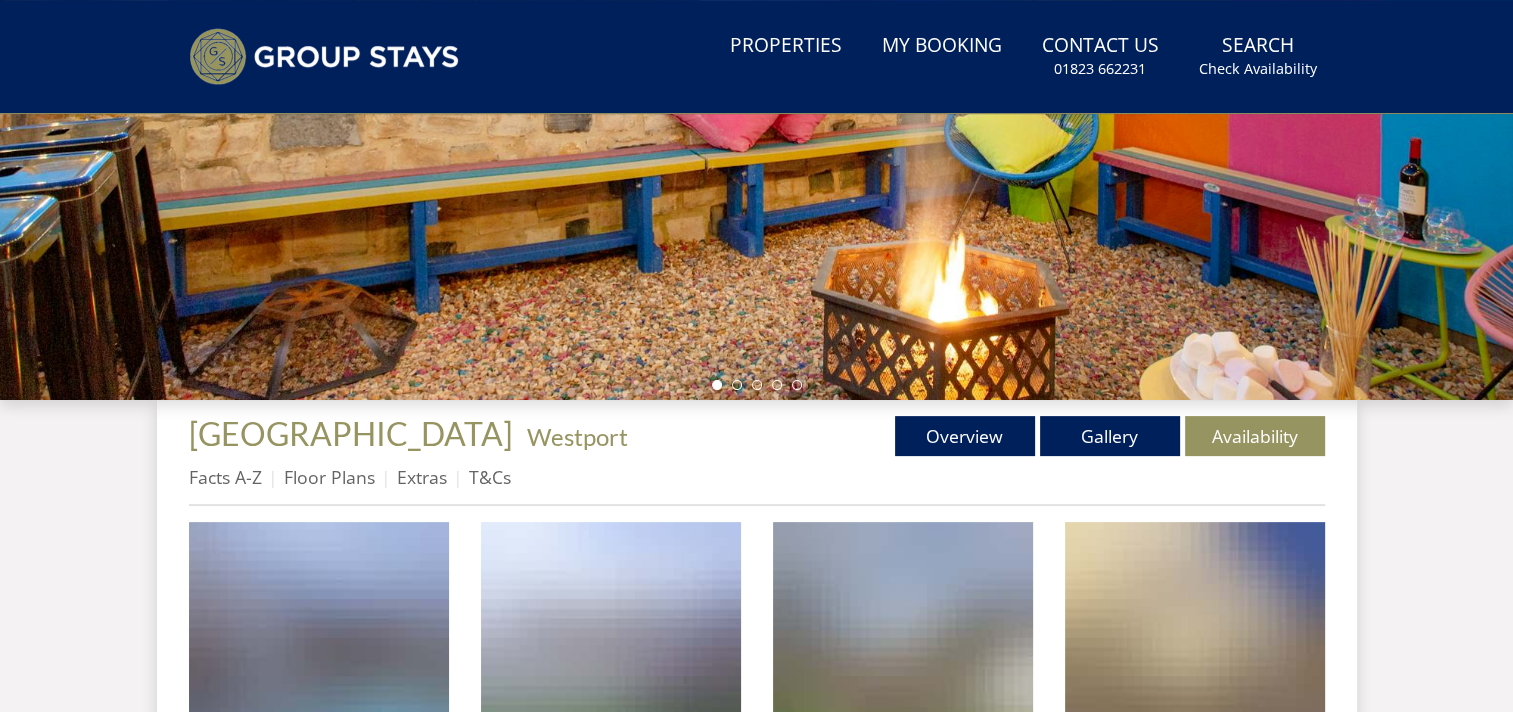 scroll, scrollTop: 0, scrollLeft: 0, axis: both 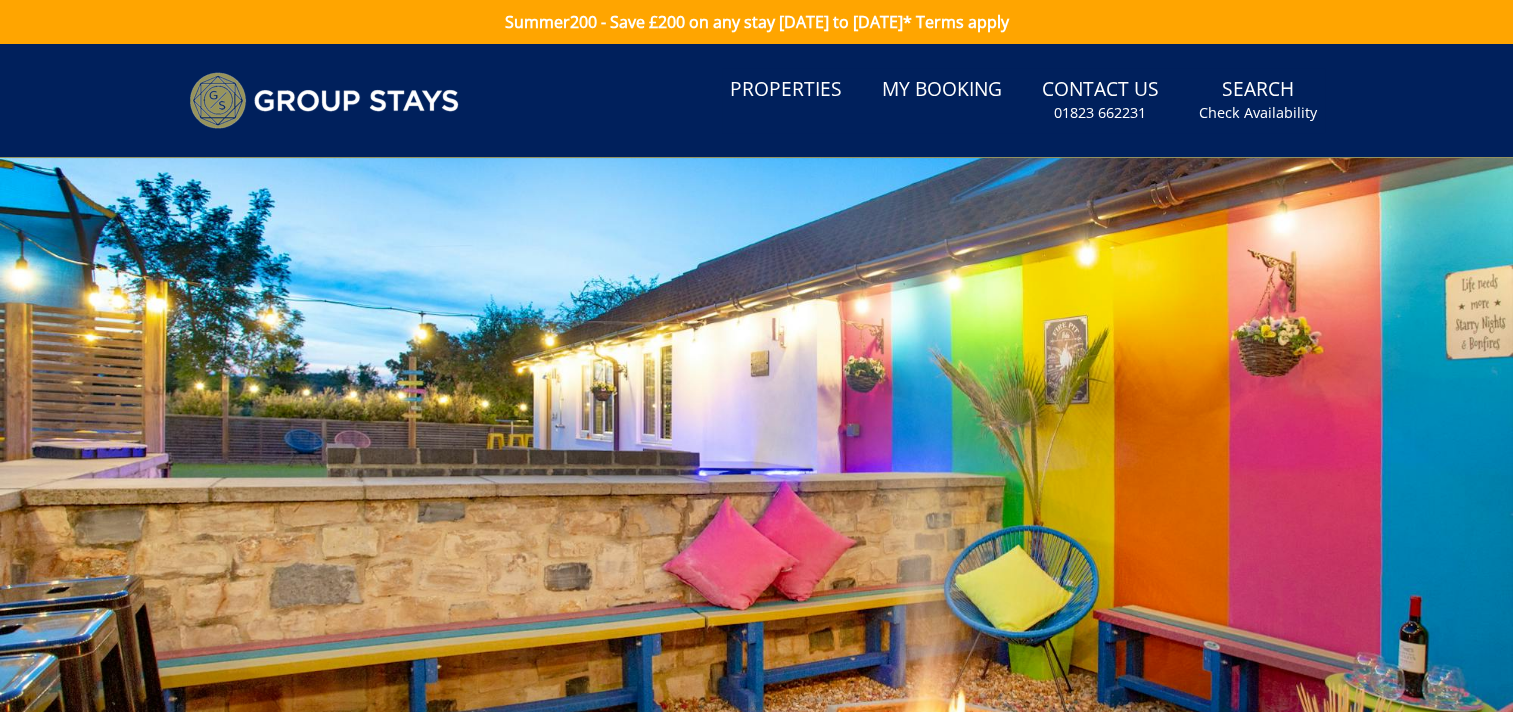 click at bounding box center [756, 508] 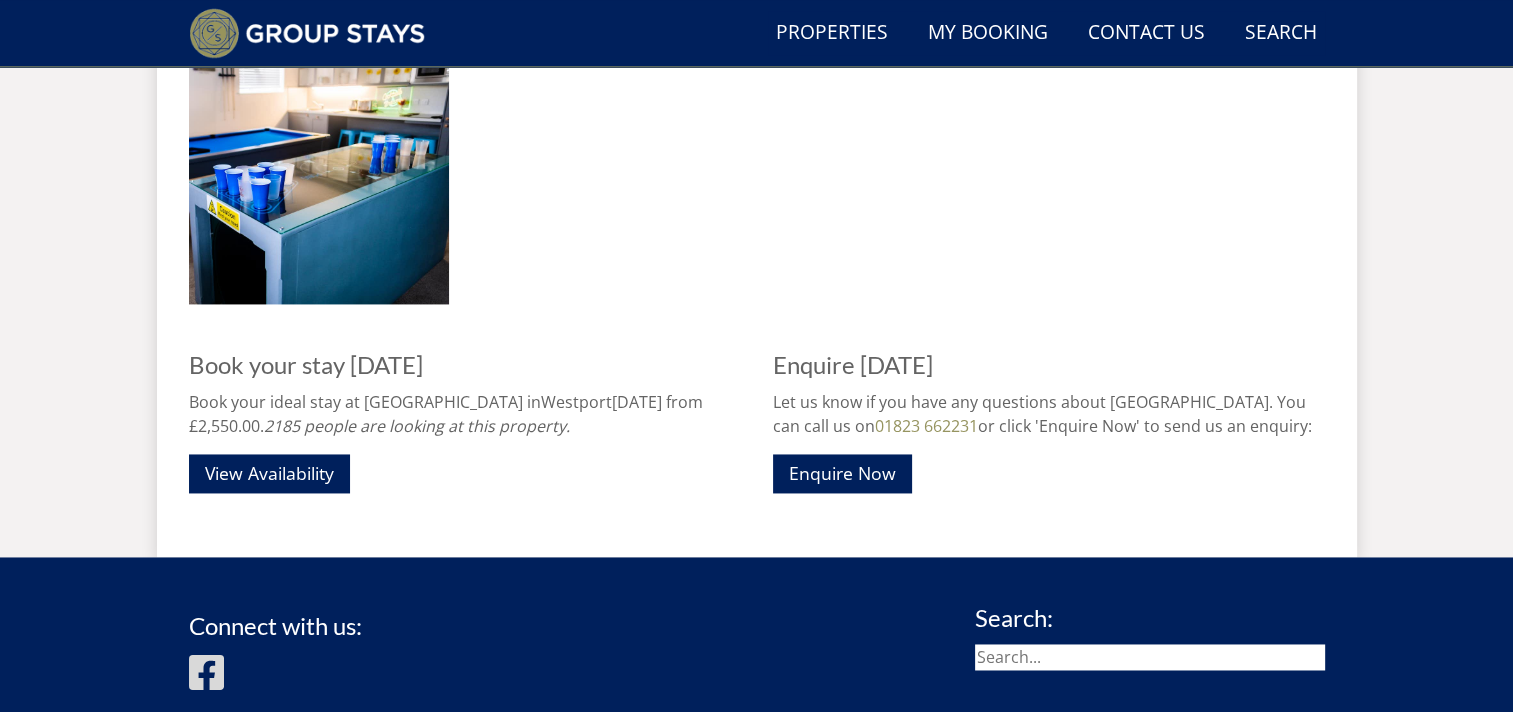 scroll, scrollTop: 2947, scrollLeft: 0, axis: vertical 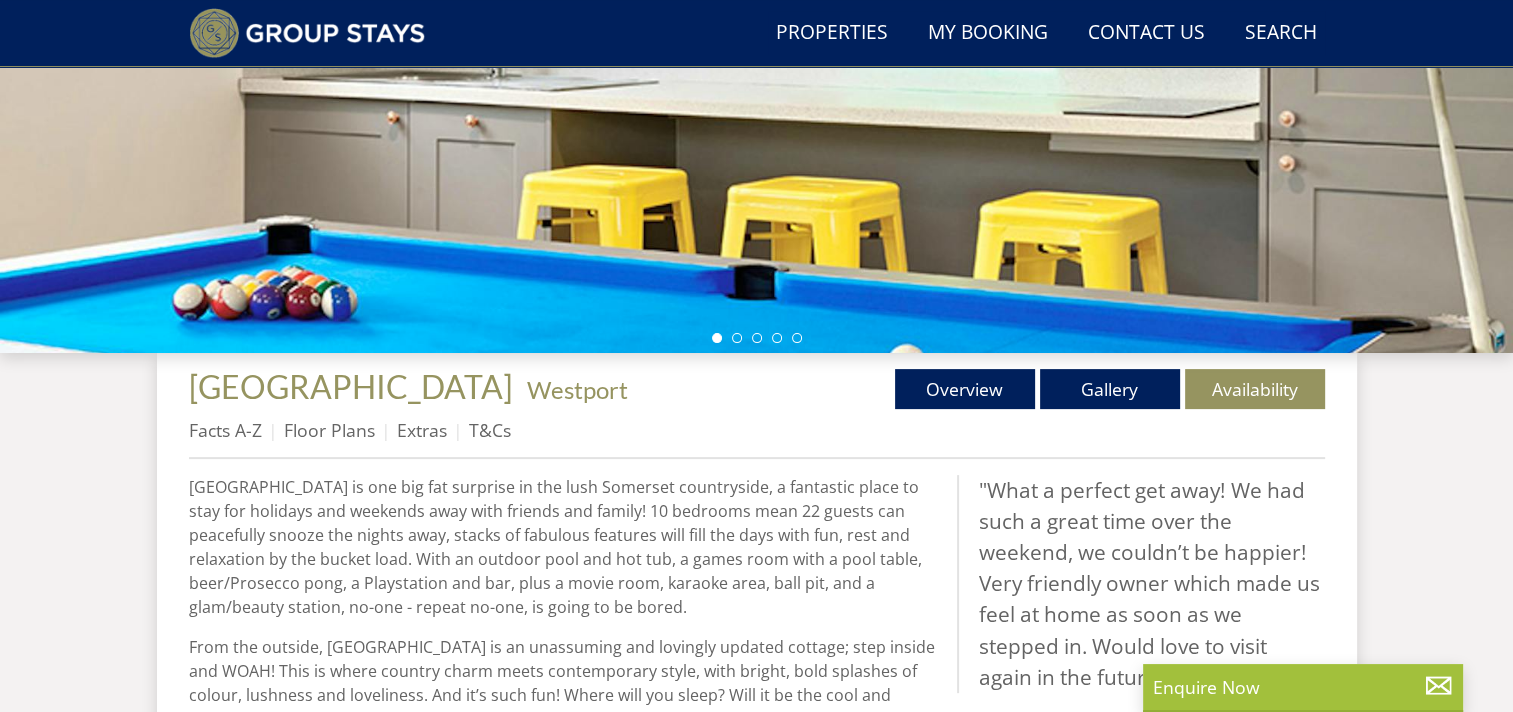 select on "10" 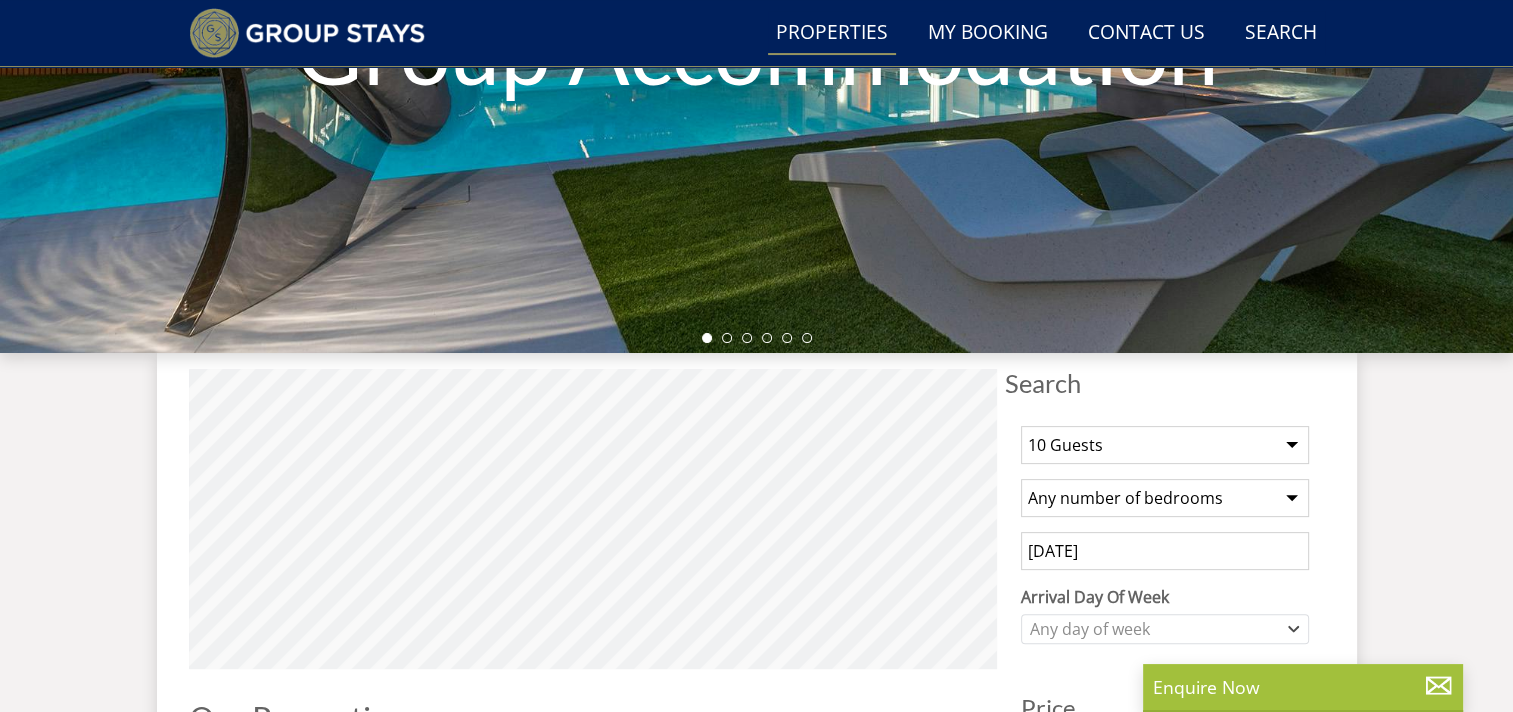 scroll, scrollTop: 1977, scrollLeft: 0, axis: vertical 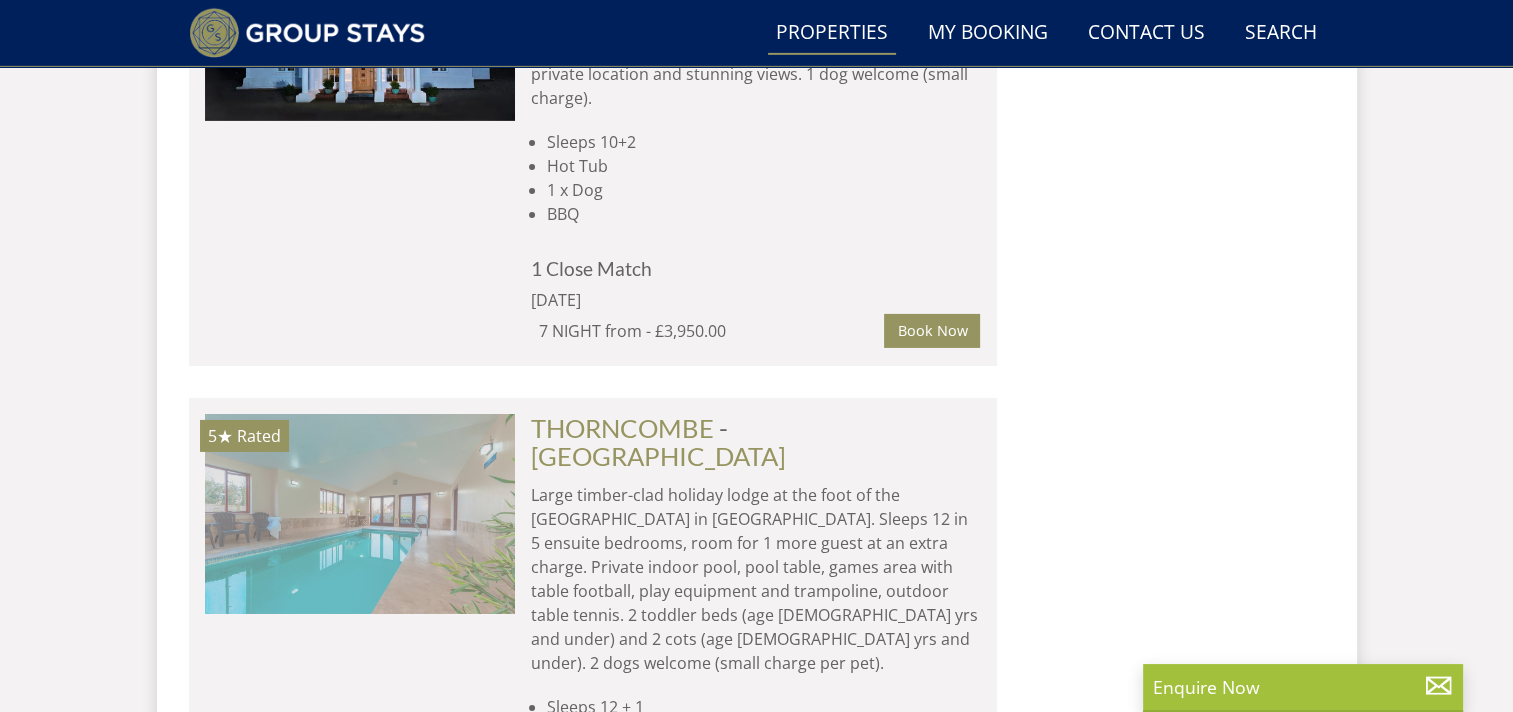 click at bounding box center [360, 514] 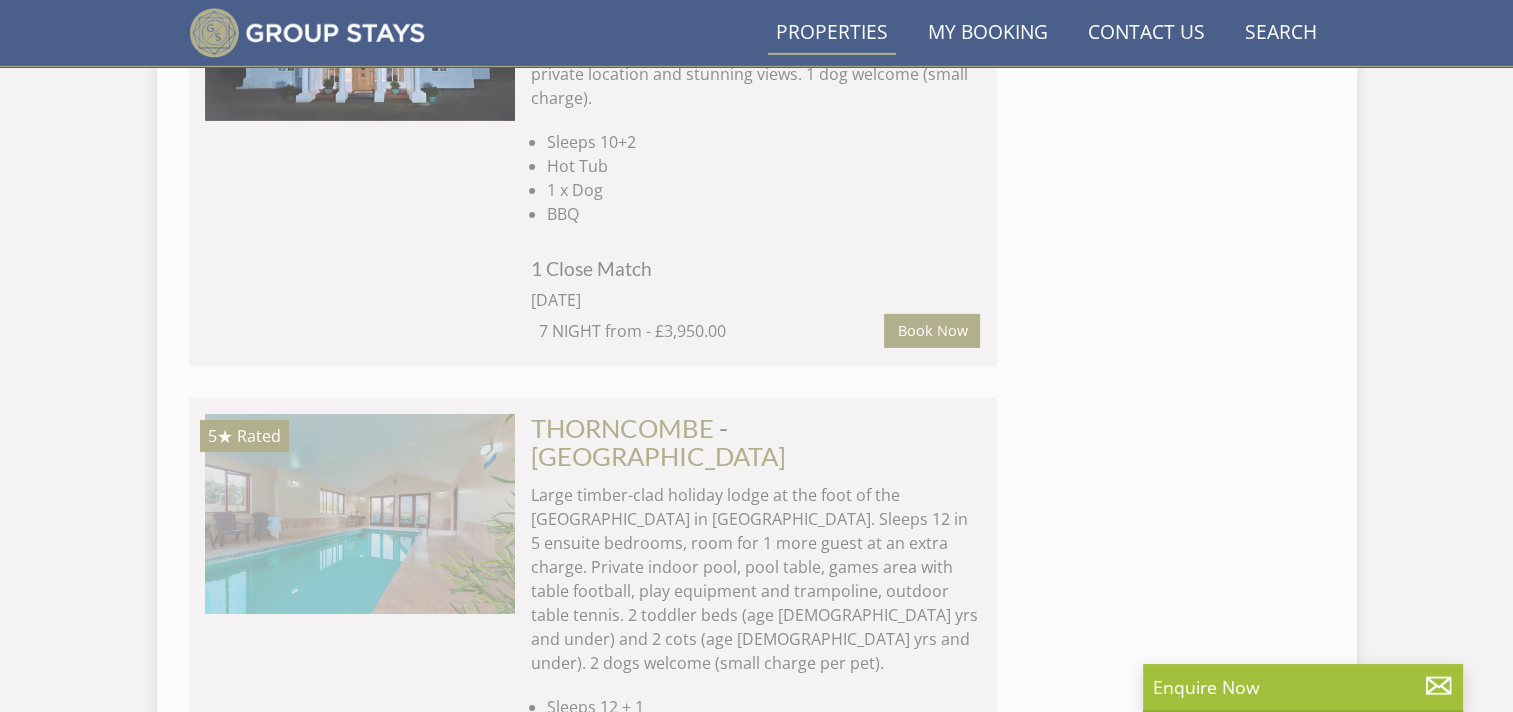 scroll, scrollTop: 0, scrollLeft: 0, axis: both 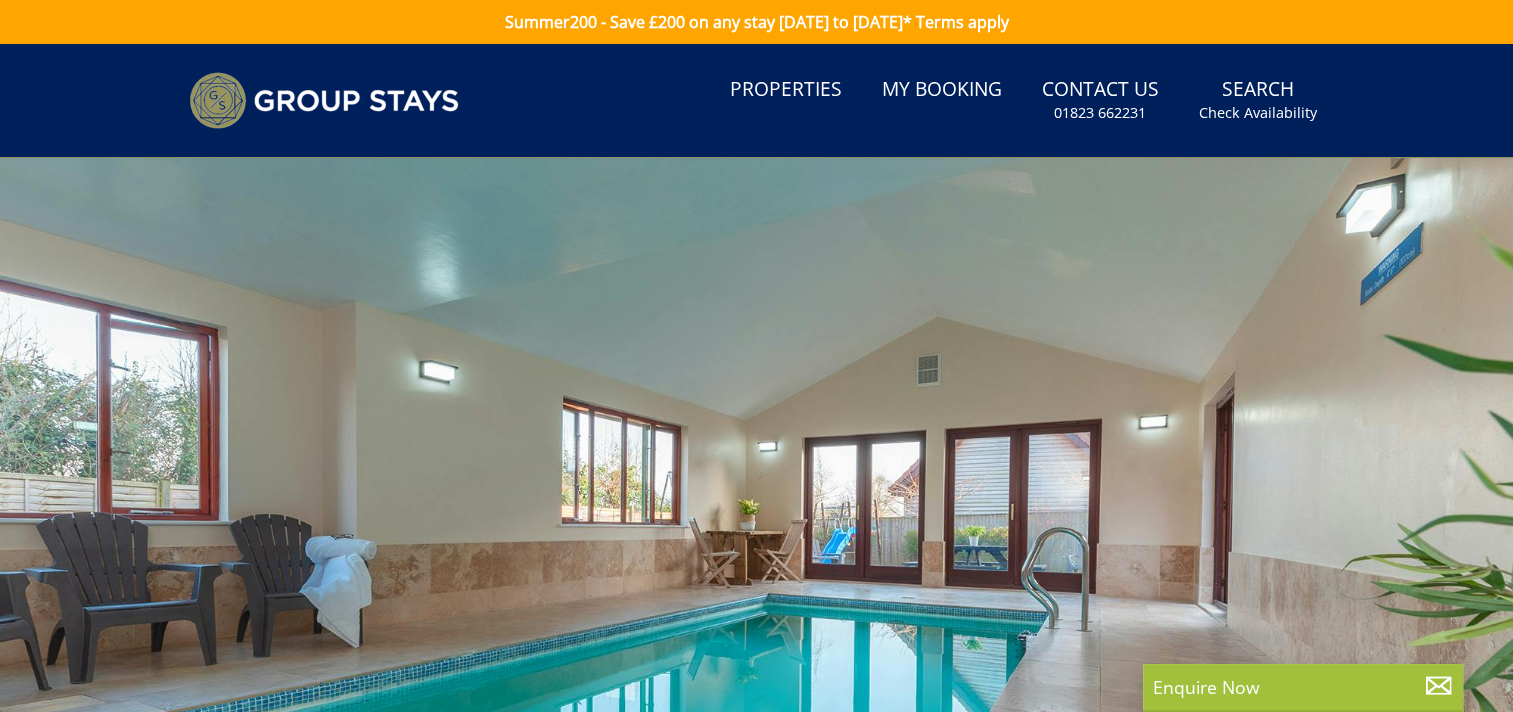 click at bounding box center (756, 508) 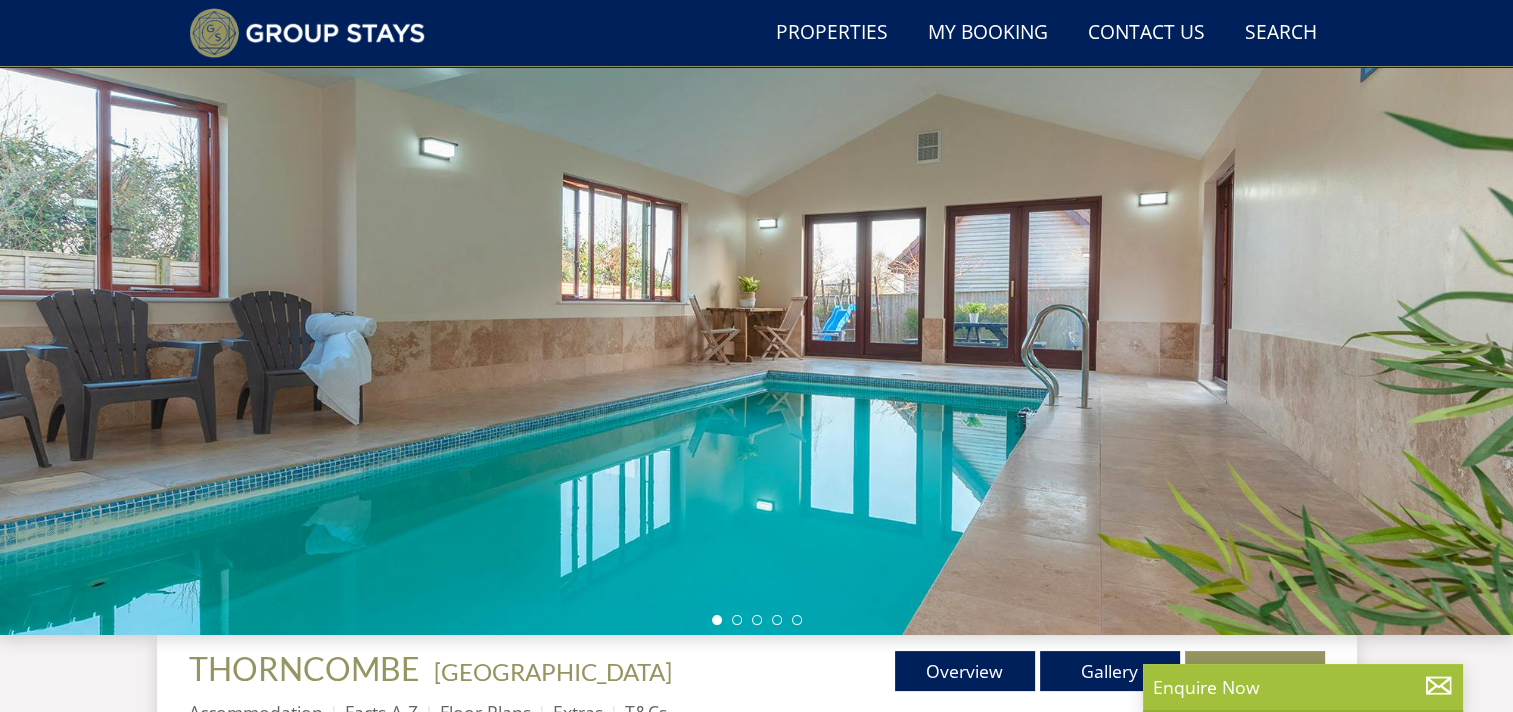 scroll, scrollTop: 456, scrollLeft: 0, axis: vertical 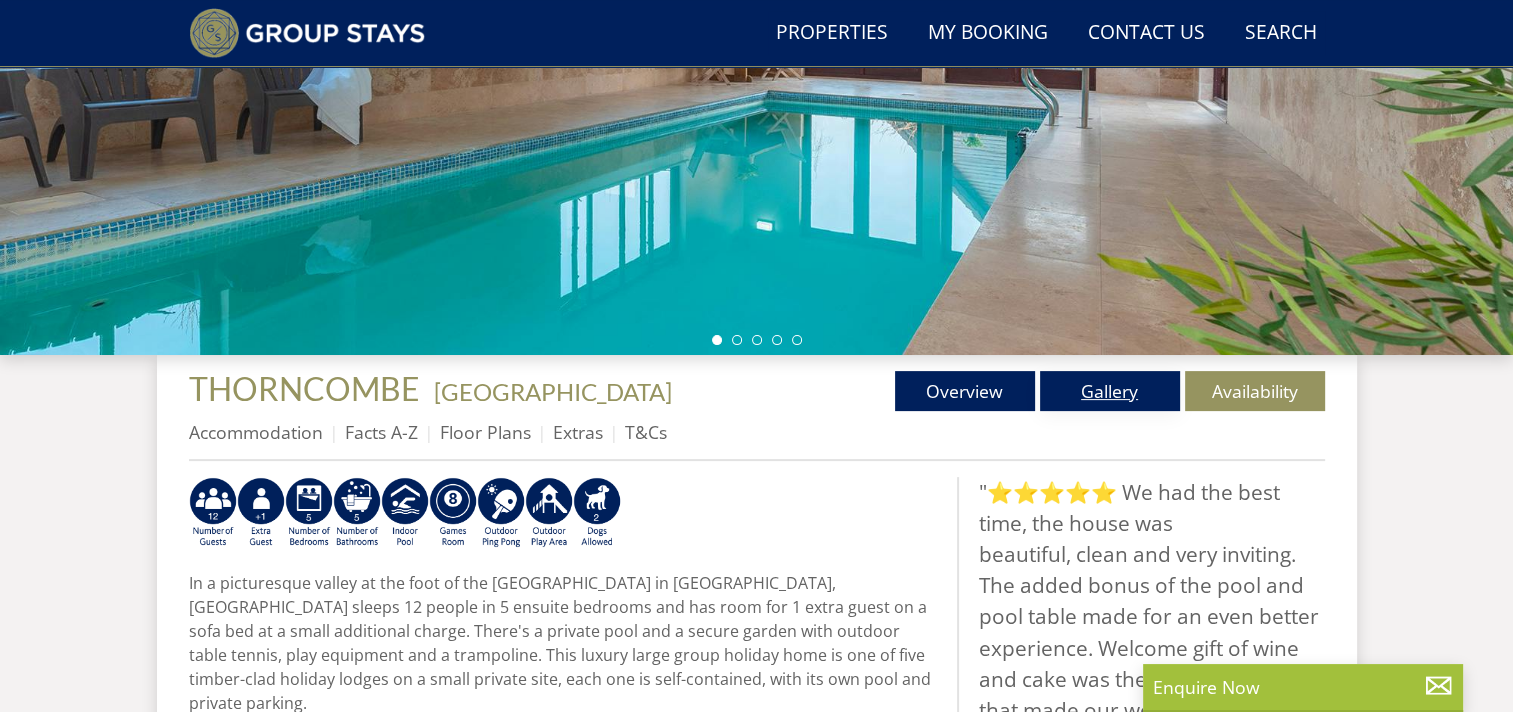 click on "Gallery" at bounding box center (1110, 391) 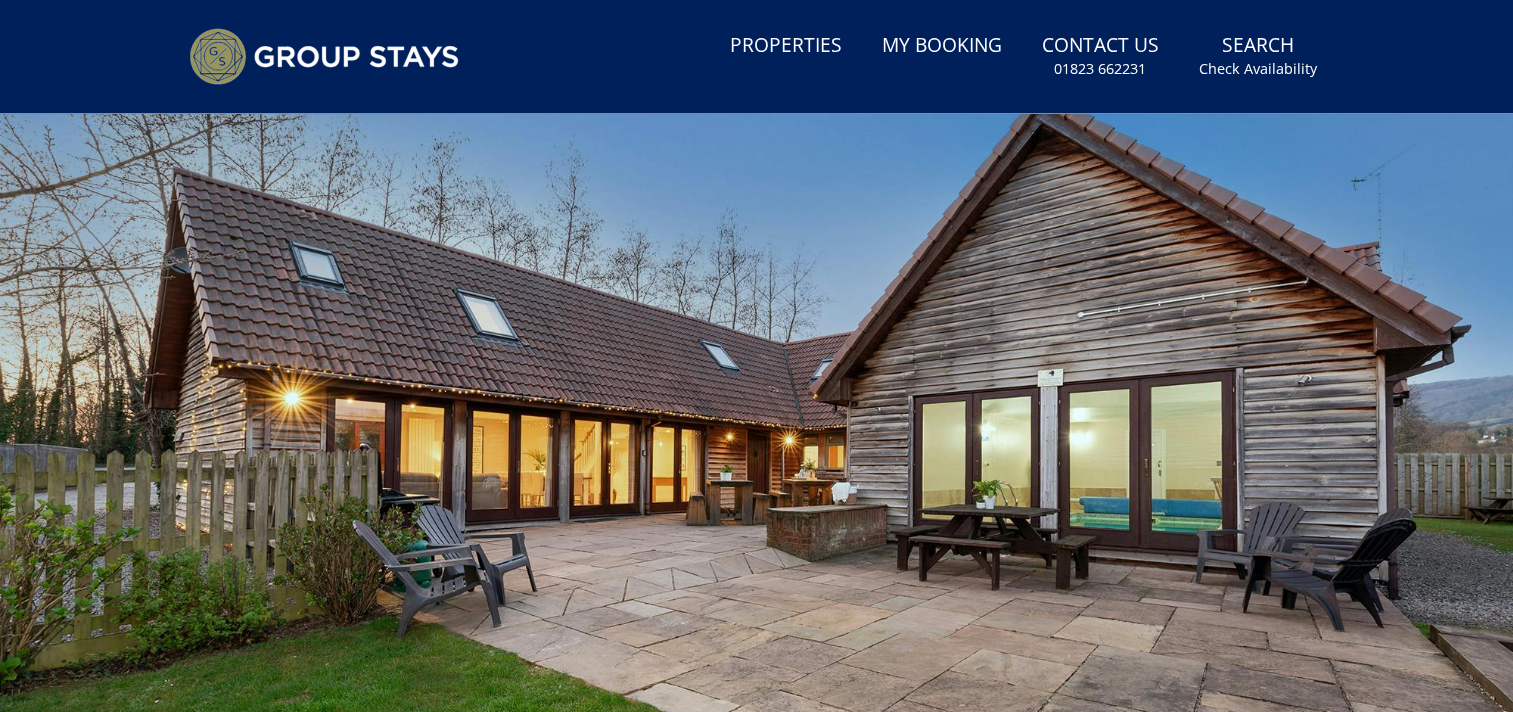 scroll, scrollTop: 622, scrollLeft: 0, axis: vertical 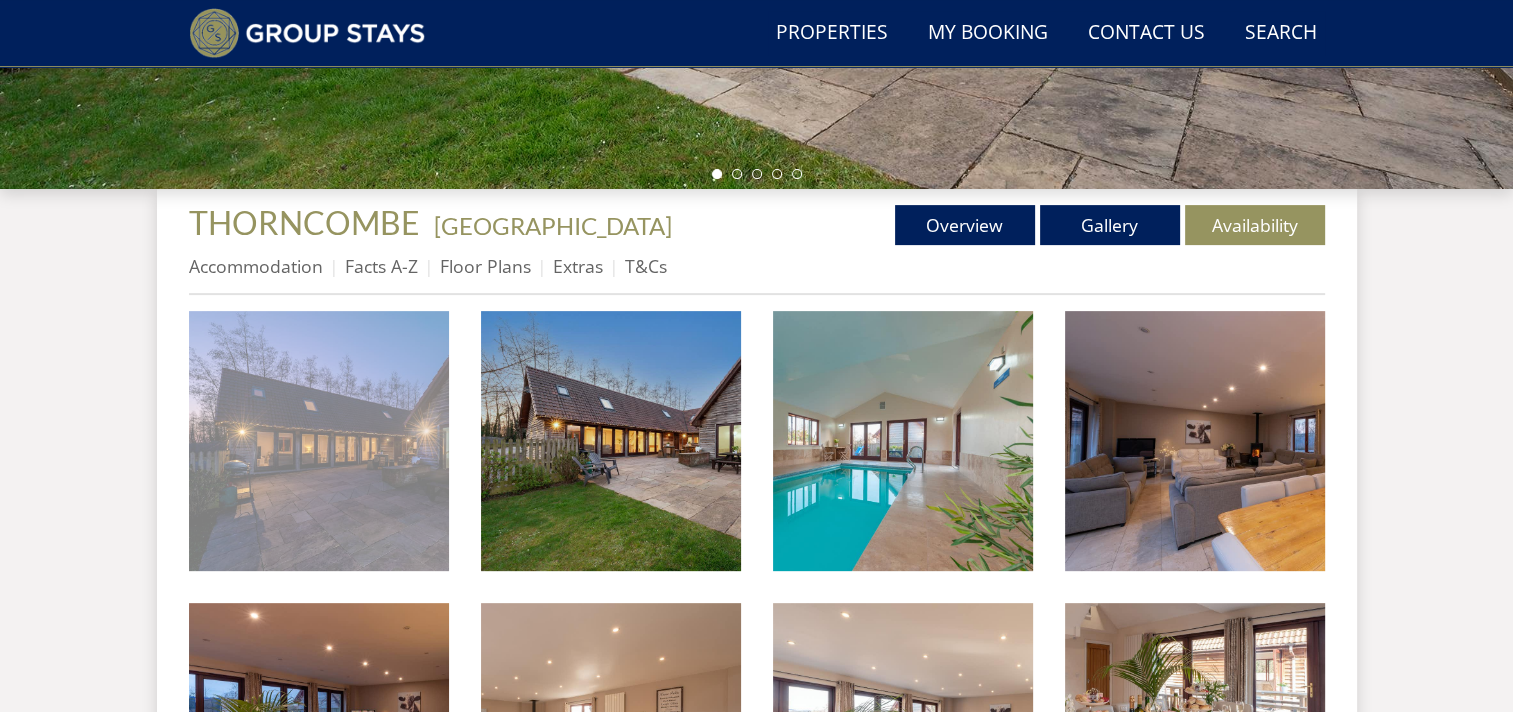 click at bounding box center (319, 441) 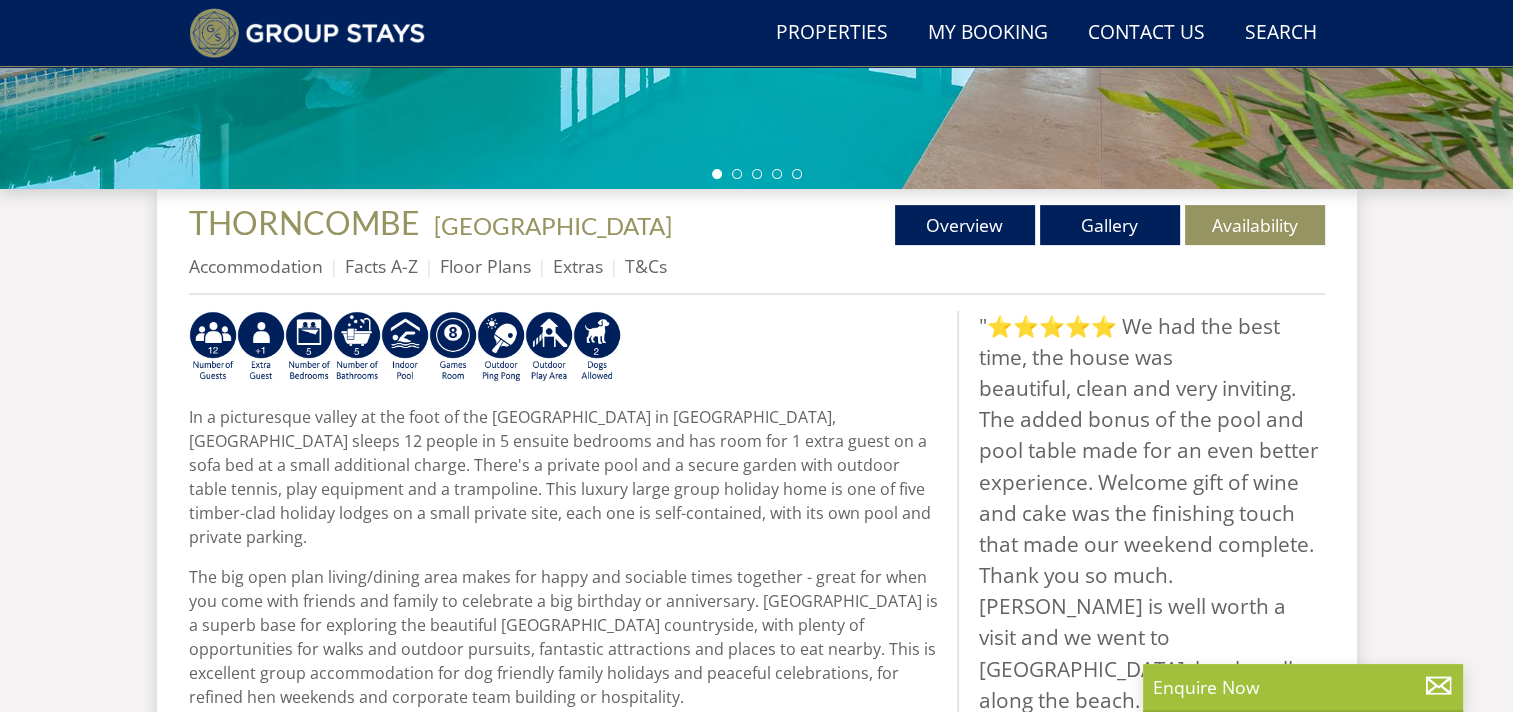 scroll, scrollTop: 456, scrollLeft: 0, axis: vertical 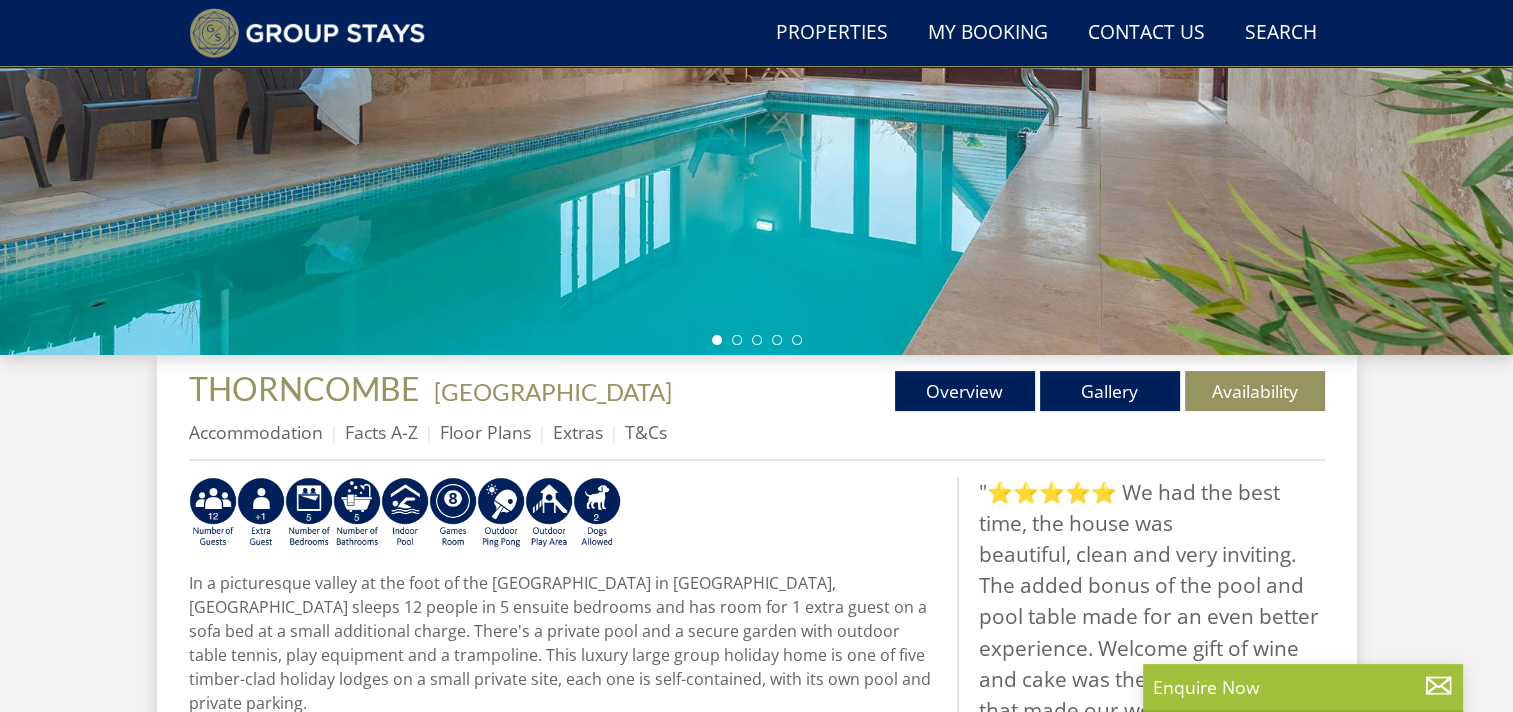 select on "10" 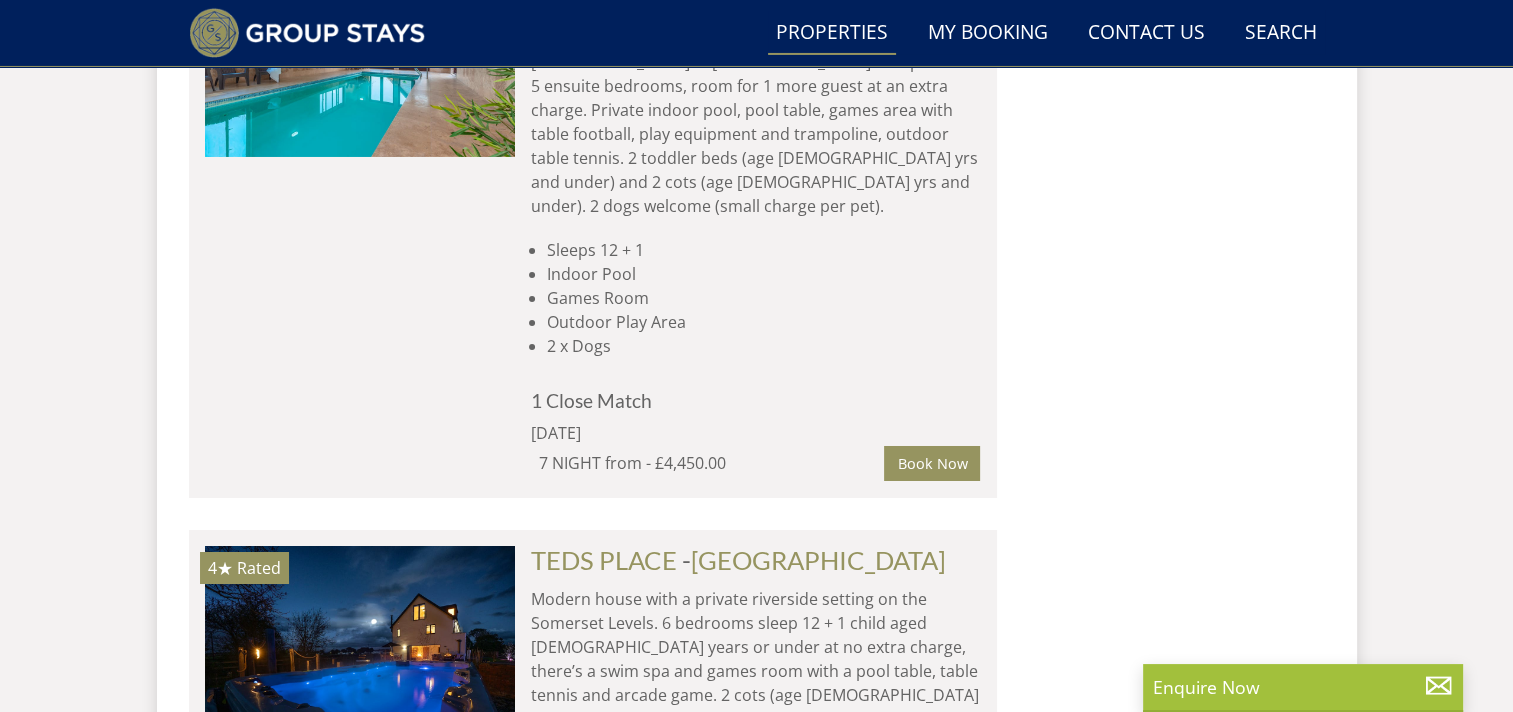 scroll, scrollTop: 7073, scrollLeft: 0, axis: vertical 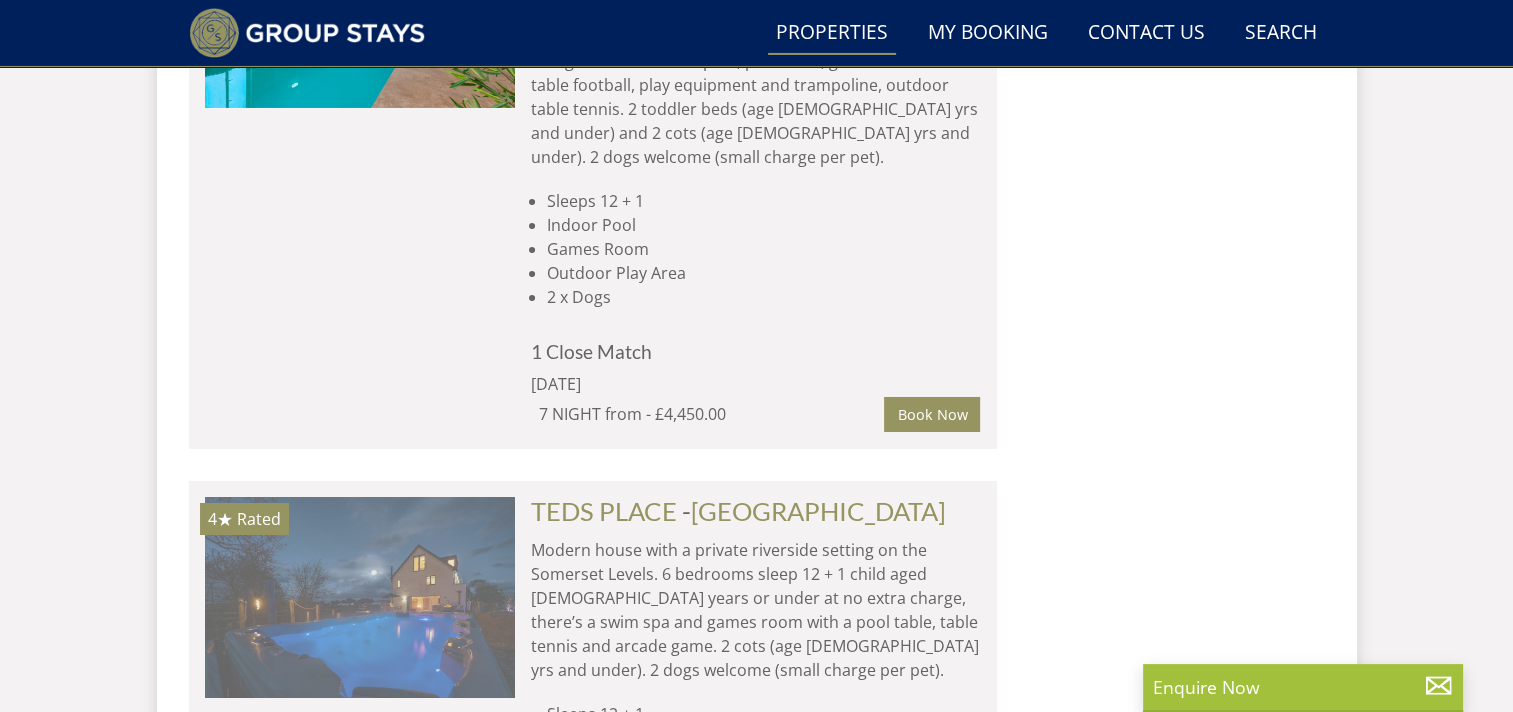 click at bounding box center [360, 597] 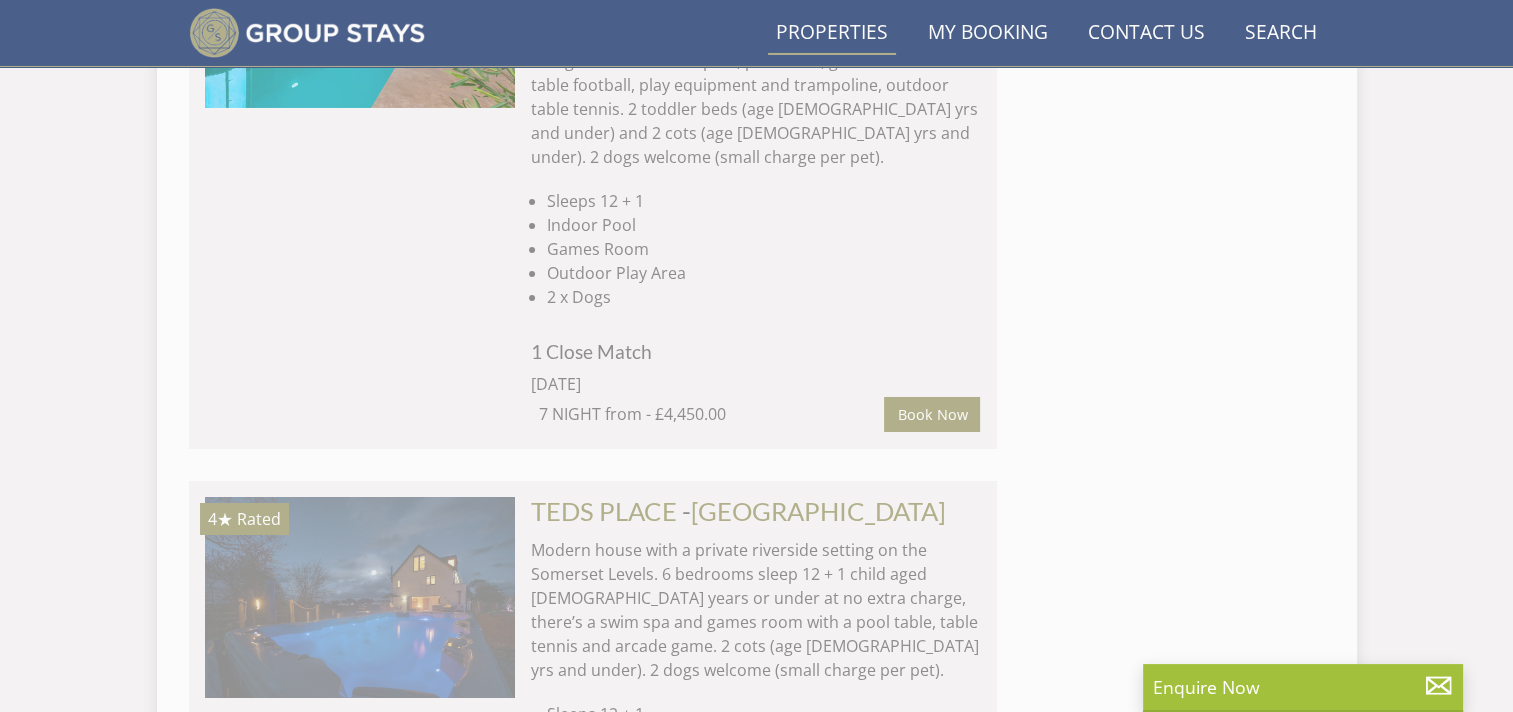 scroll, scrollTop: 0, scrollLeft: 0, axis: both 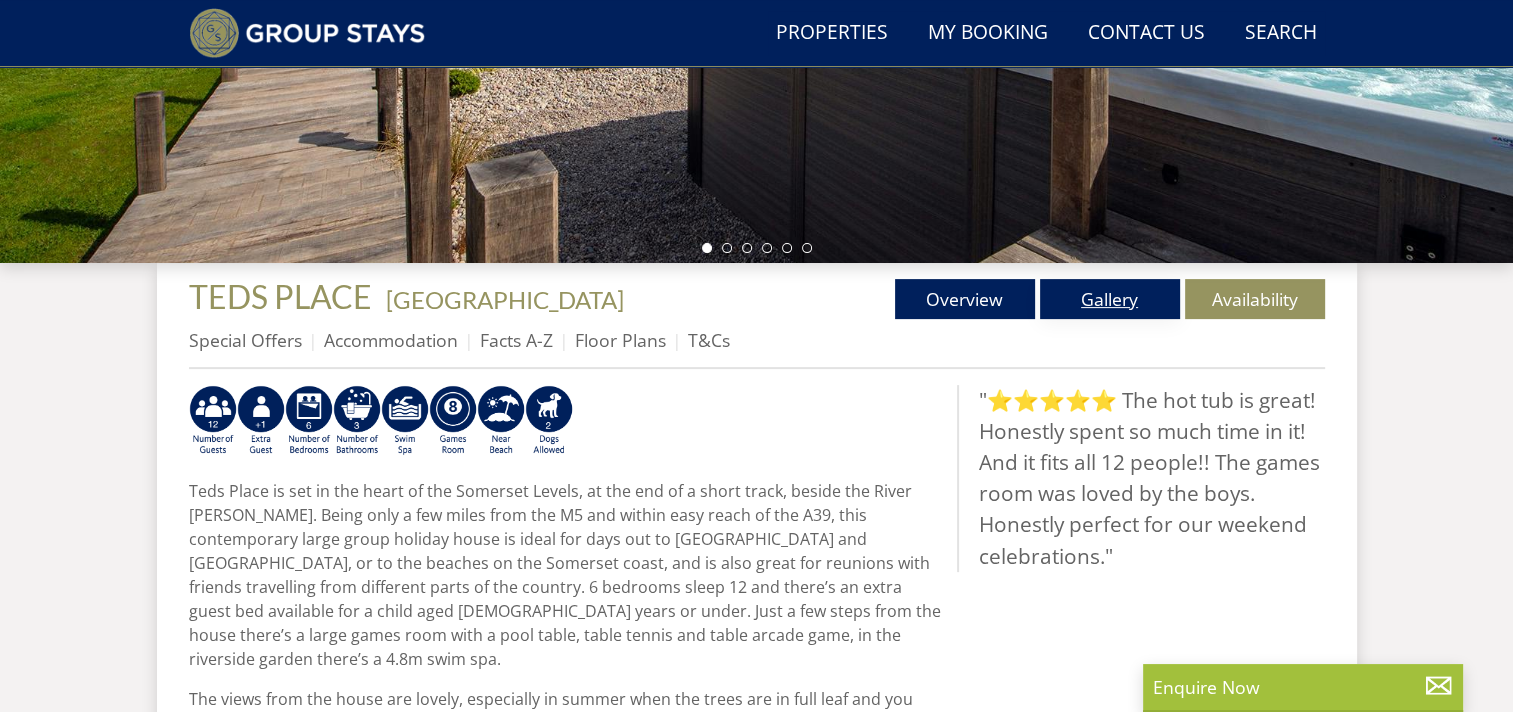 click on "Gallery" at bounding box center (1110, 299) 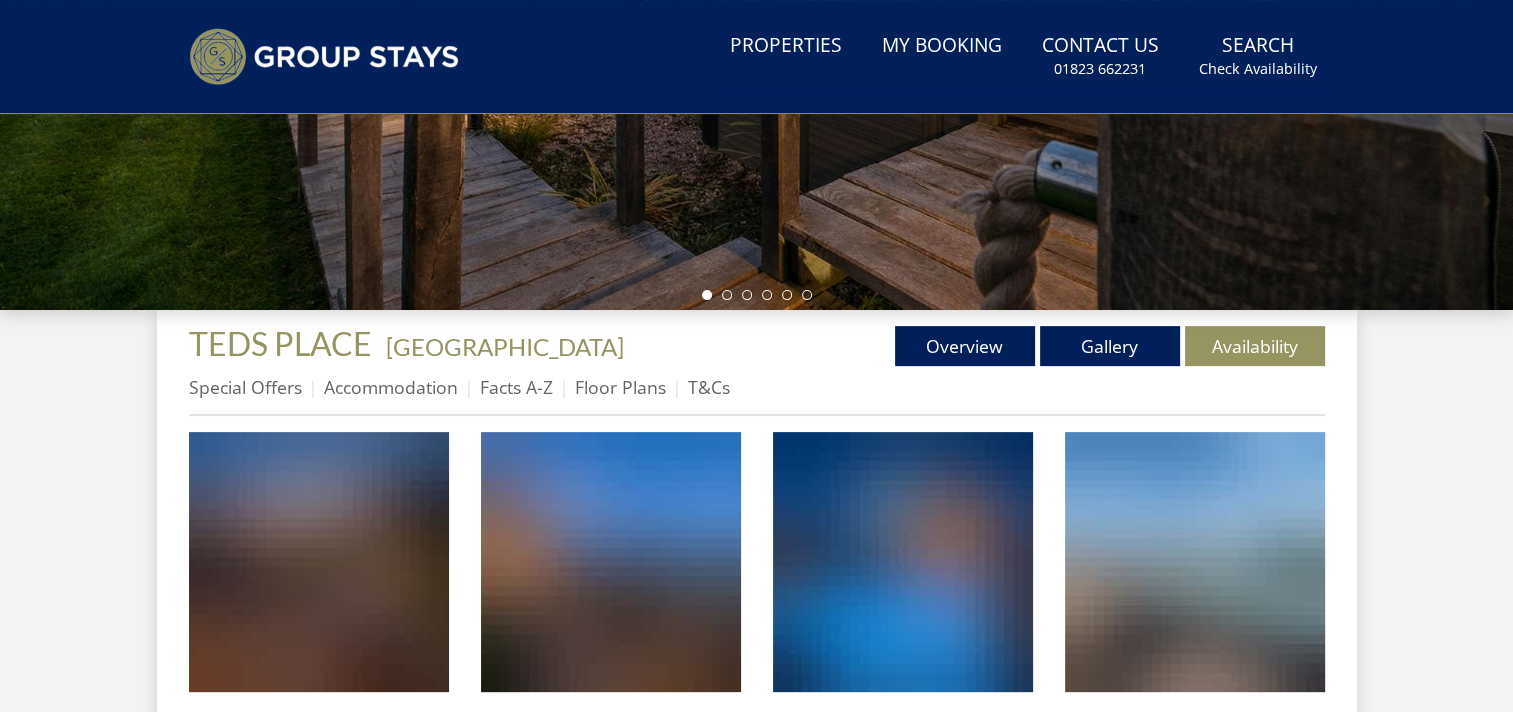 scroll, scrollTop: 0, scrollLeft: 0, axis: both 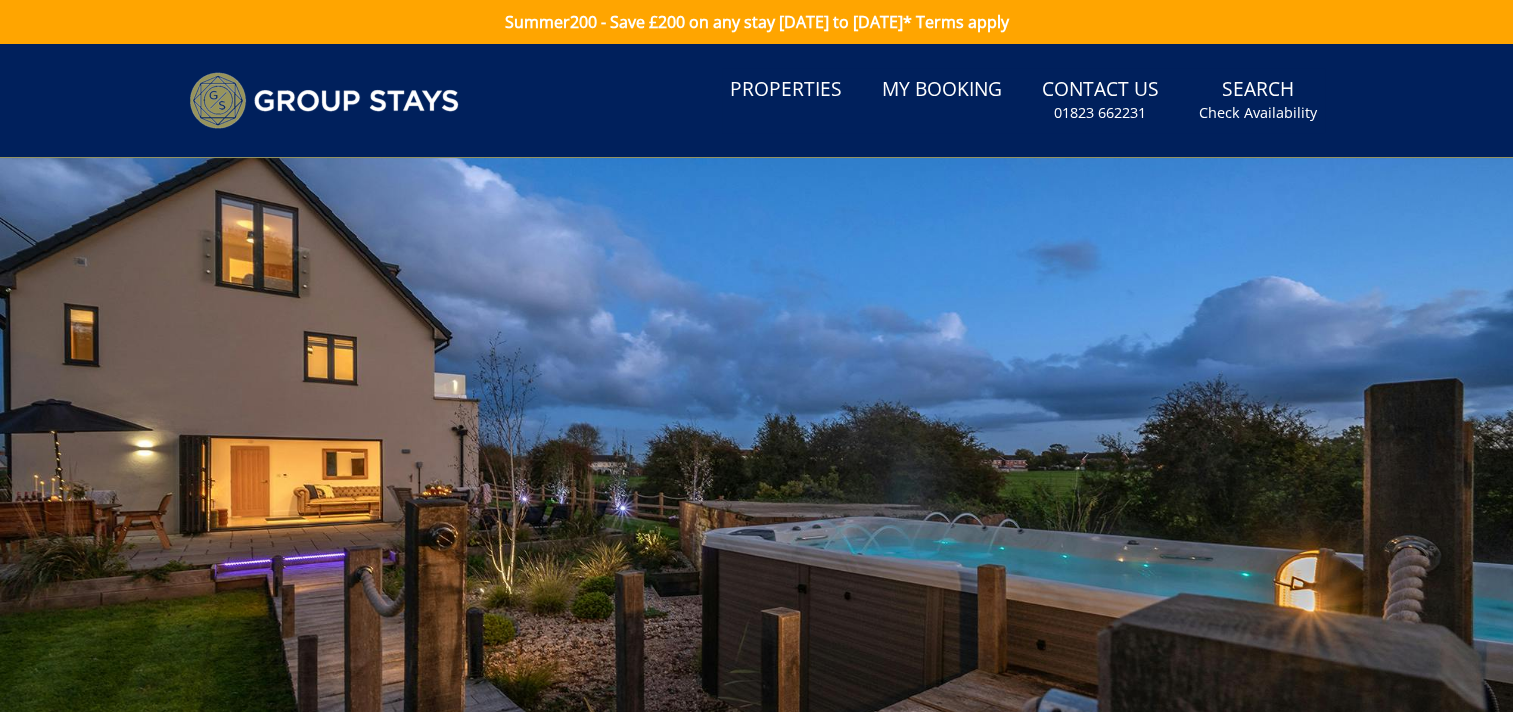 click at bounding box center [756, 508] 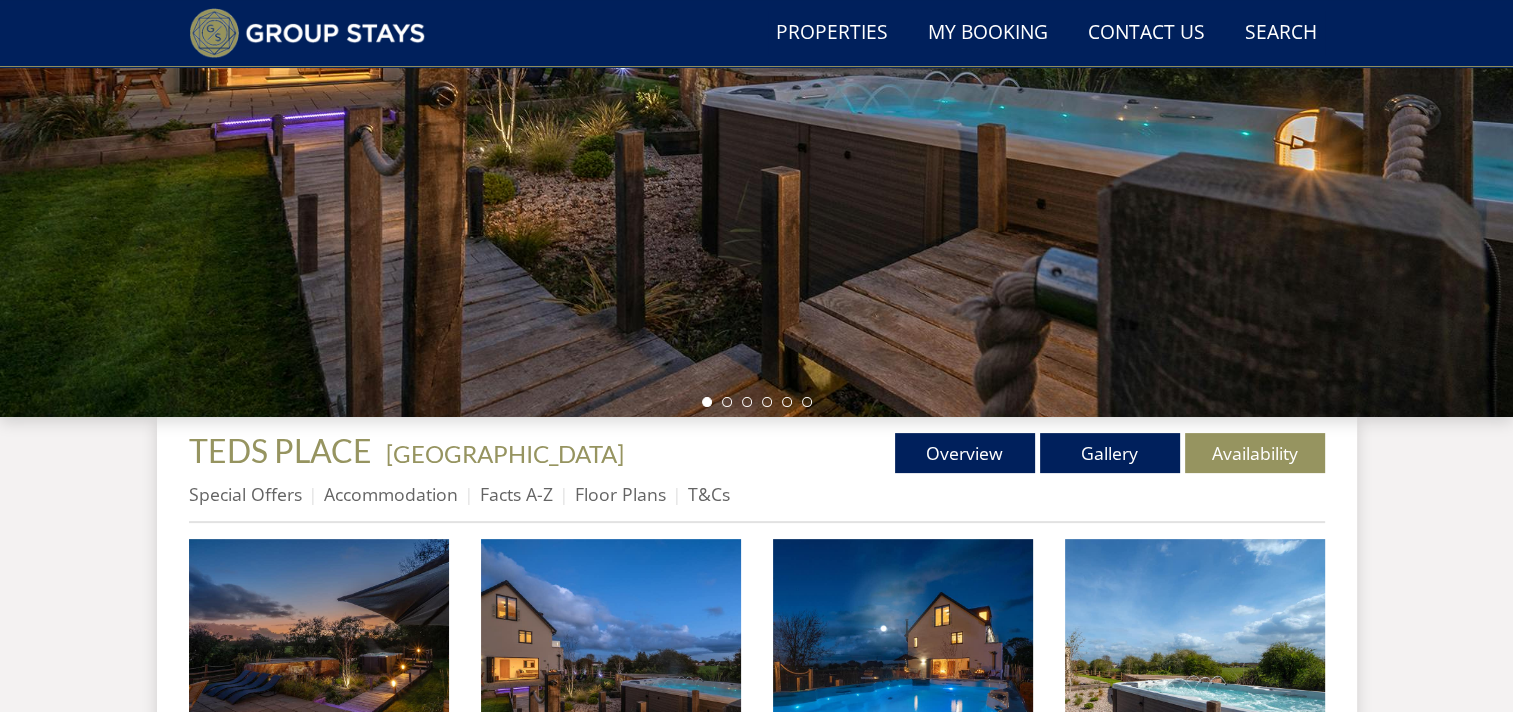 scroll, scrollTop: 598, scrollLeft: 0, axis: vertical 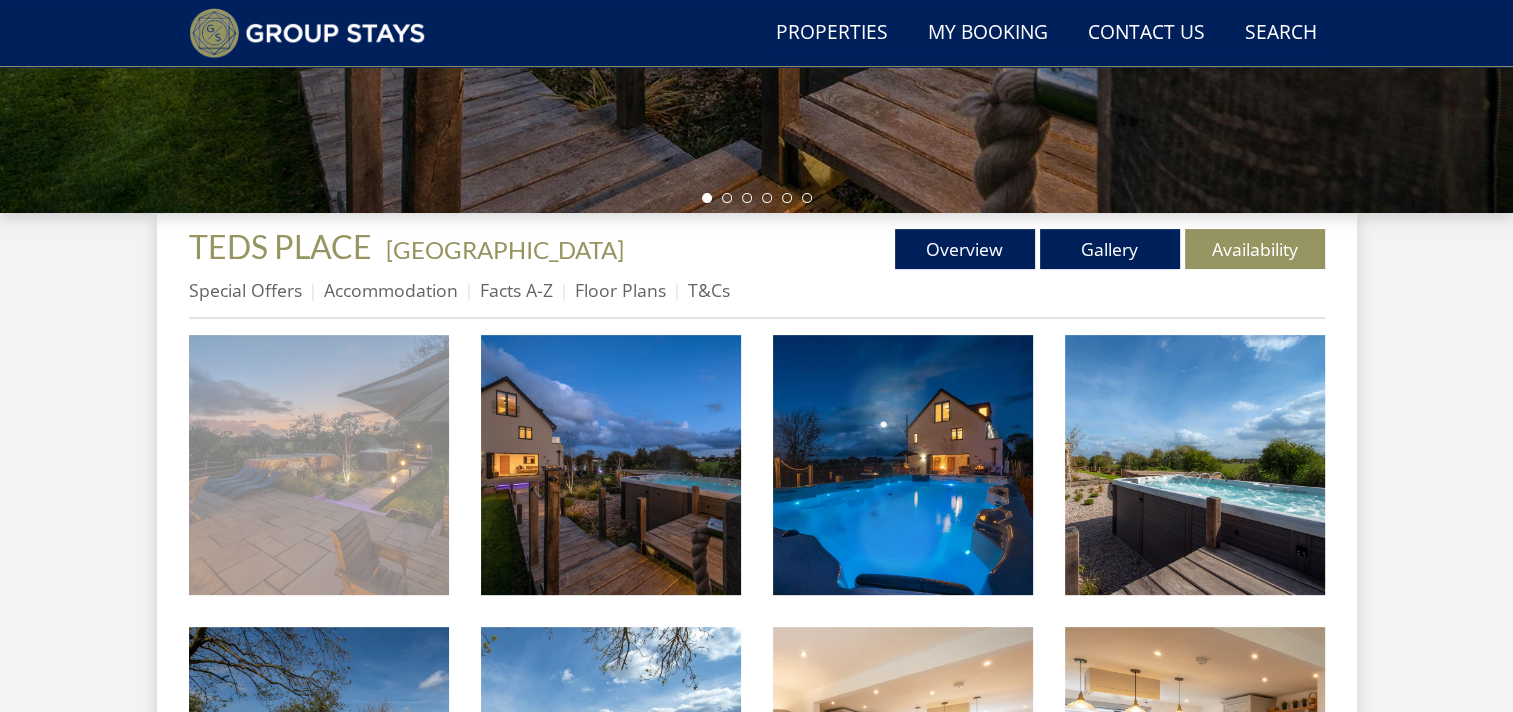 click at bounding box center (319, 465) 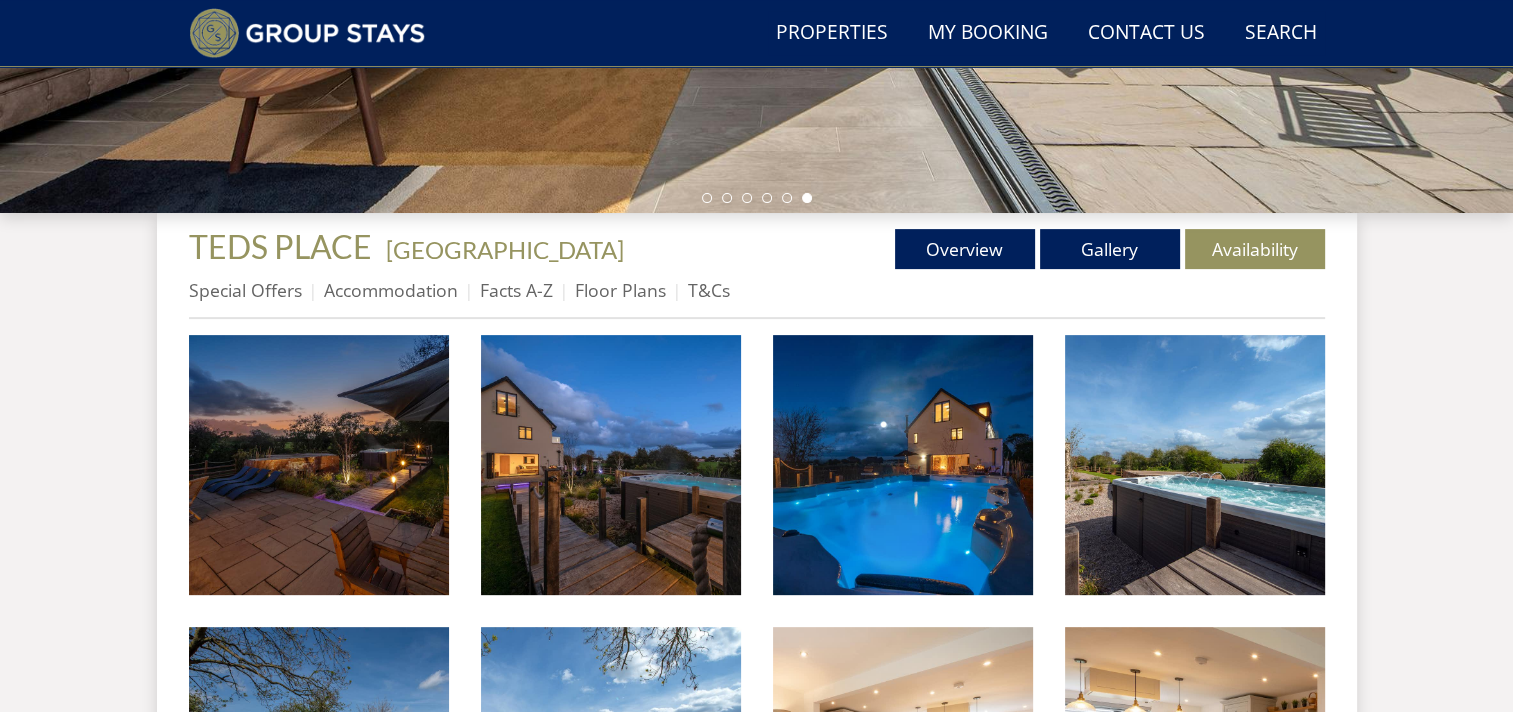 scroll, scrollTop: 548, scrollLeft: 0, axis: vertical 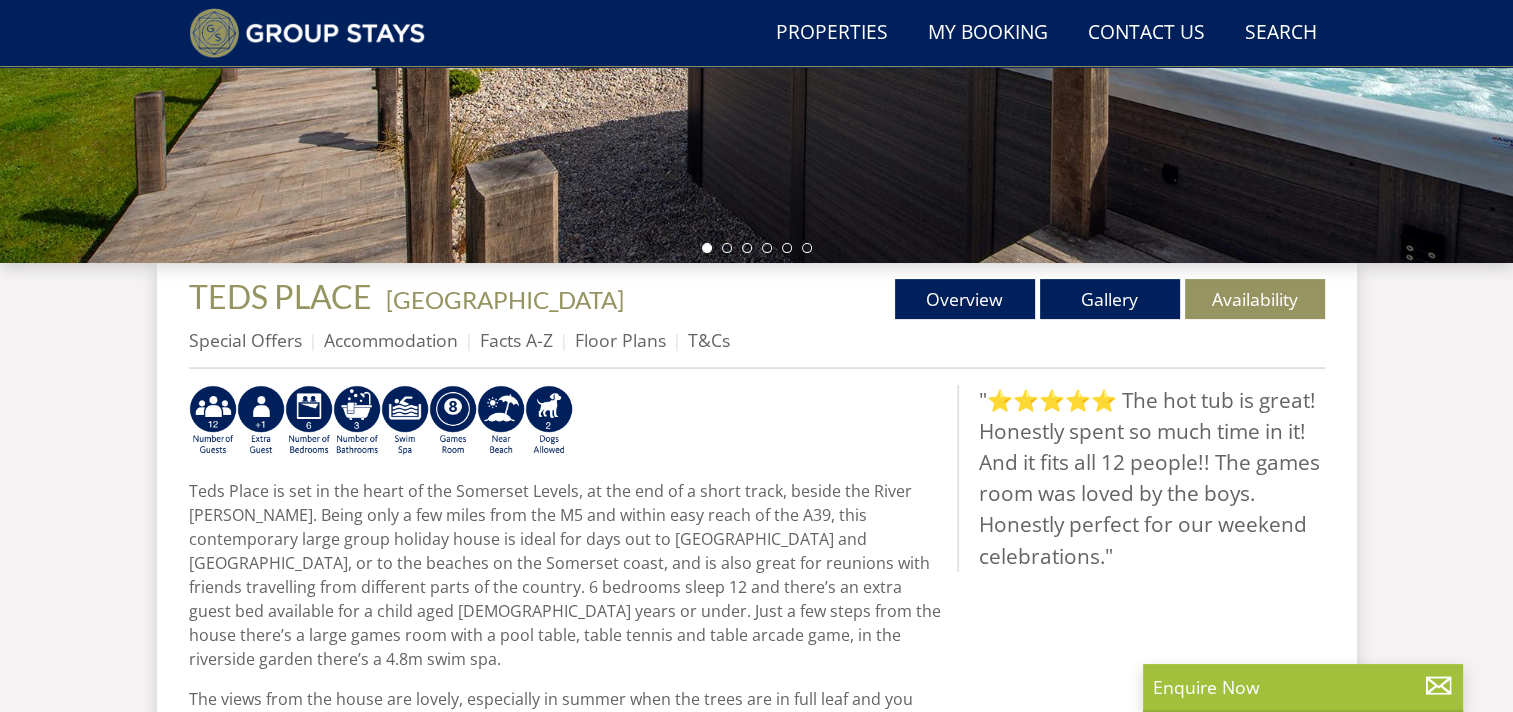 select on "10" 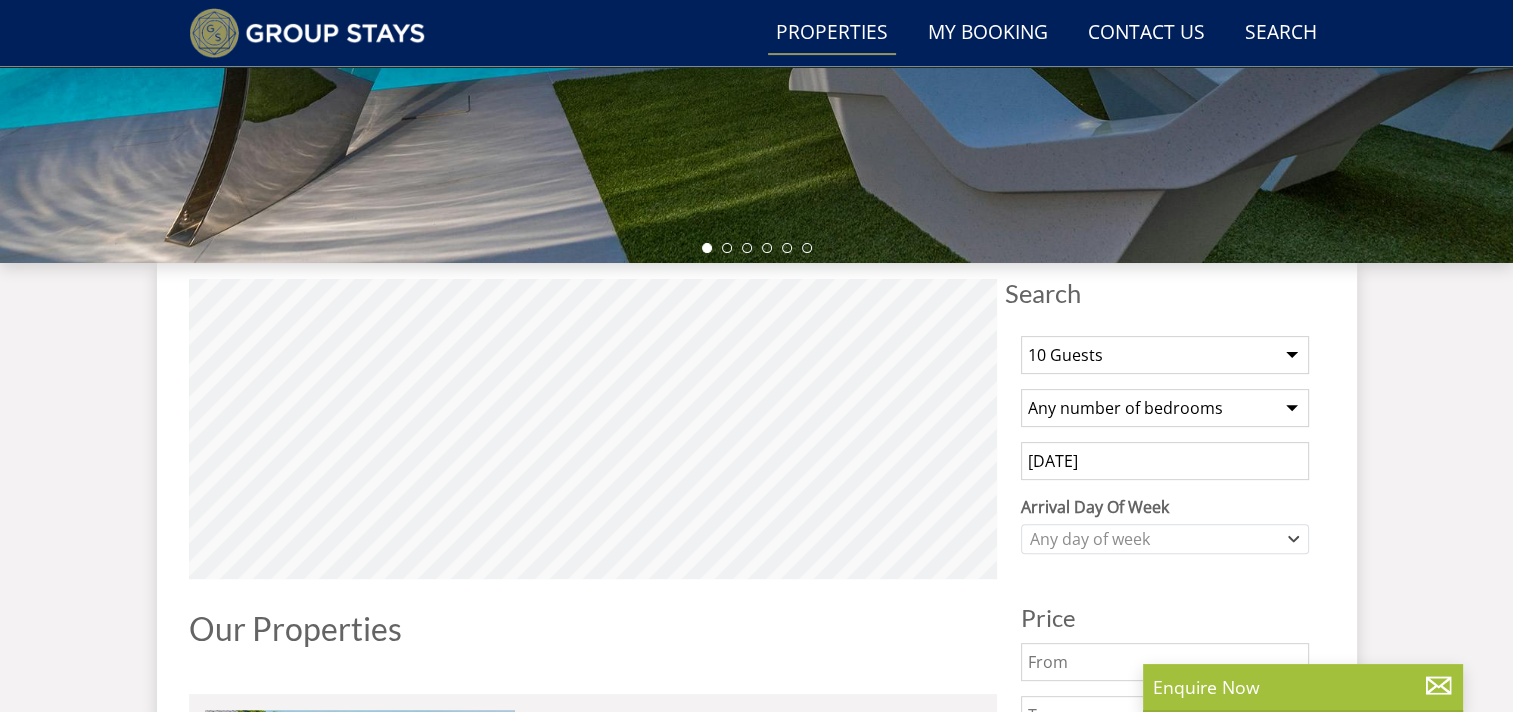 scroll, scrollTop: 7073, scrollLeft: 0, axis: vertical 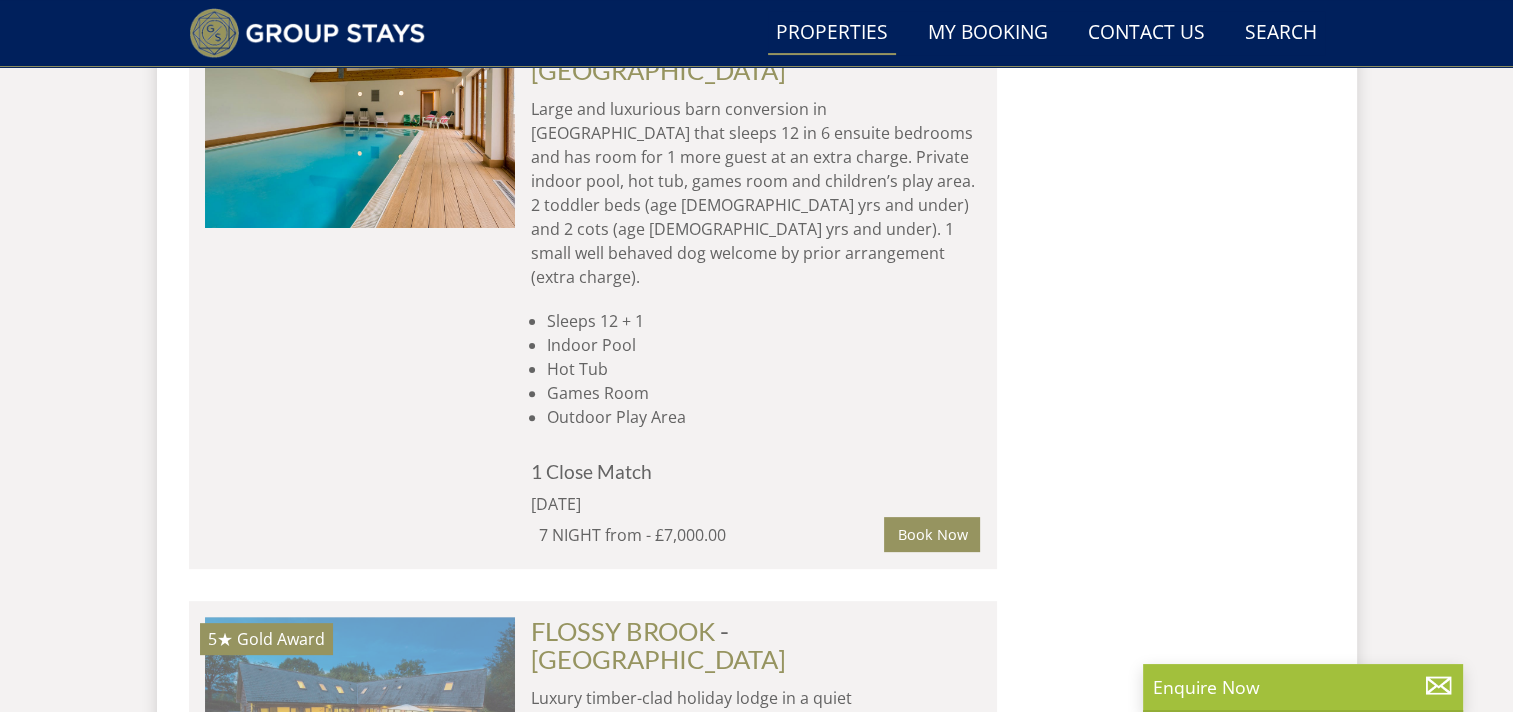 click at bounding box center [360, 717] 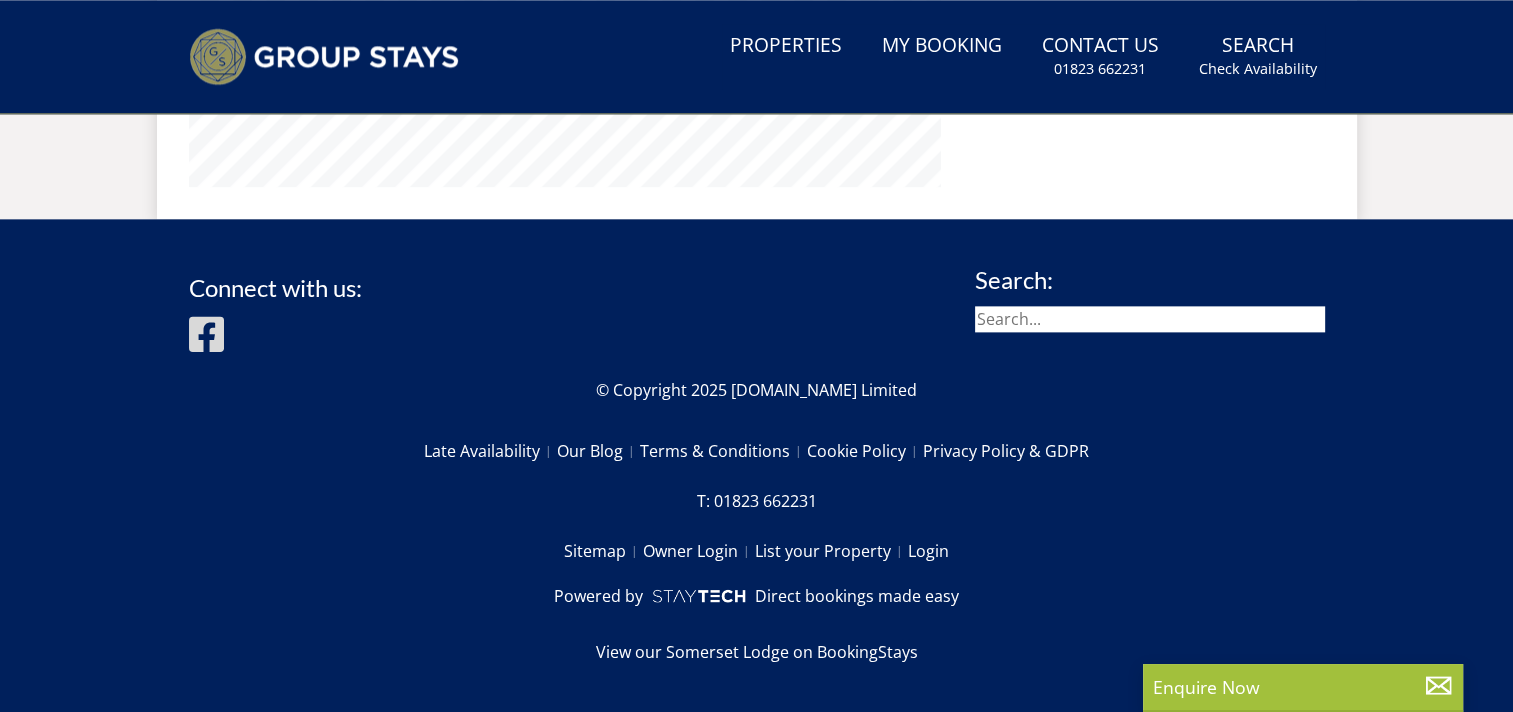 scroll, scrollTop: 0, scrollLeft: 0, axis: both 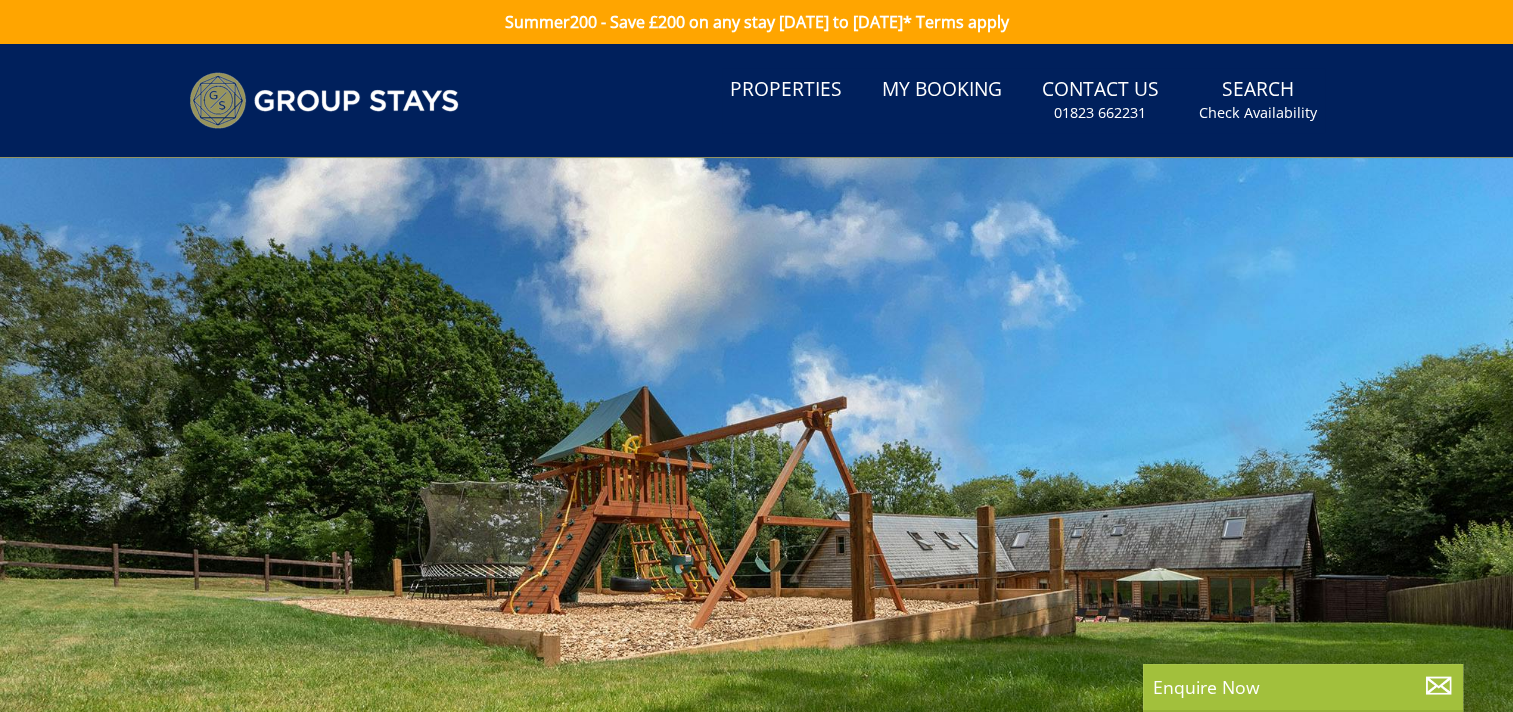 click at bounding box center (756, 508) 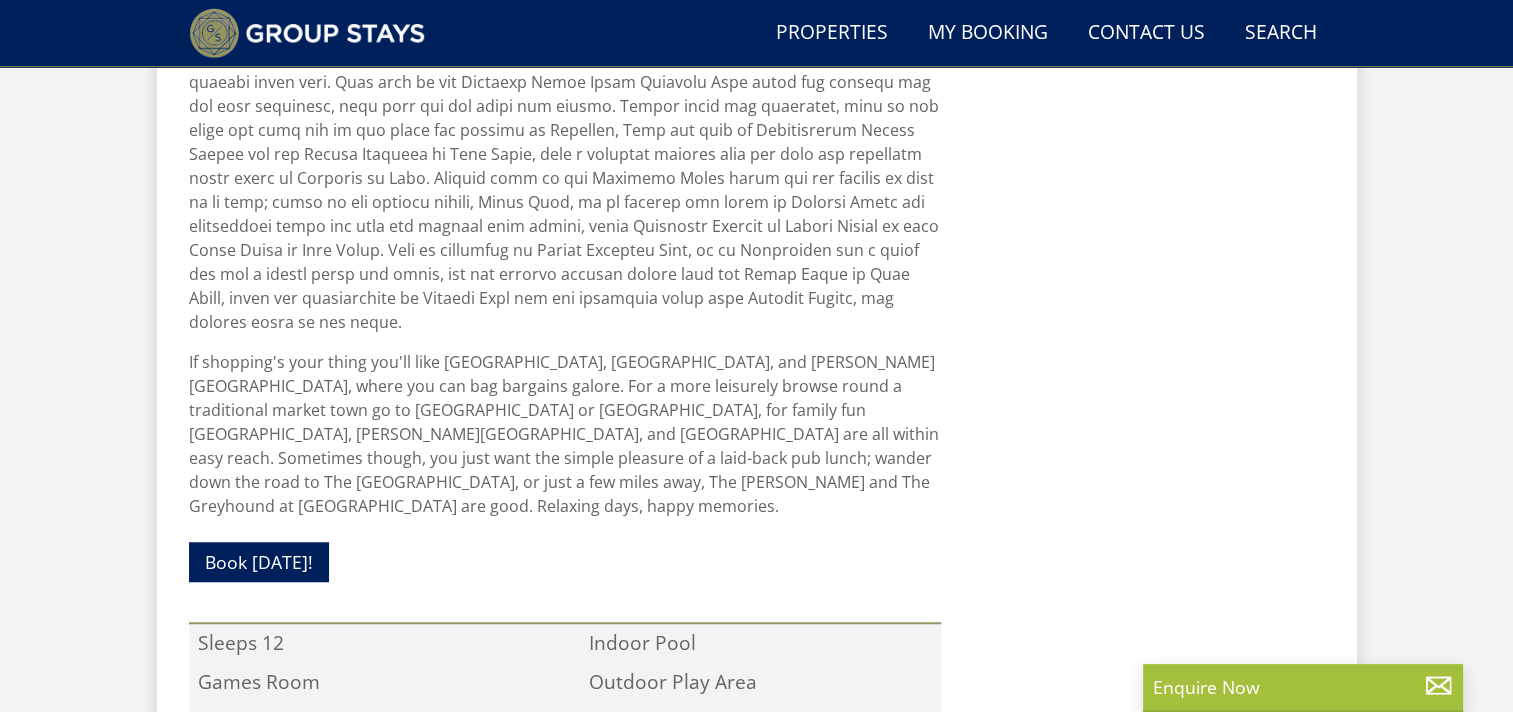 scroll, scrollTop: 1552, scrollLeft: 0, axis: vertical 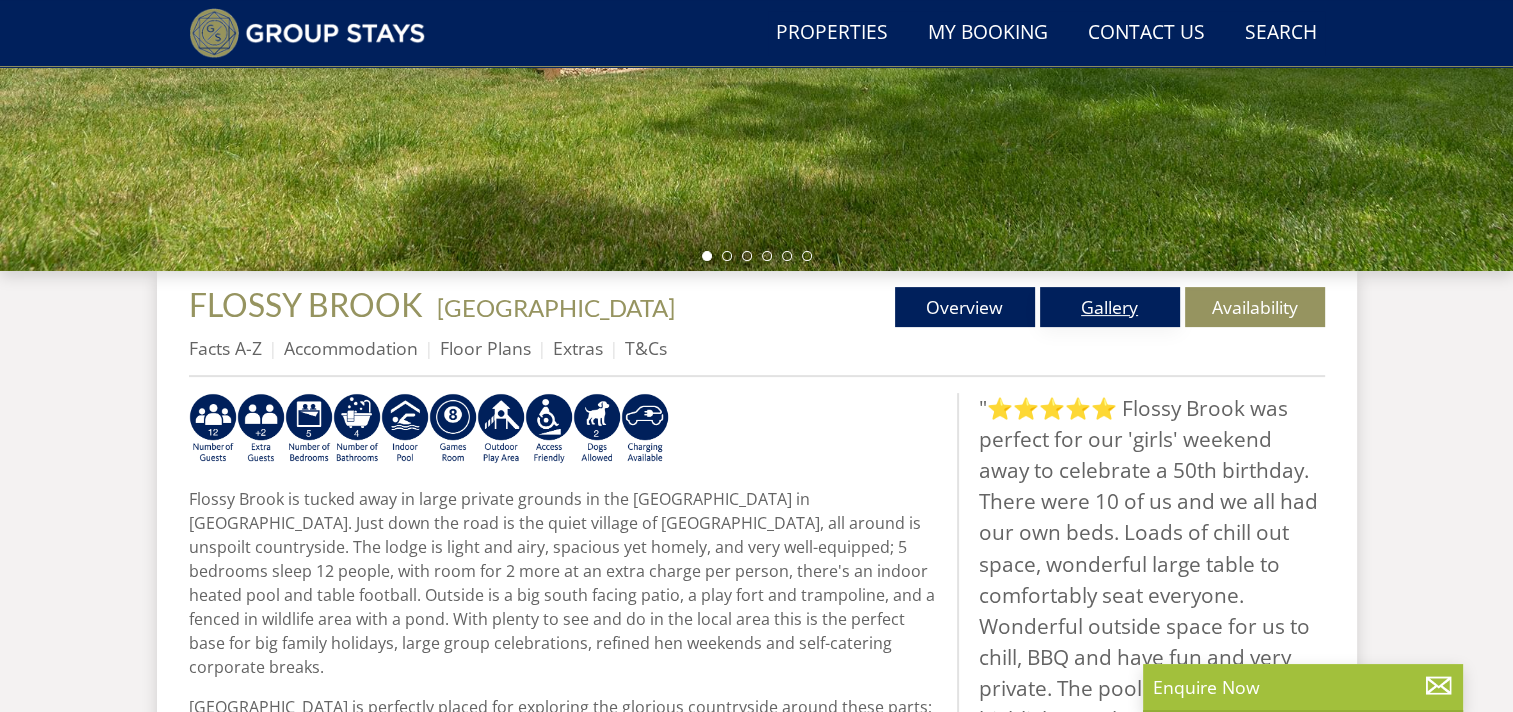 click on "Gallery" at bounding box center [1110, 307] 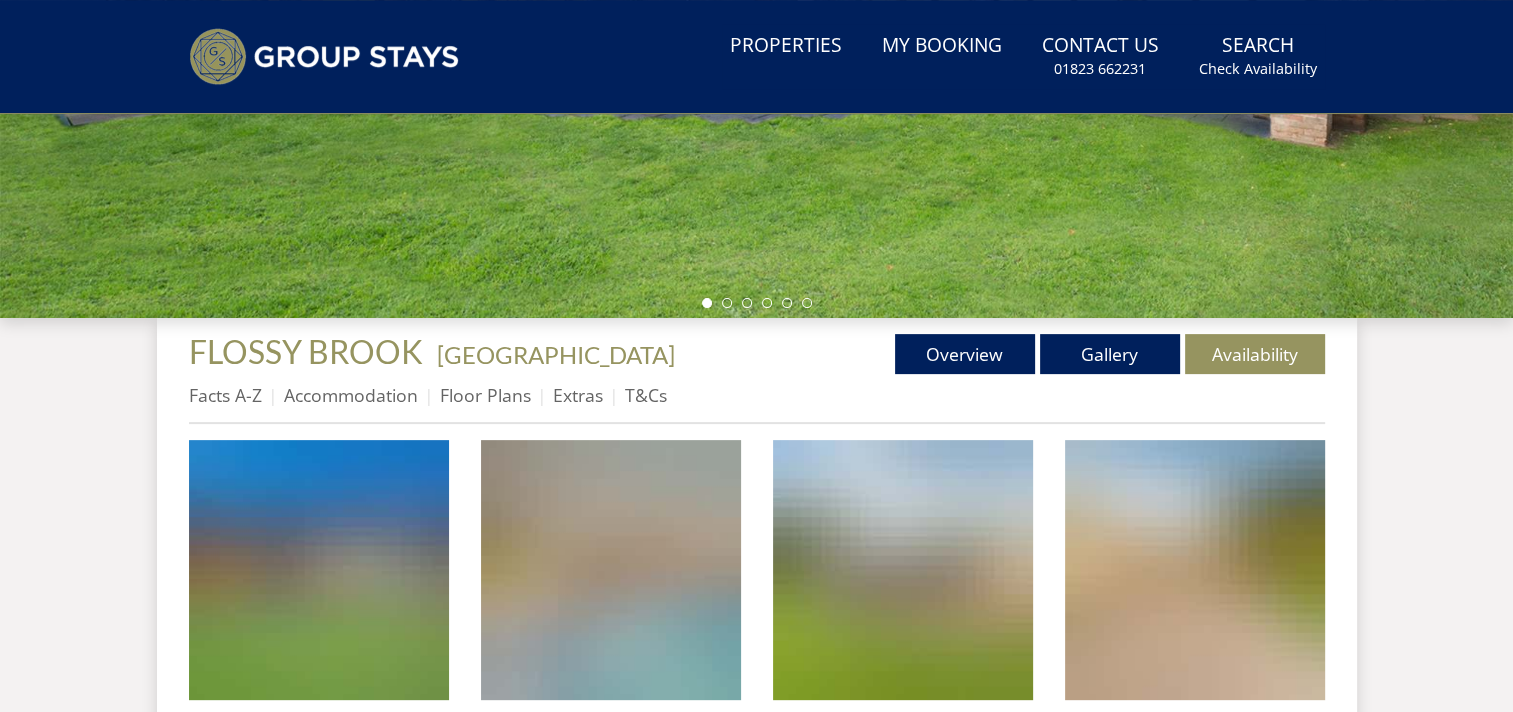 scroll, scrollTop: 0, scrollLeft: 0, axis: both 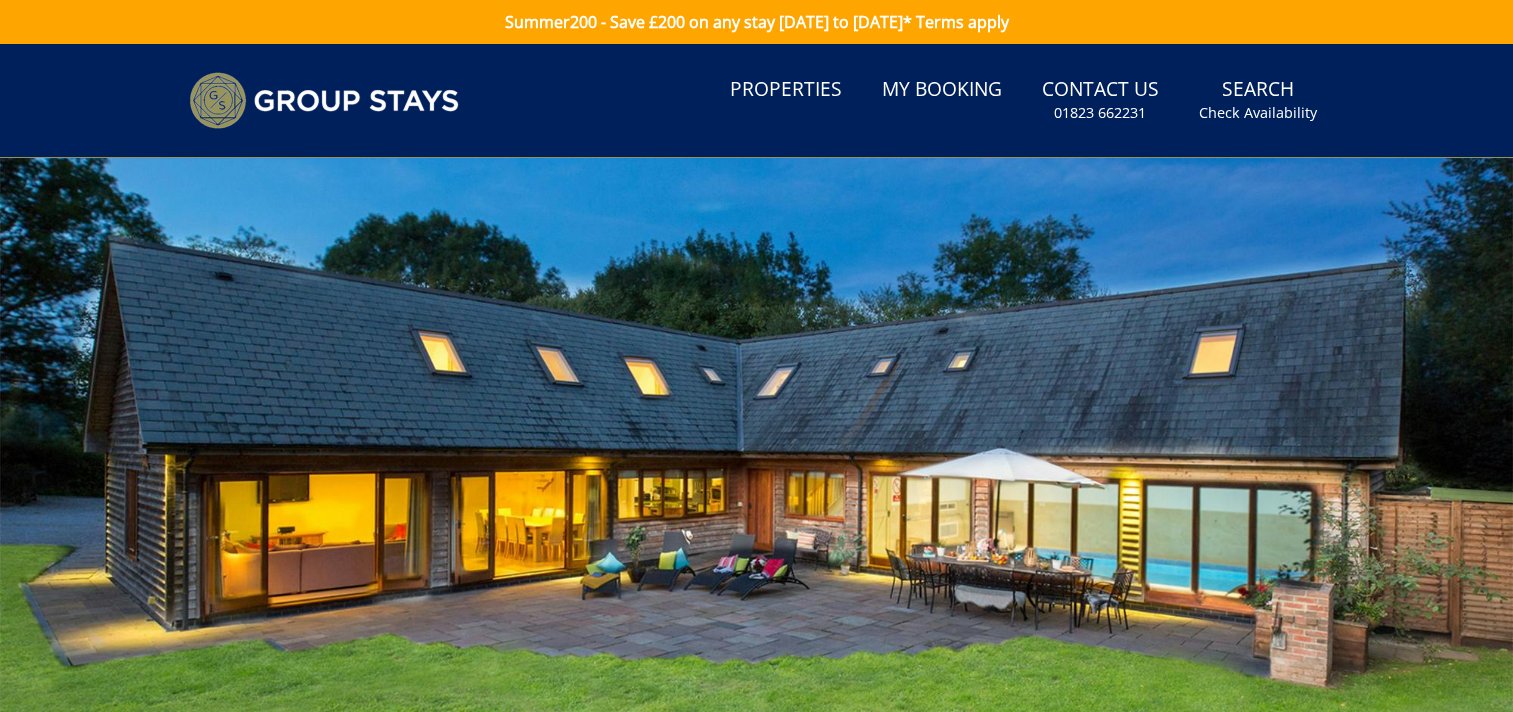 click at bounding box center (756, 508) 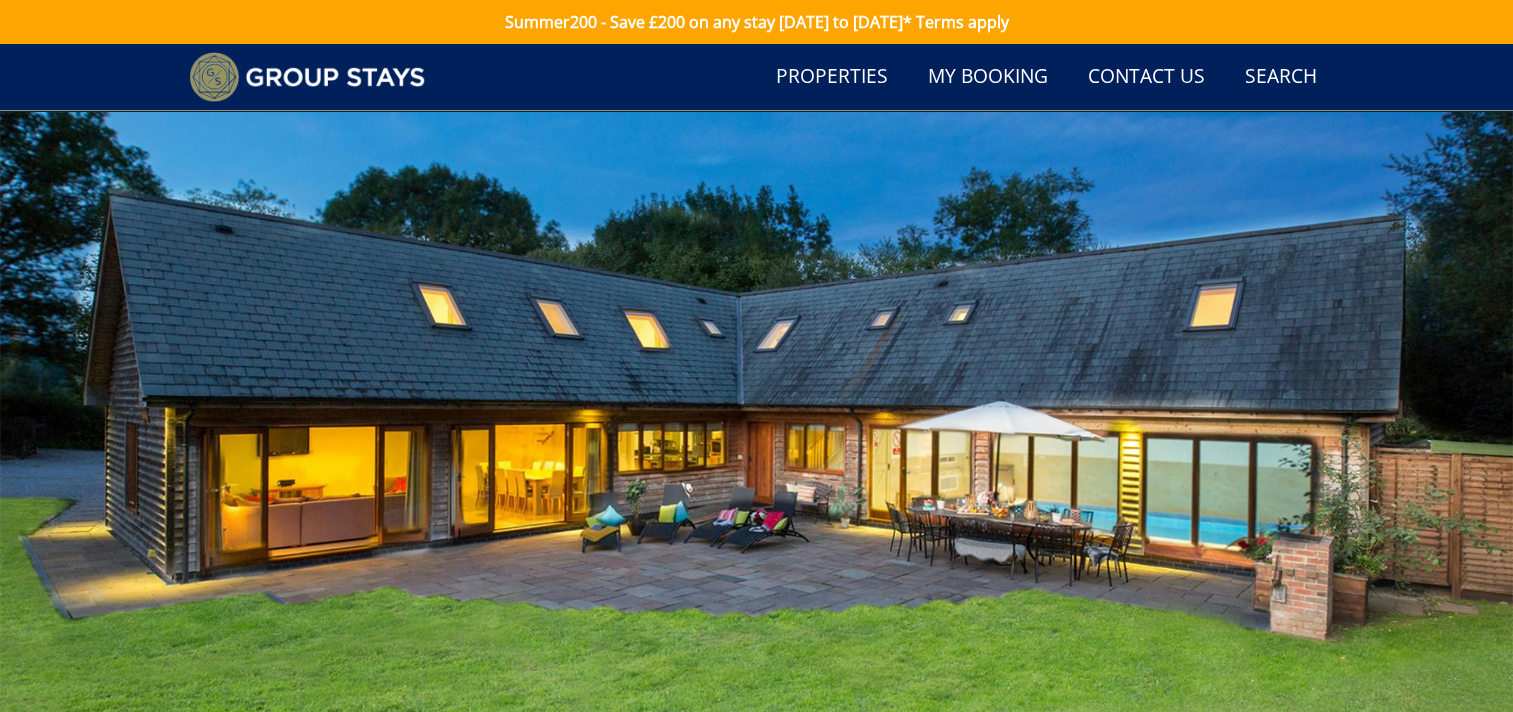 scroll, scrollTop: 622, scrollLeft: 0, axis: vertical 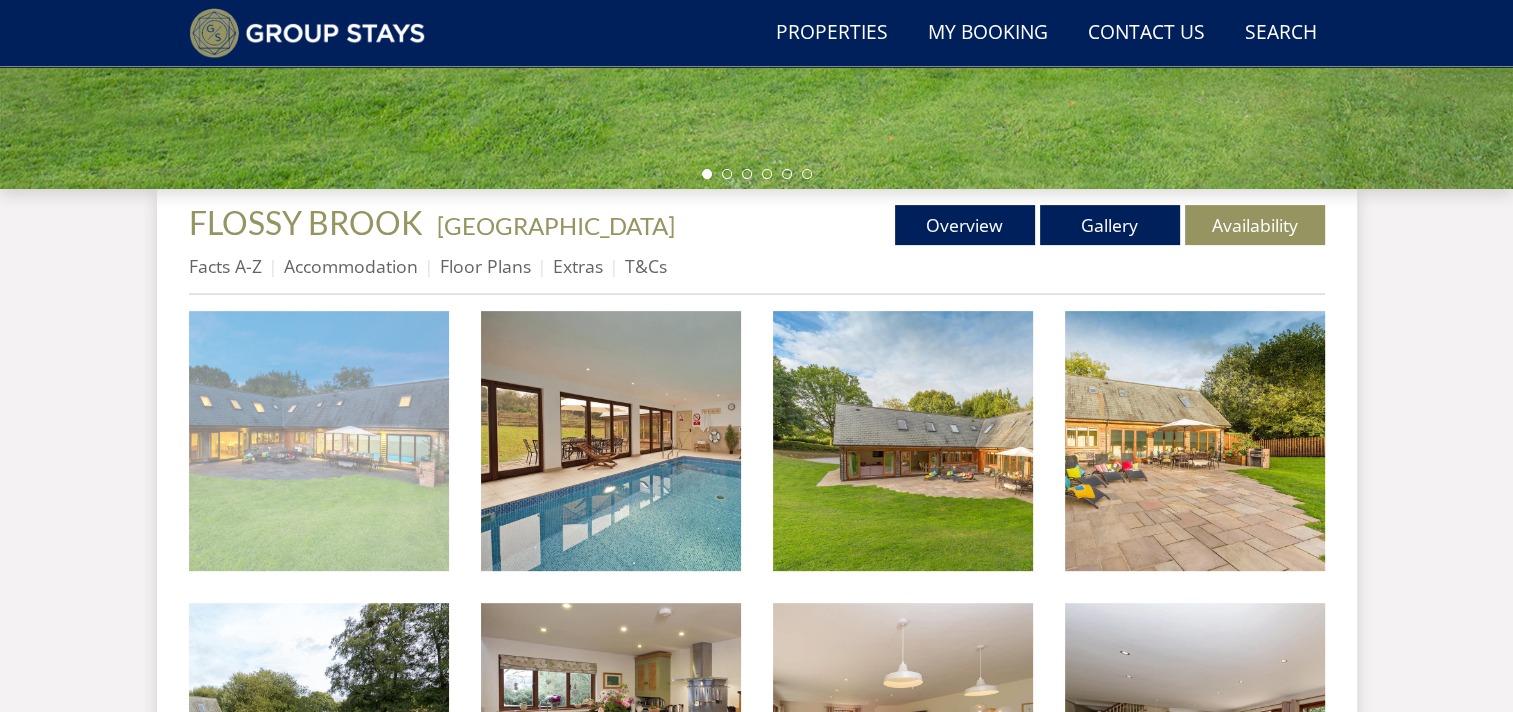 click at bounding box center [319, 441] 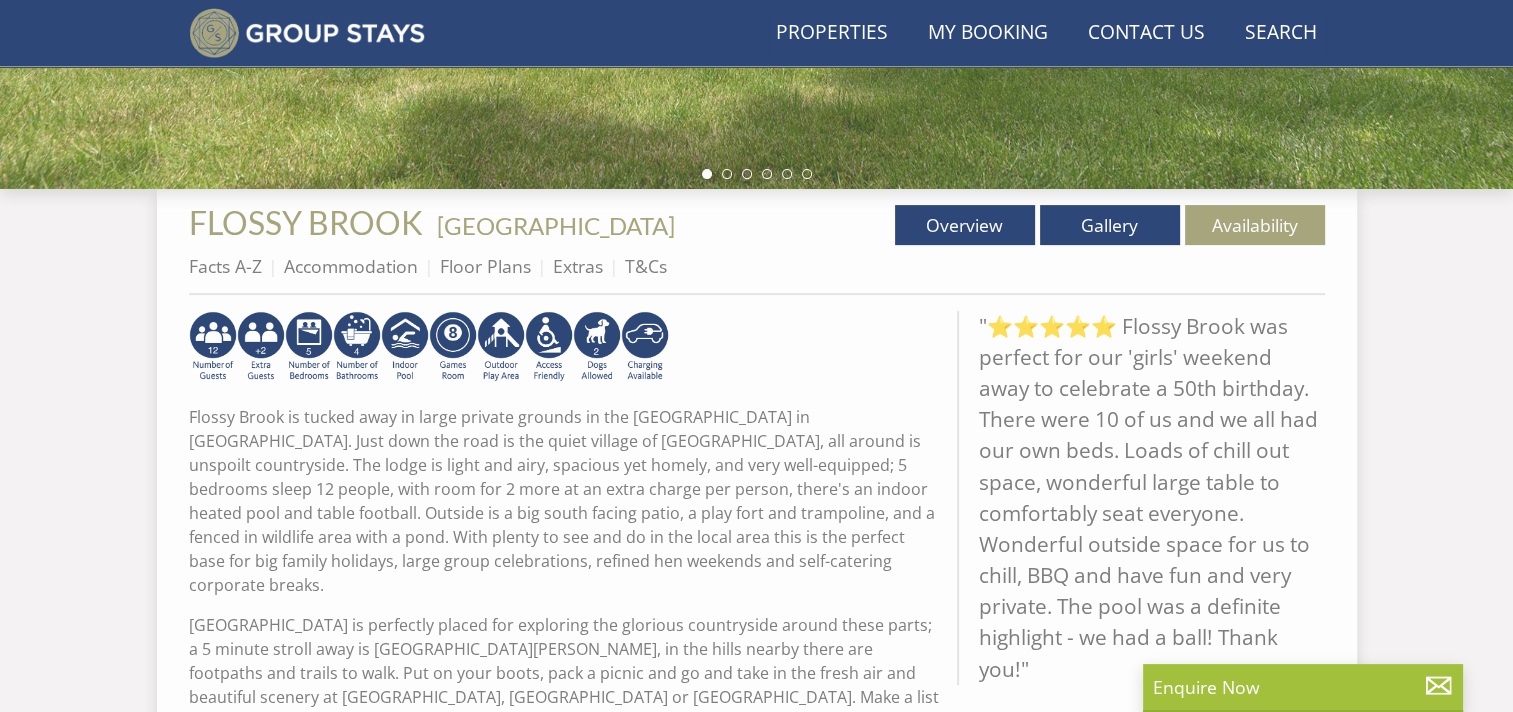 scroll, scrollTop: 540, scrollLeft: 0, axis: vertical 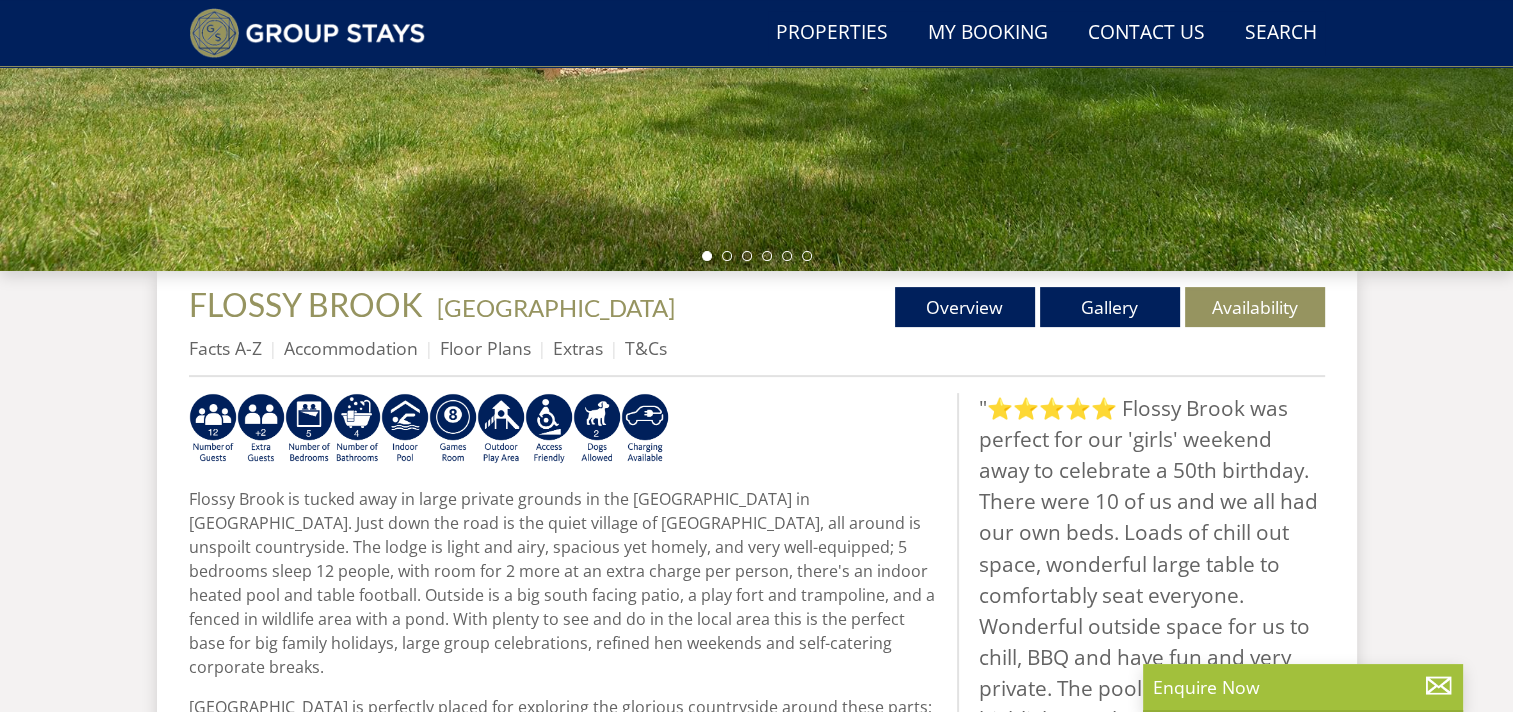 select on "10" 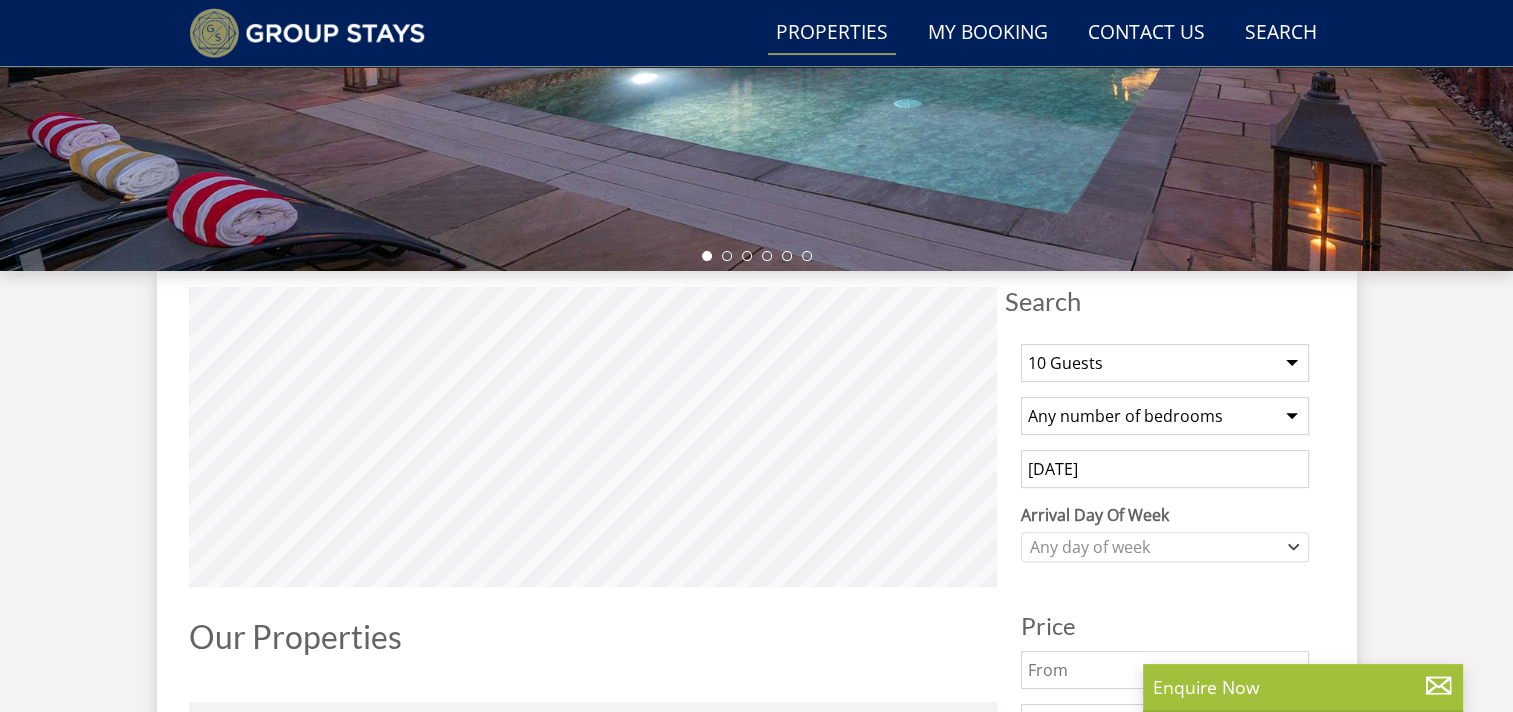 scroll, scrollTop: 8118, scrollLeft: 0, axis: vertical 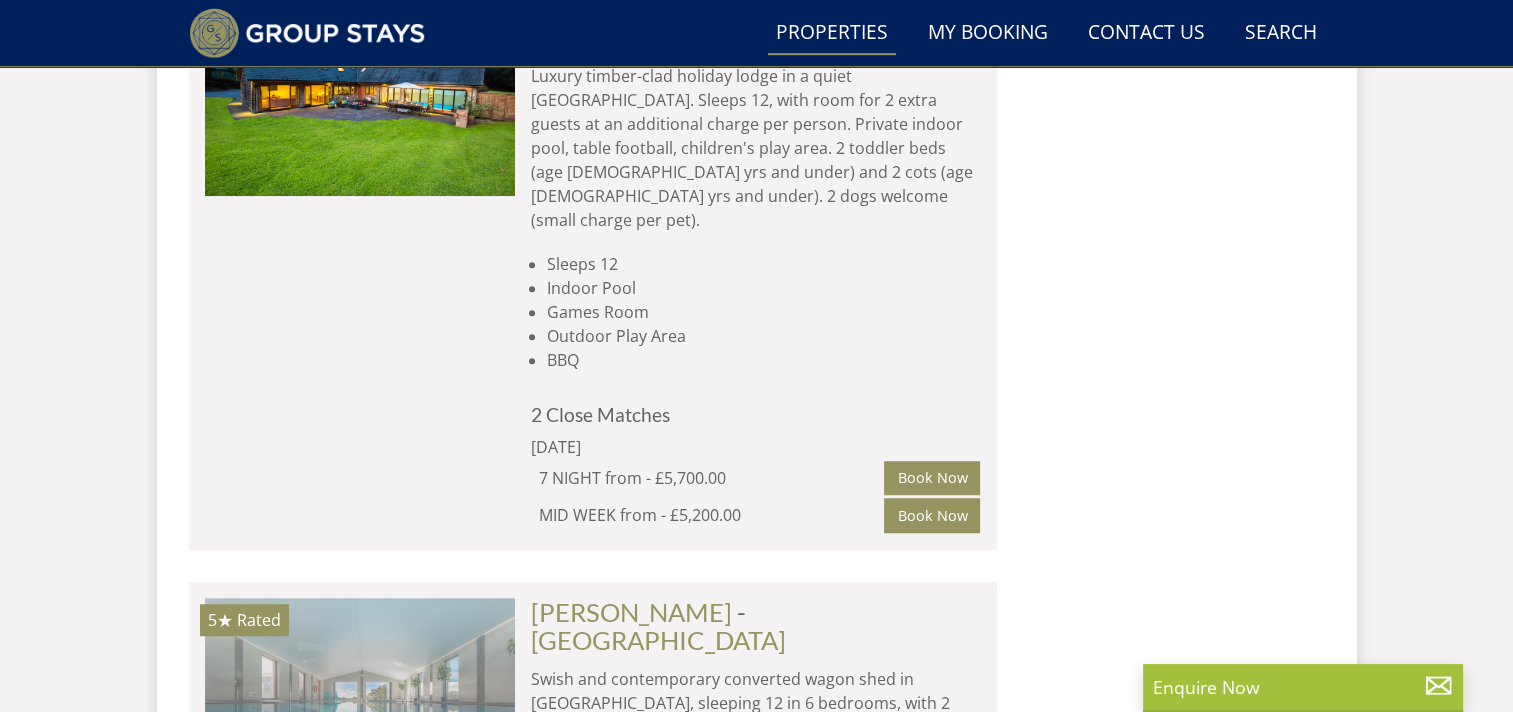 click at bounding box center [360, 698] 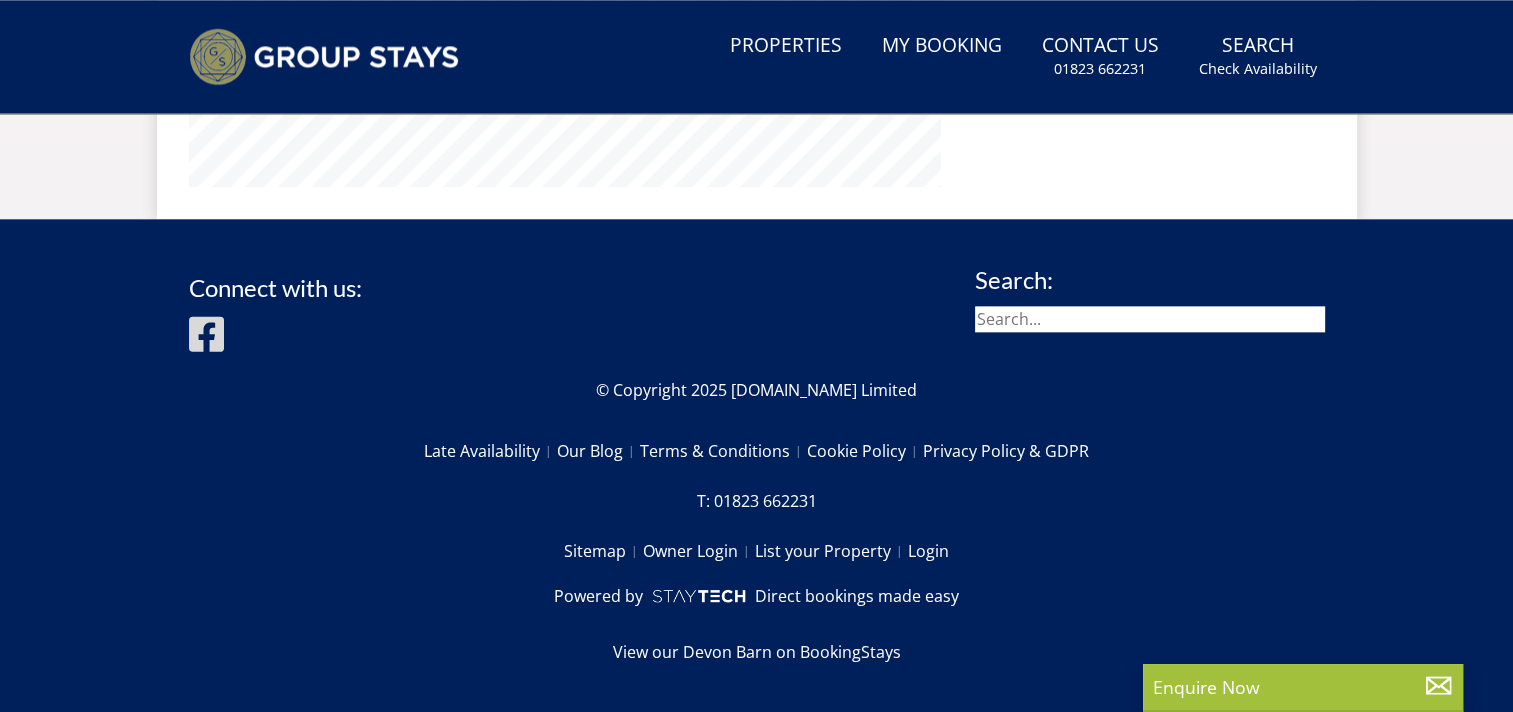 scroll, scrollTop: 0, scrollLeft: 0, axis: both 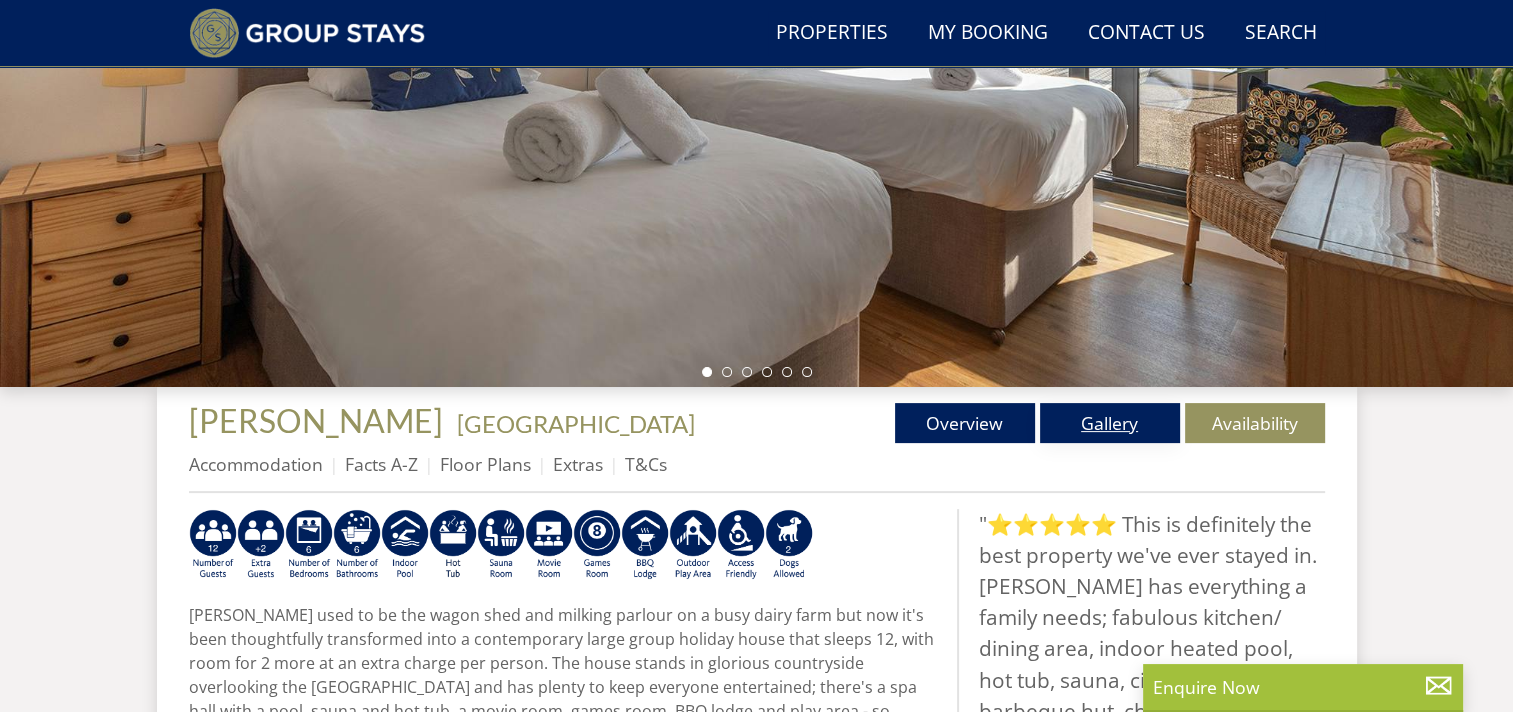 click on "Gallery" at bounding box center (1110, 423) 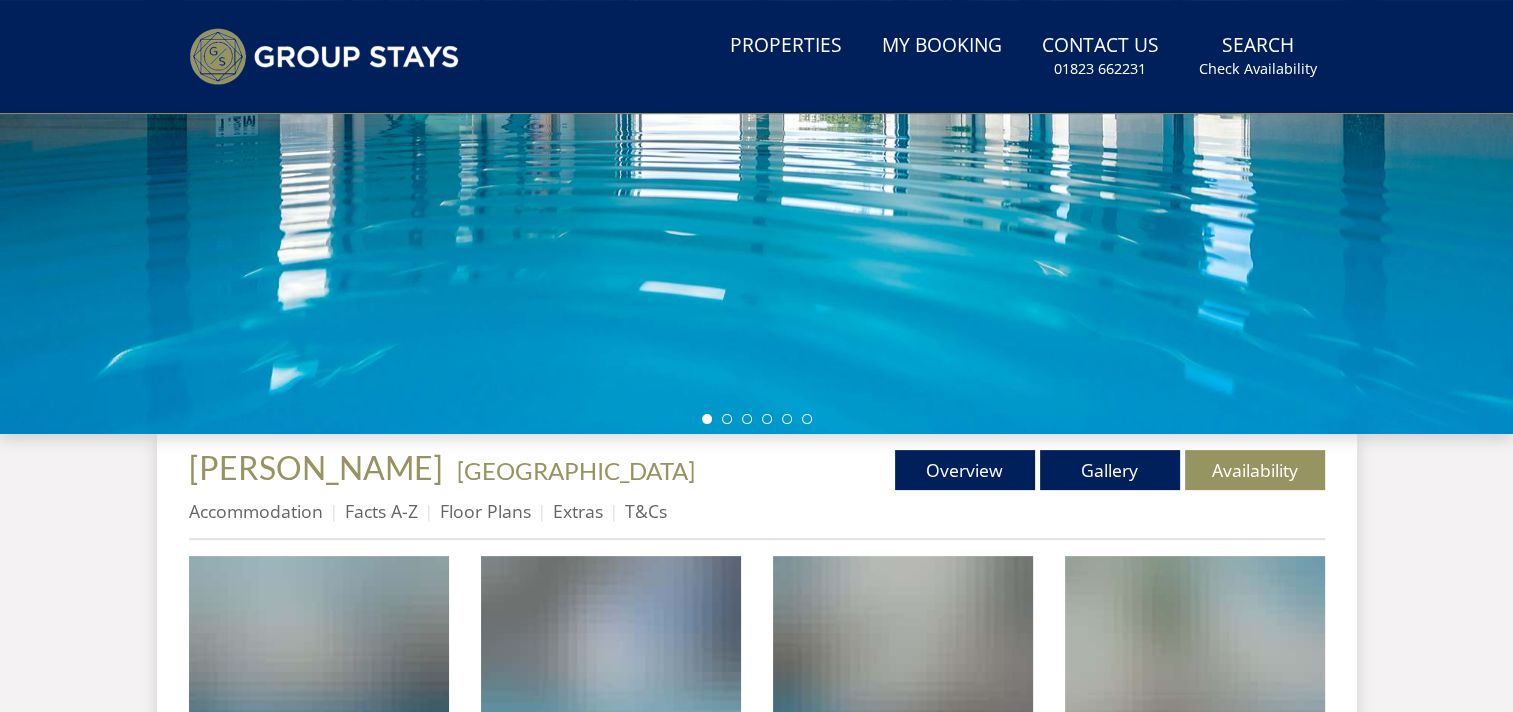 scroll, scrollTop: 0, scrollLeft: 0, axis: both 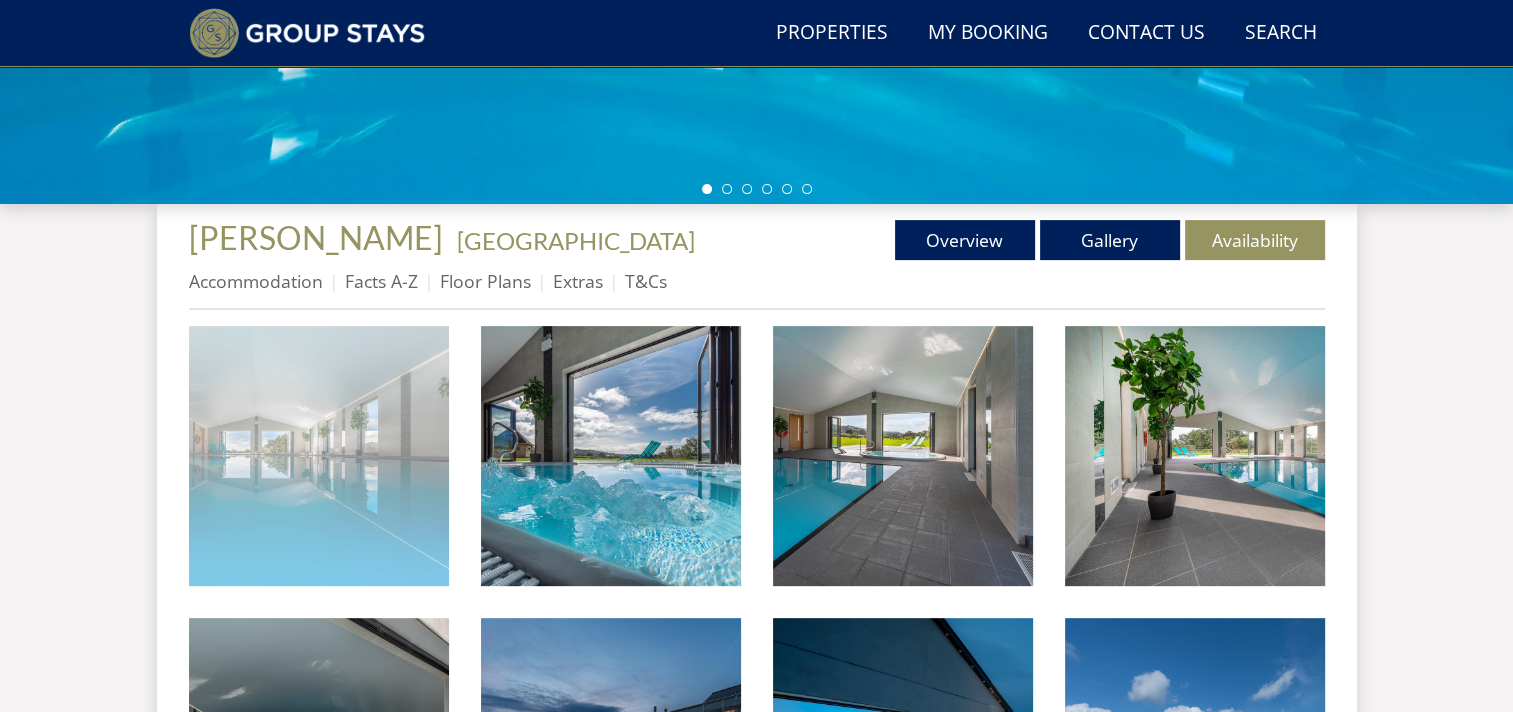 click at bounding box center [319, 456] 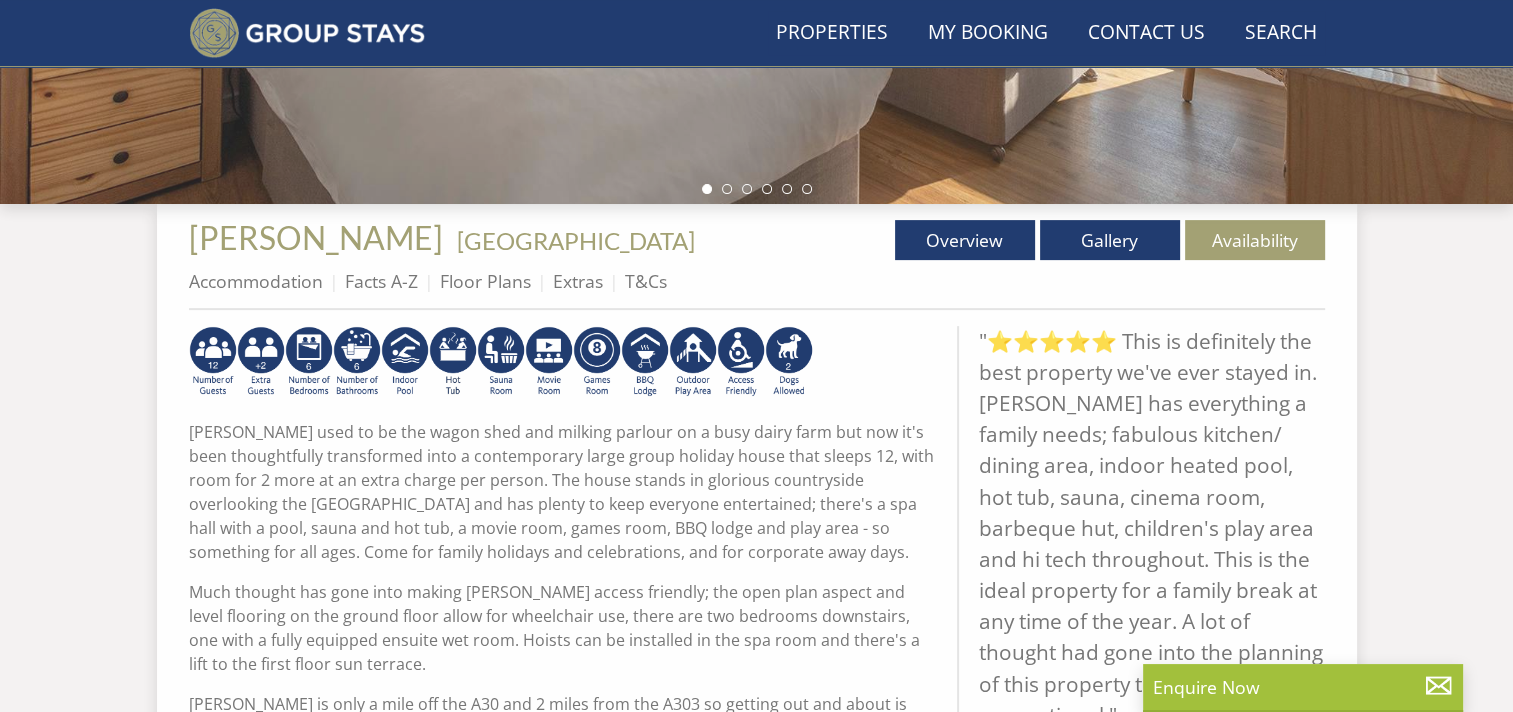 scroll, scrollTop: 424, scrollLeft: 0, axis: vertical 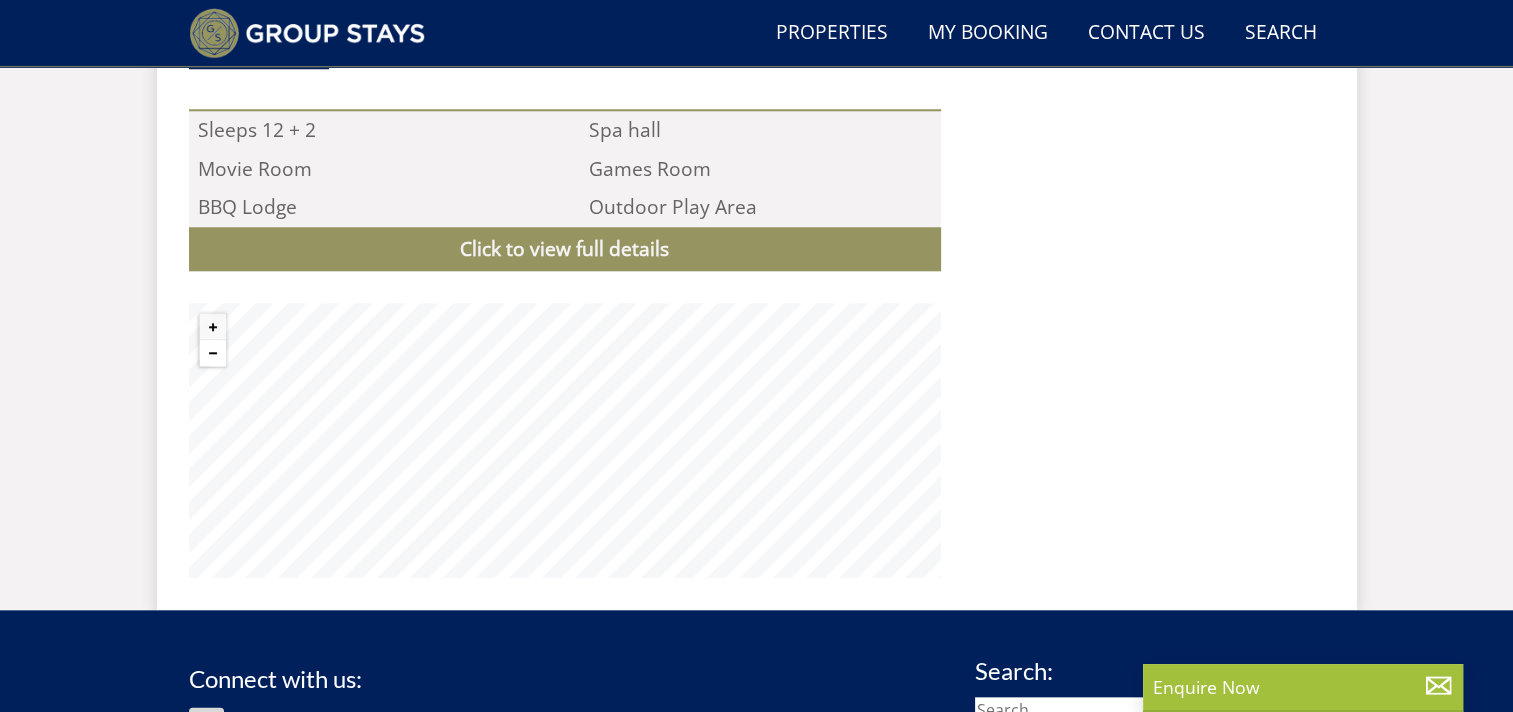 click at bounding box center [213, 353] 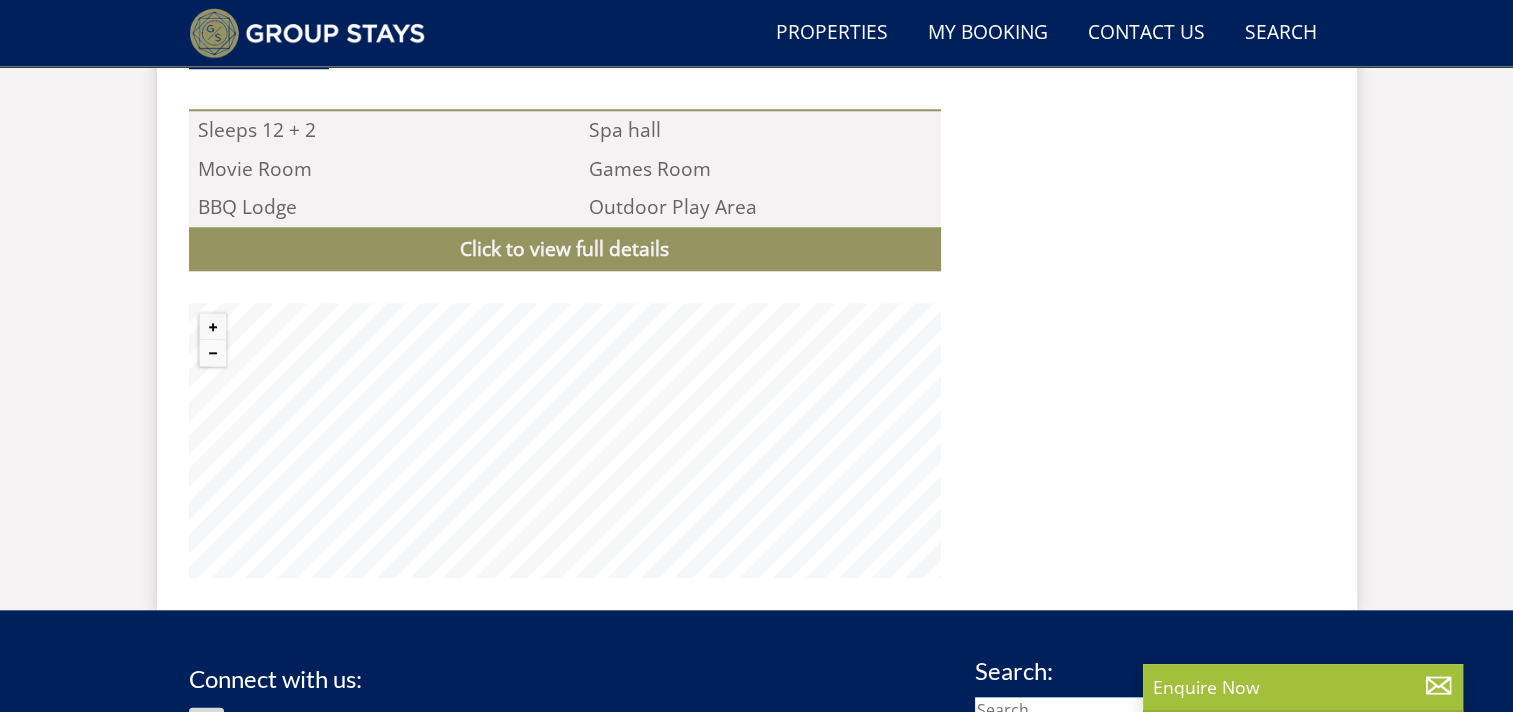 select on "10" 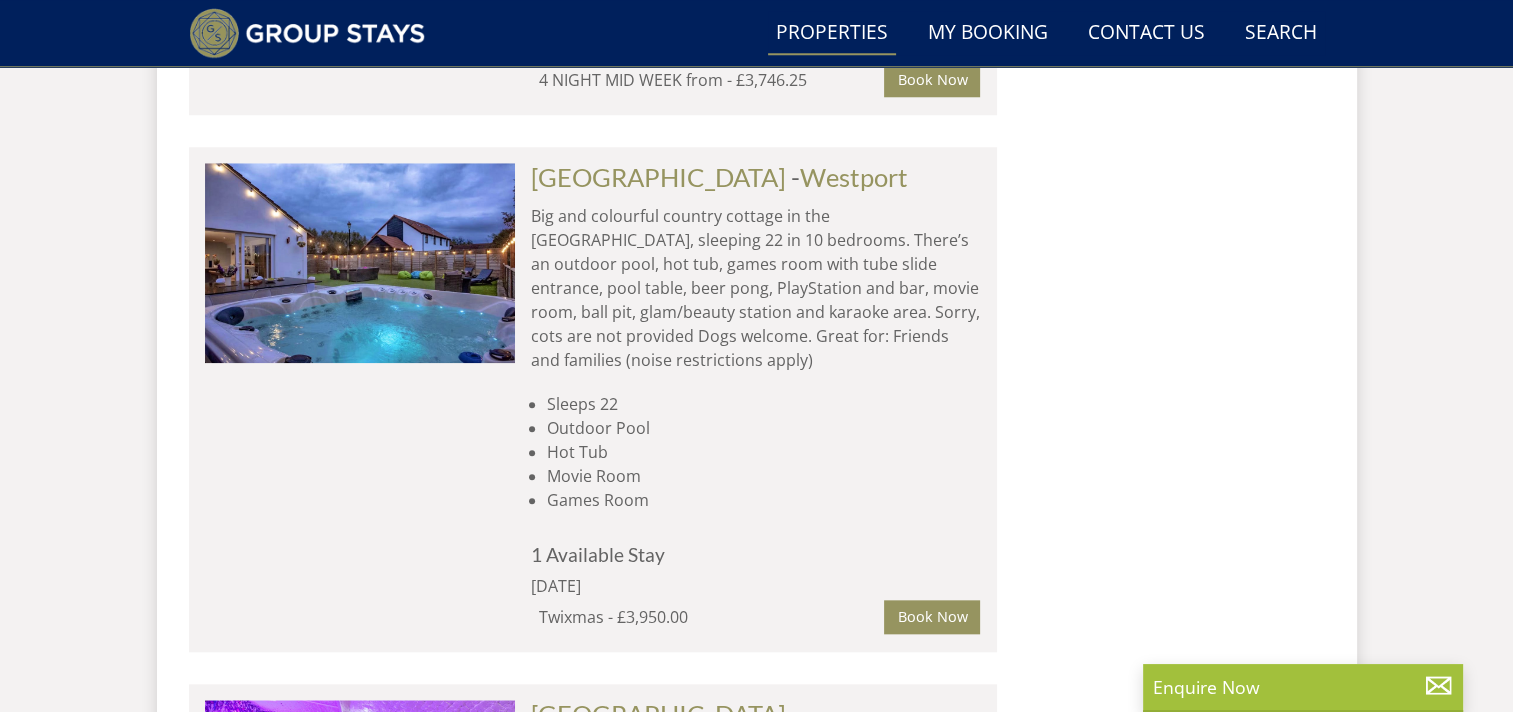 scroll, scrollTop: 8740, scrollLeft: 0, axis: vertical 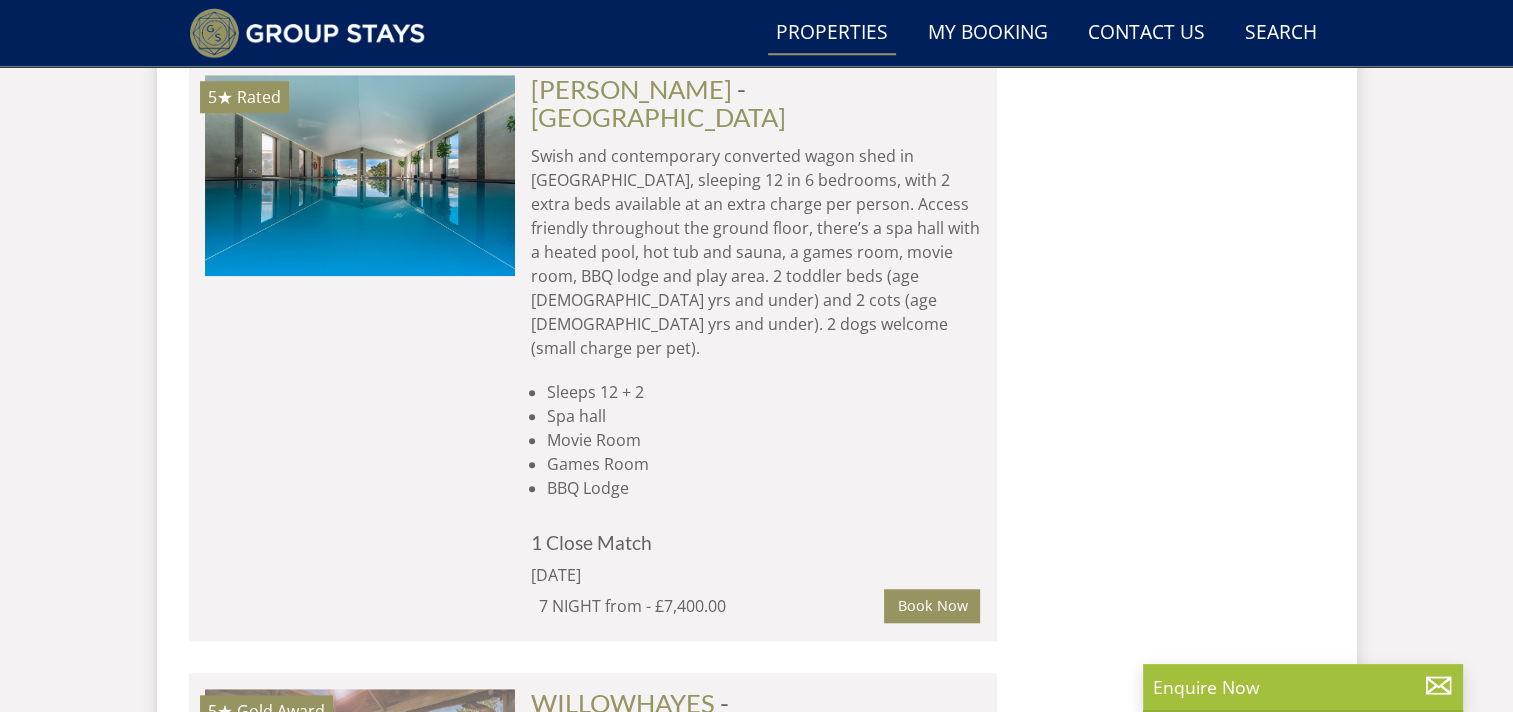 click at bounding box center [360, 789] 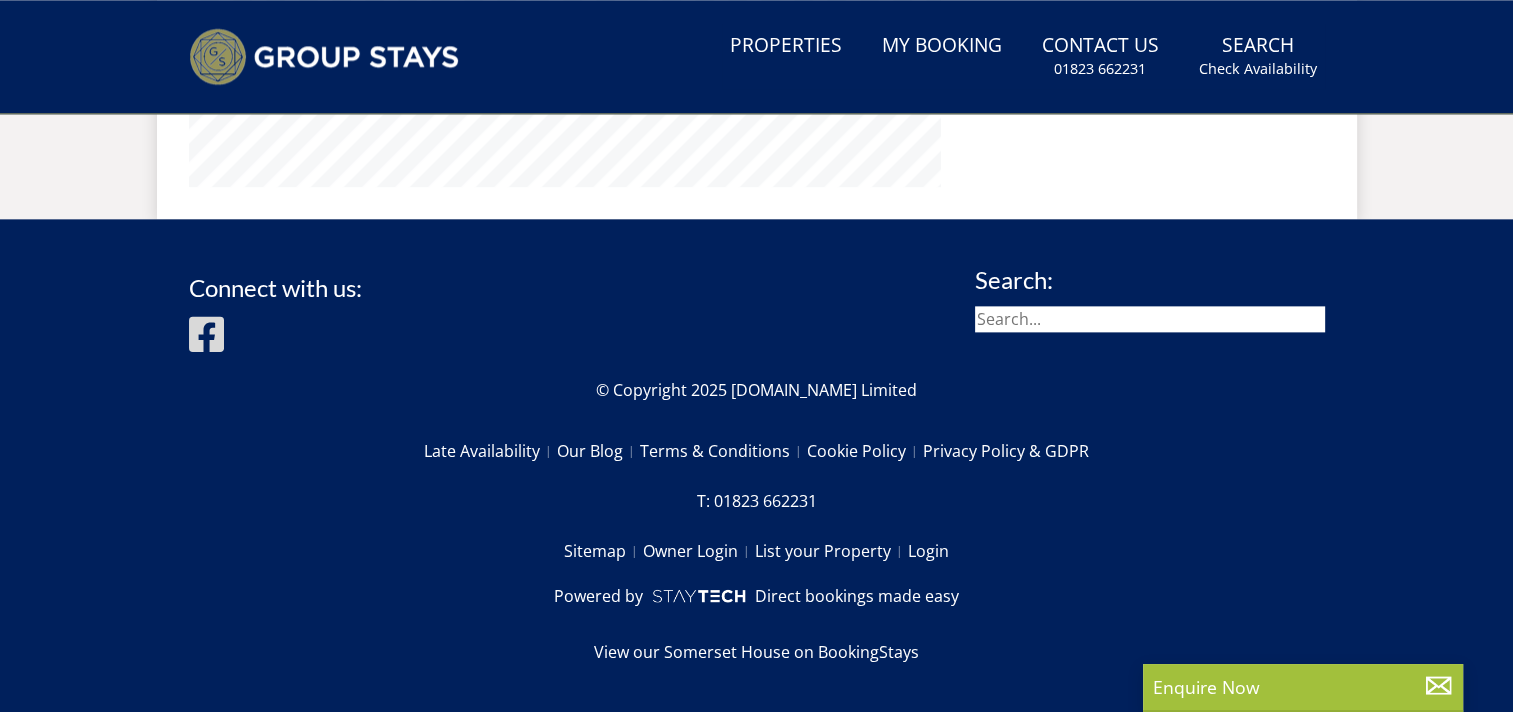 scroll, scrollTop: 0, scrollLeft: 0, axis: both 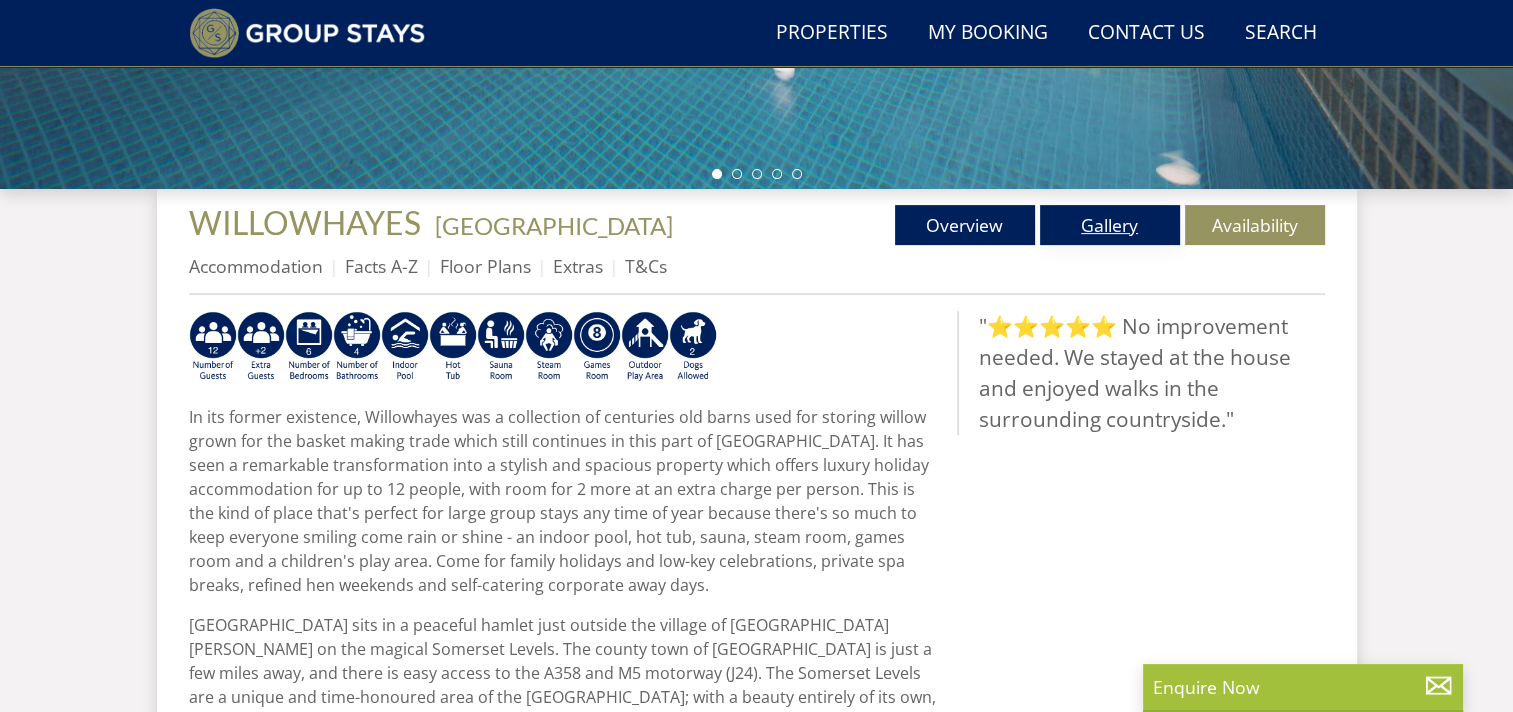 click on "Gallery" at bounding box center [1110, 225] 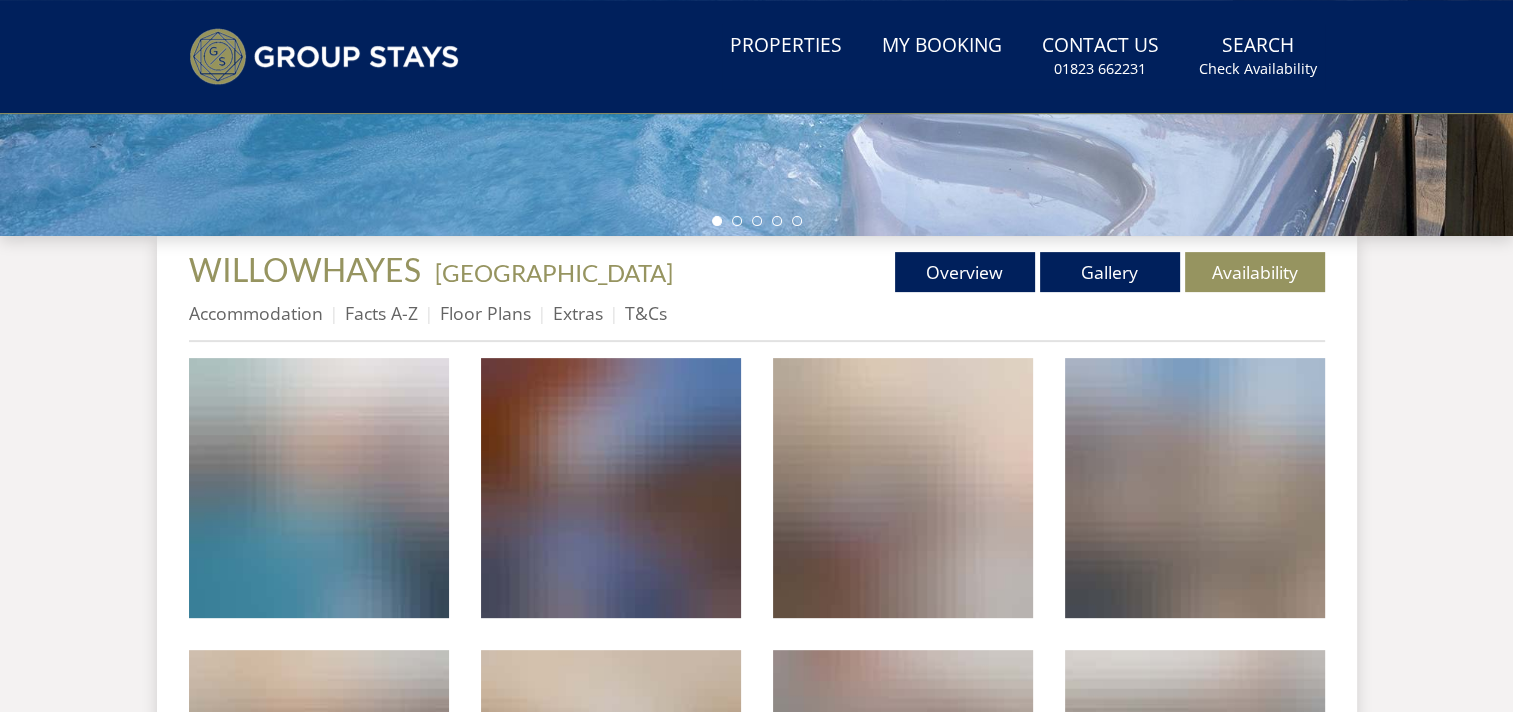 scroll, scrollTop: 0, scrollLeft: 0, axis: both 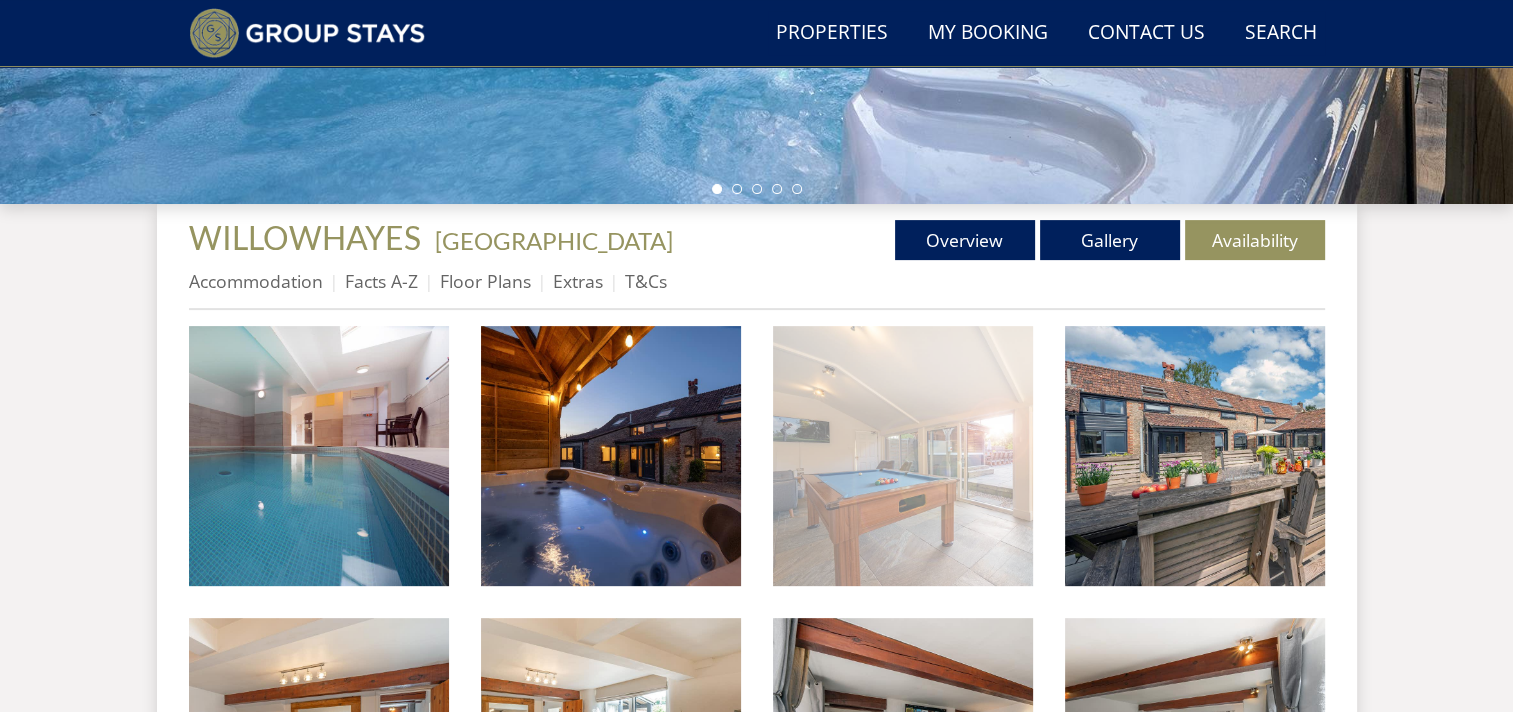 click at bounding box center (903, 456) 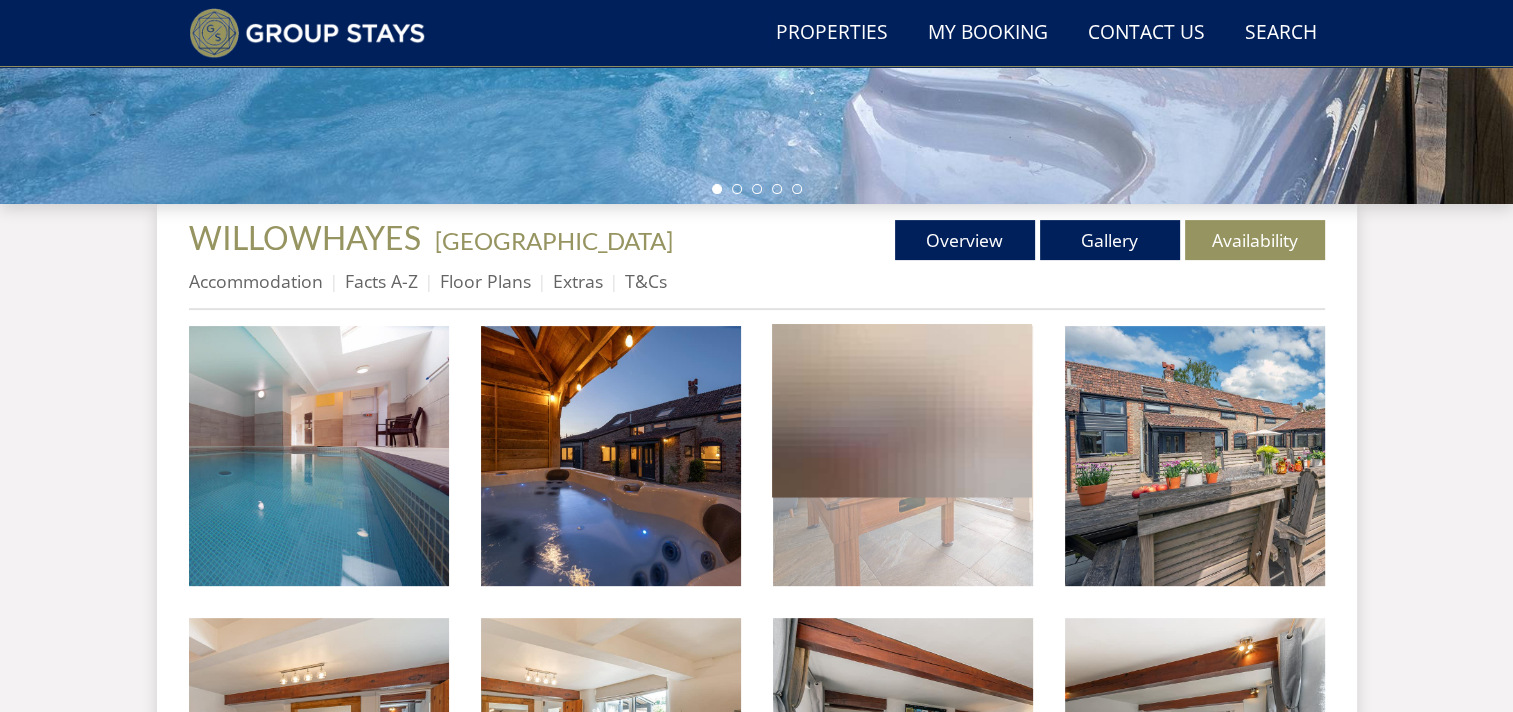 click at bounding box center [982, 423] 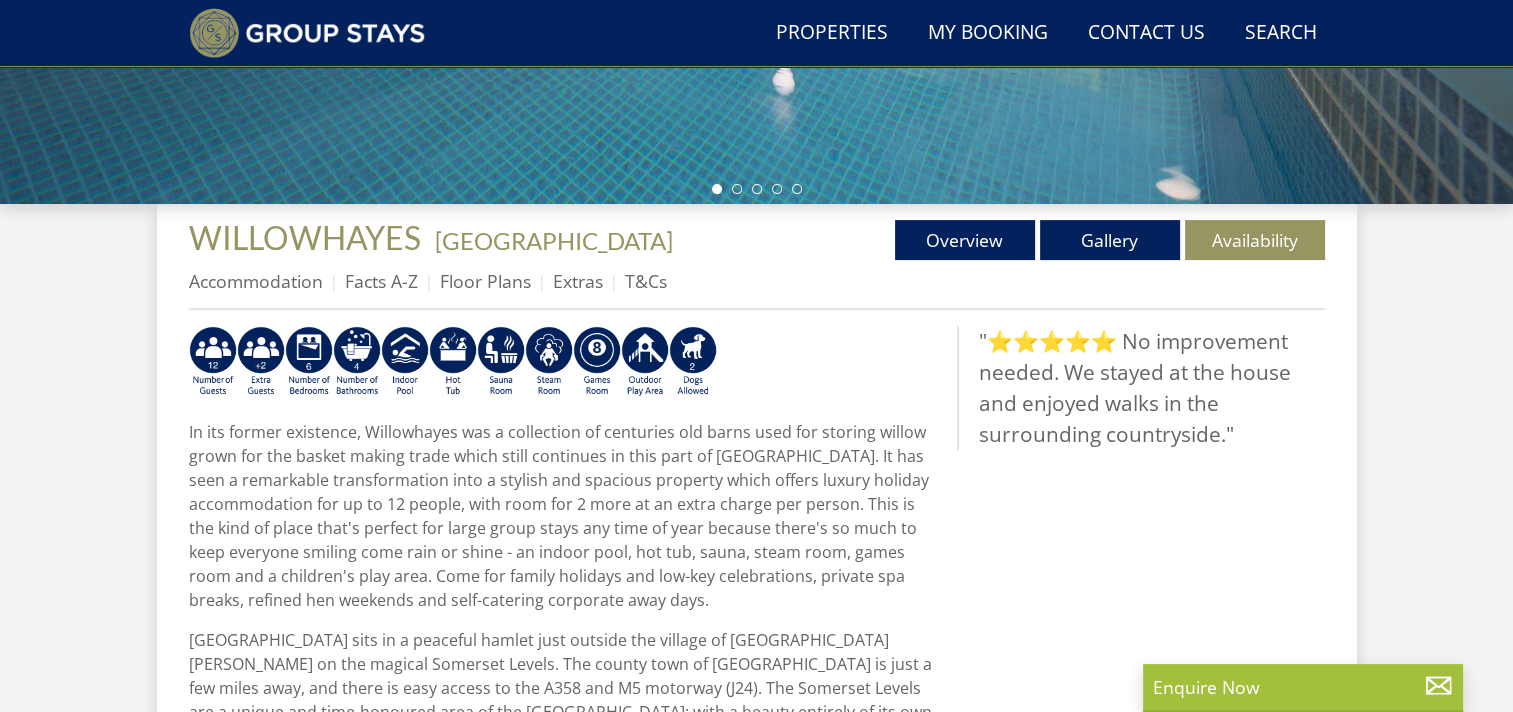 scroll, scrollTop: 622, scrollLeft: 0, axis: vertical 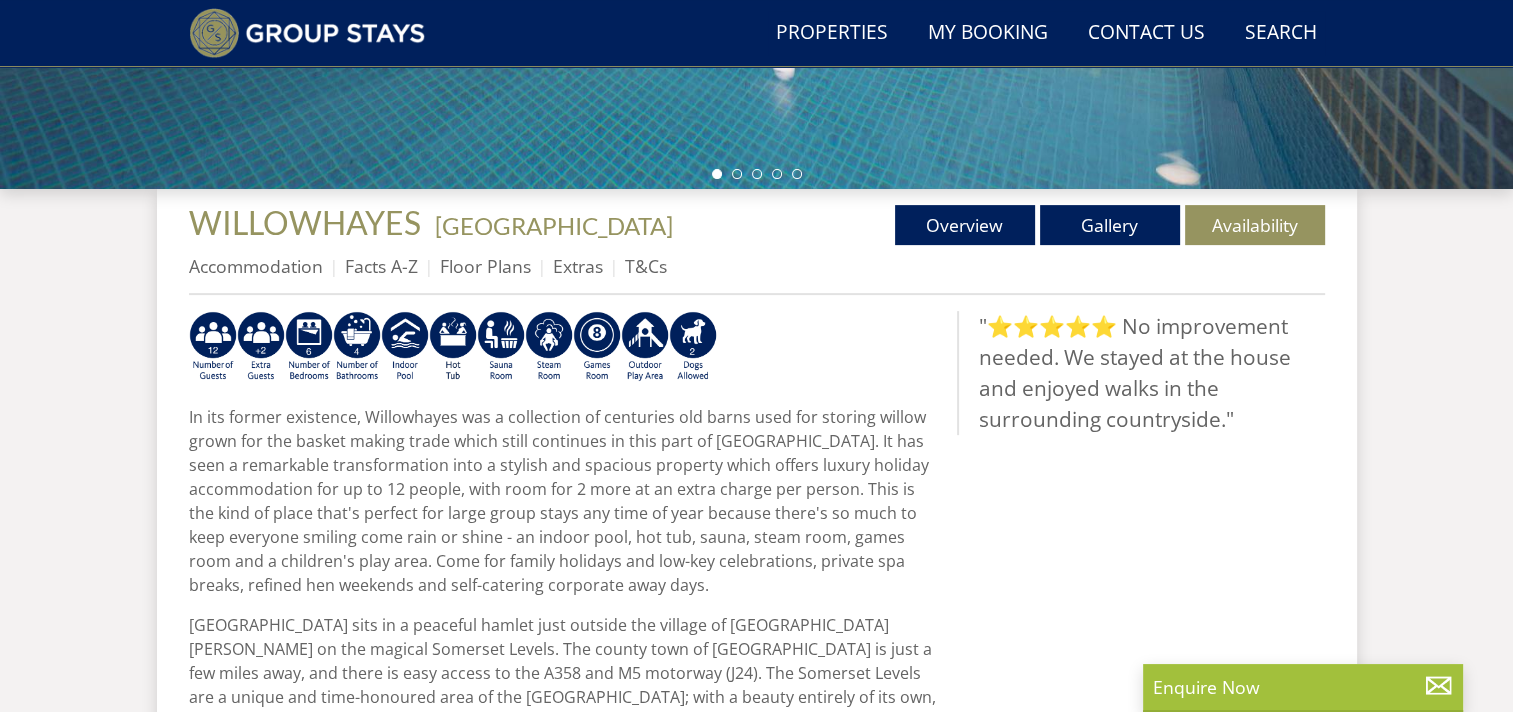 select on "10" 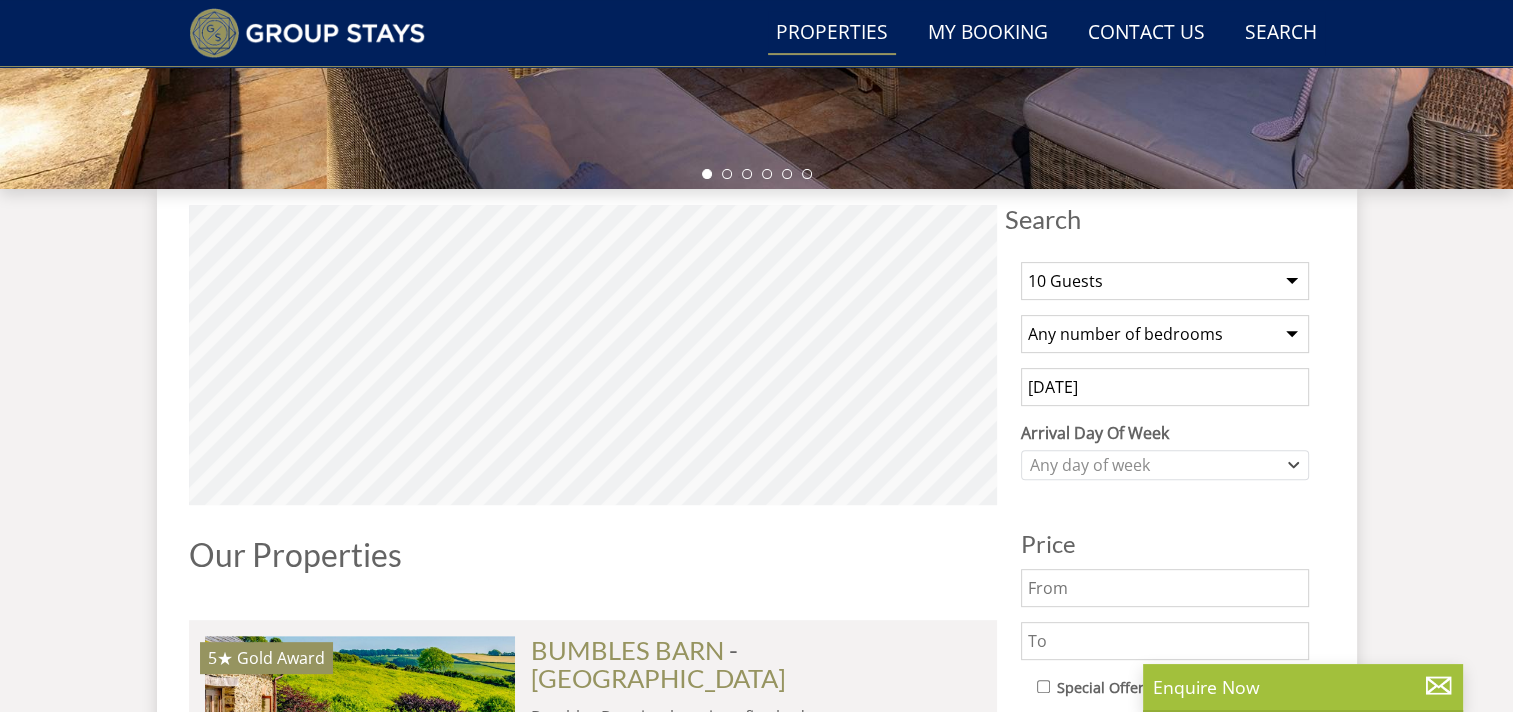 scroll, scrollTop: 9263, scrollLeft: 0, axis: vertical 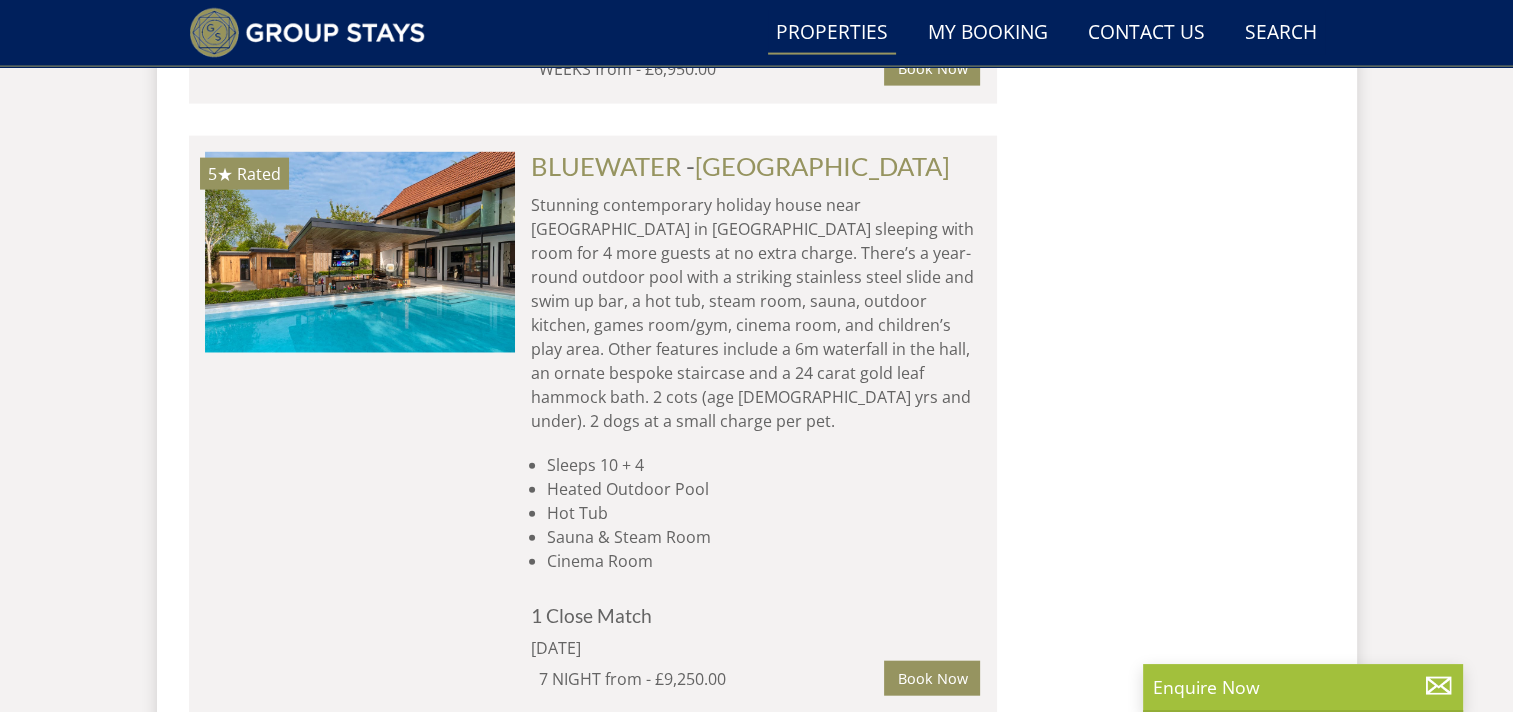 click at bounding box center [360, 761] 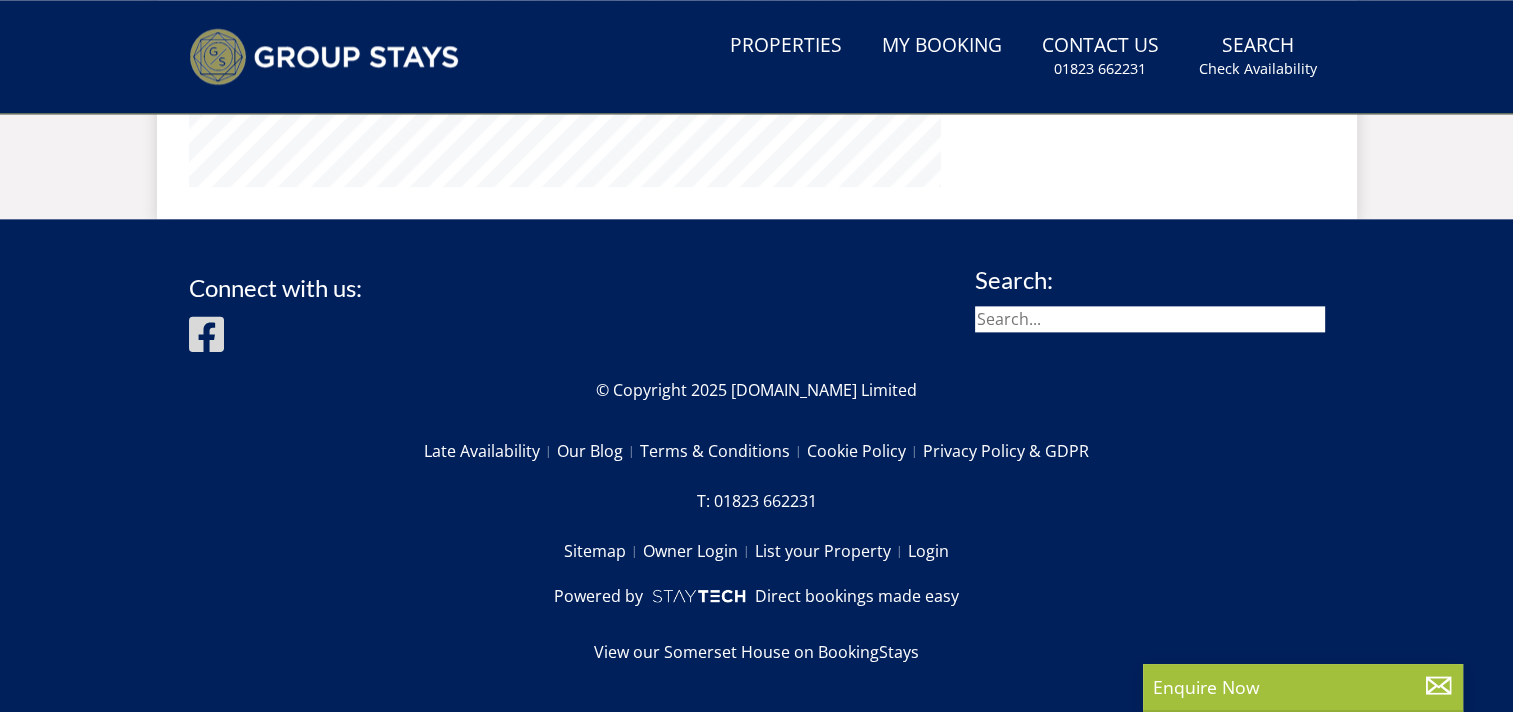 scroll, scrollTop: 0, scrollLeft: 0, axis: both 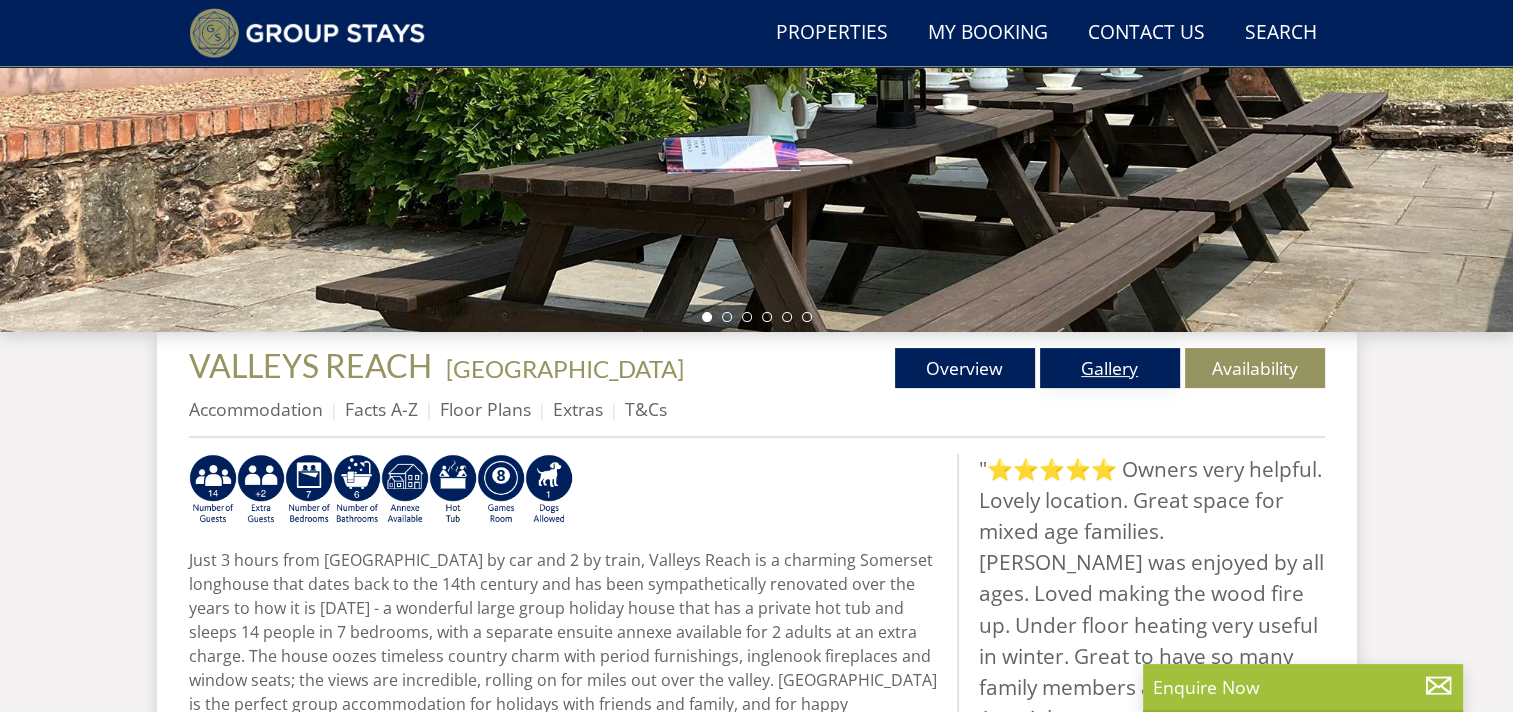click on "Gallery" at bounding box center (1110, 368) 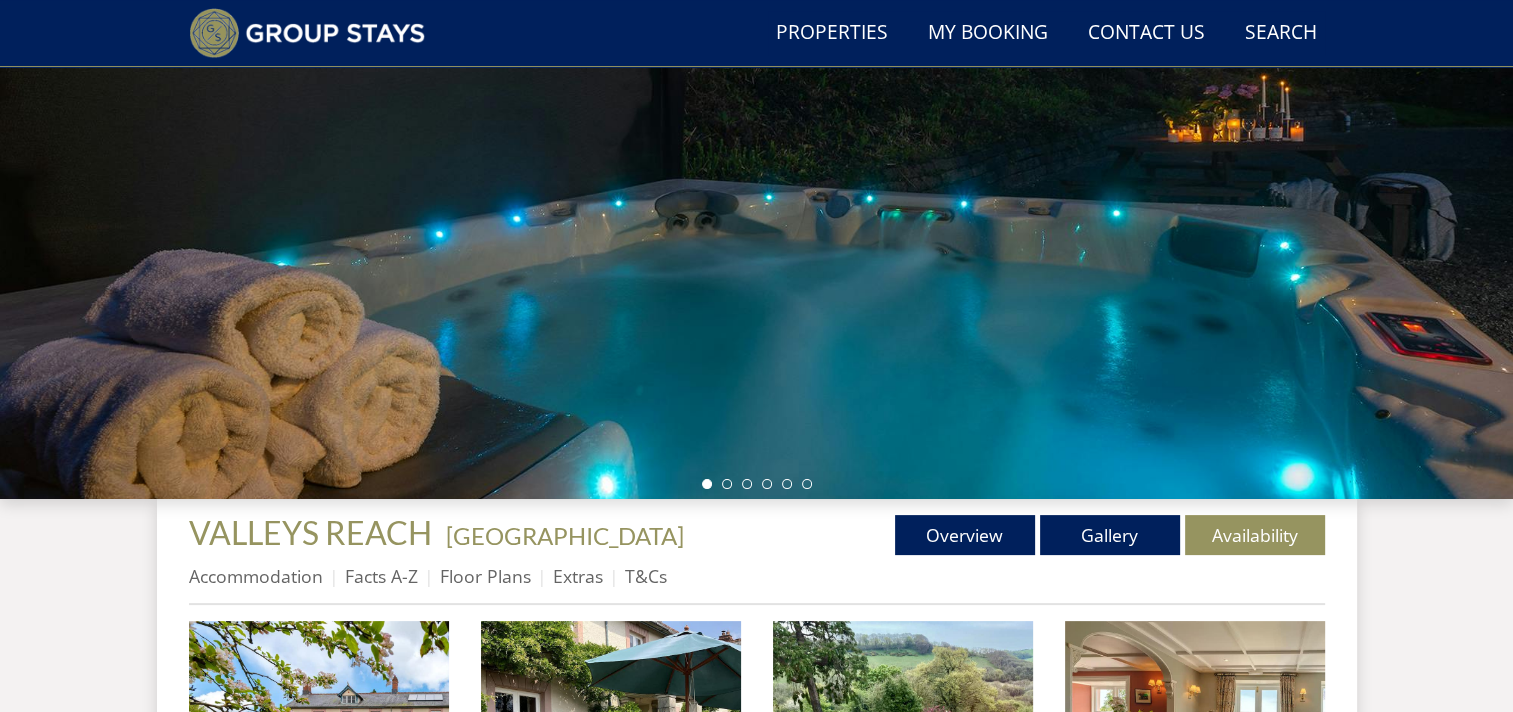 scroll, scrollTop: 400, scrollLeft: 0, axis: vertical 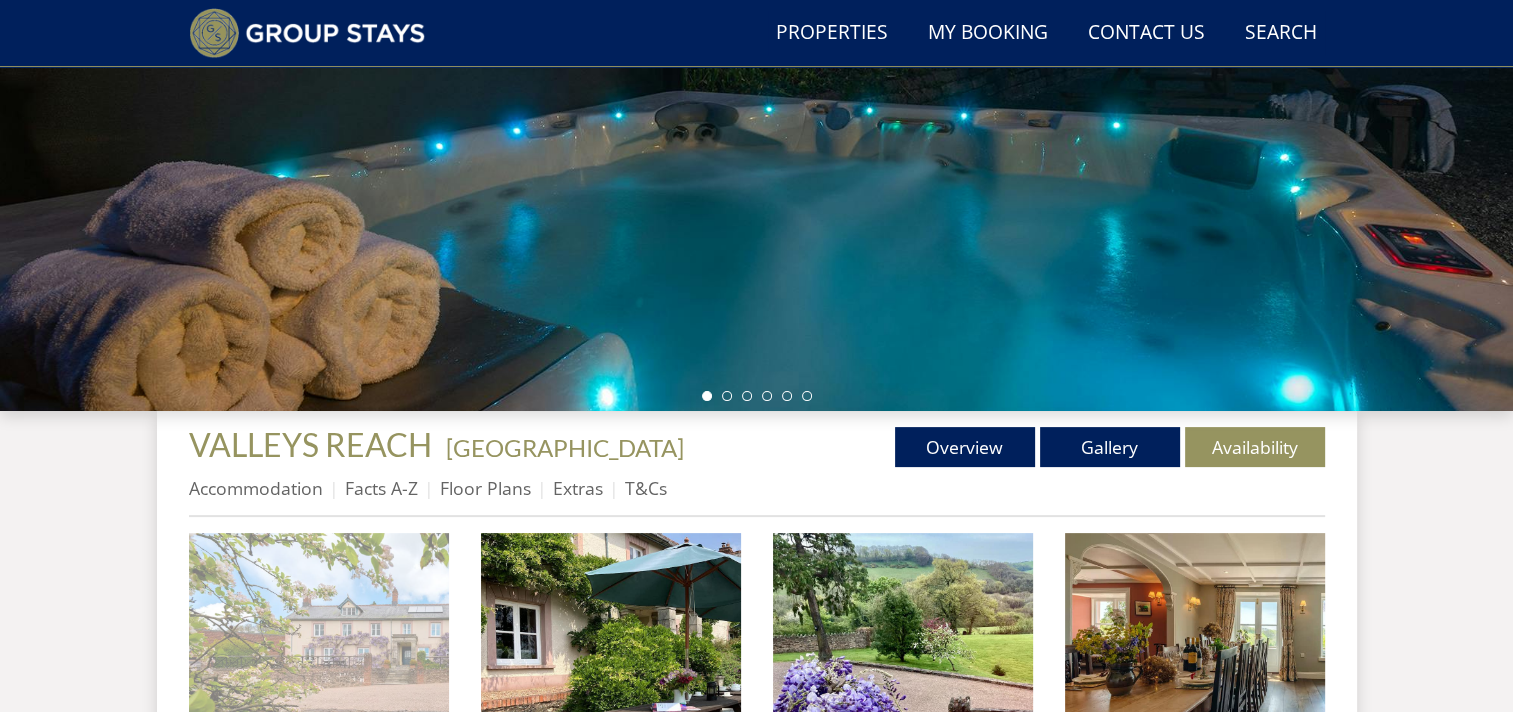click at bounding box center (319, 663) 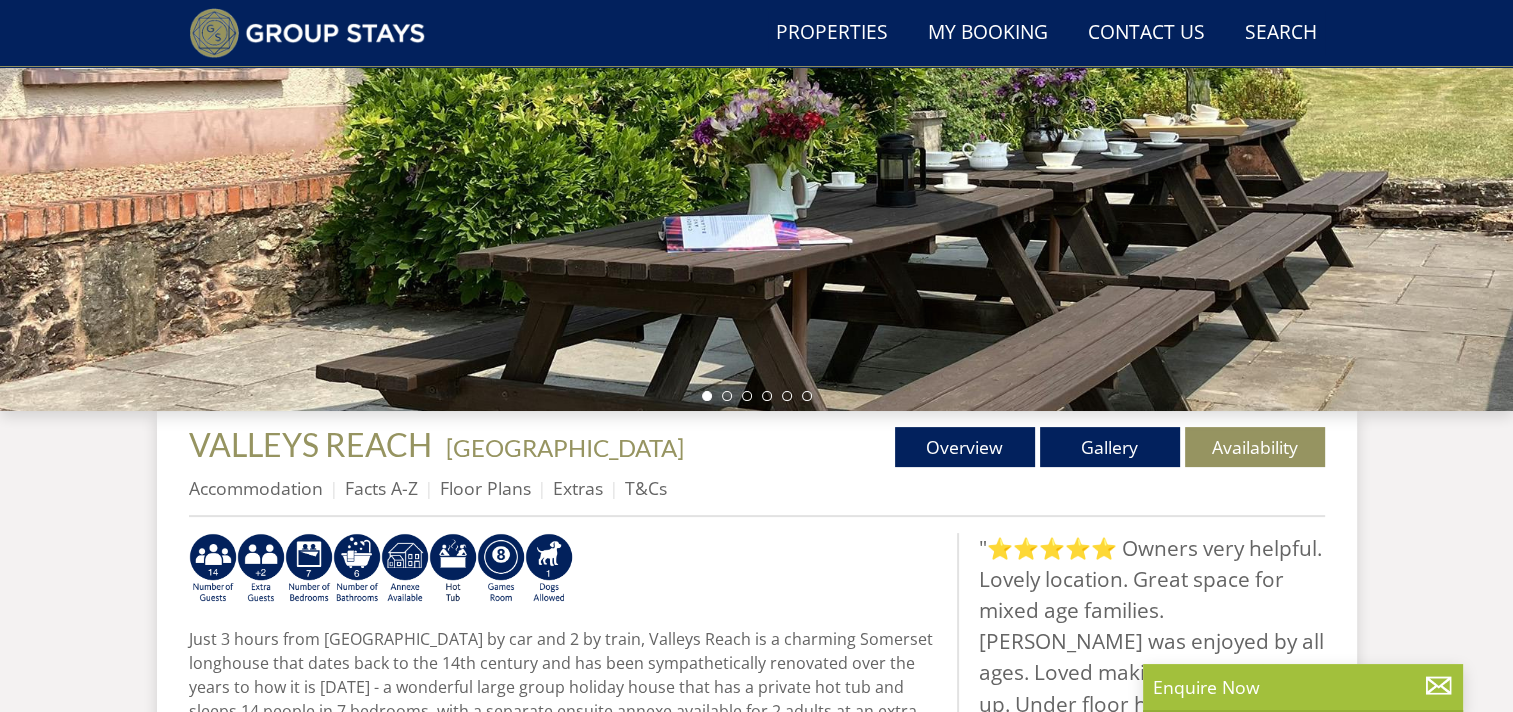 scroll, scrollTop: 479, scrollLeft: 0, axis: vertical 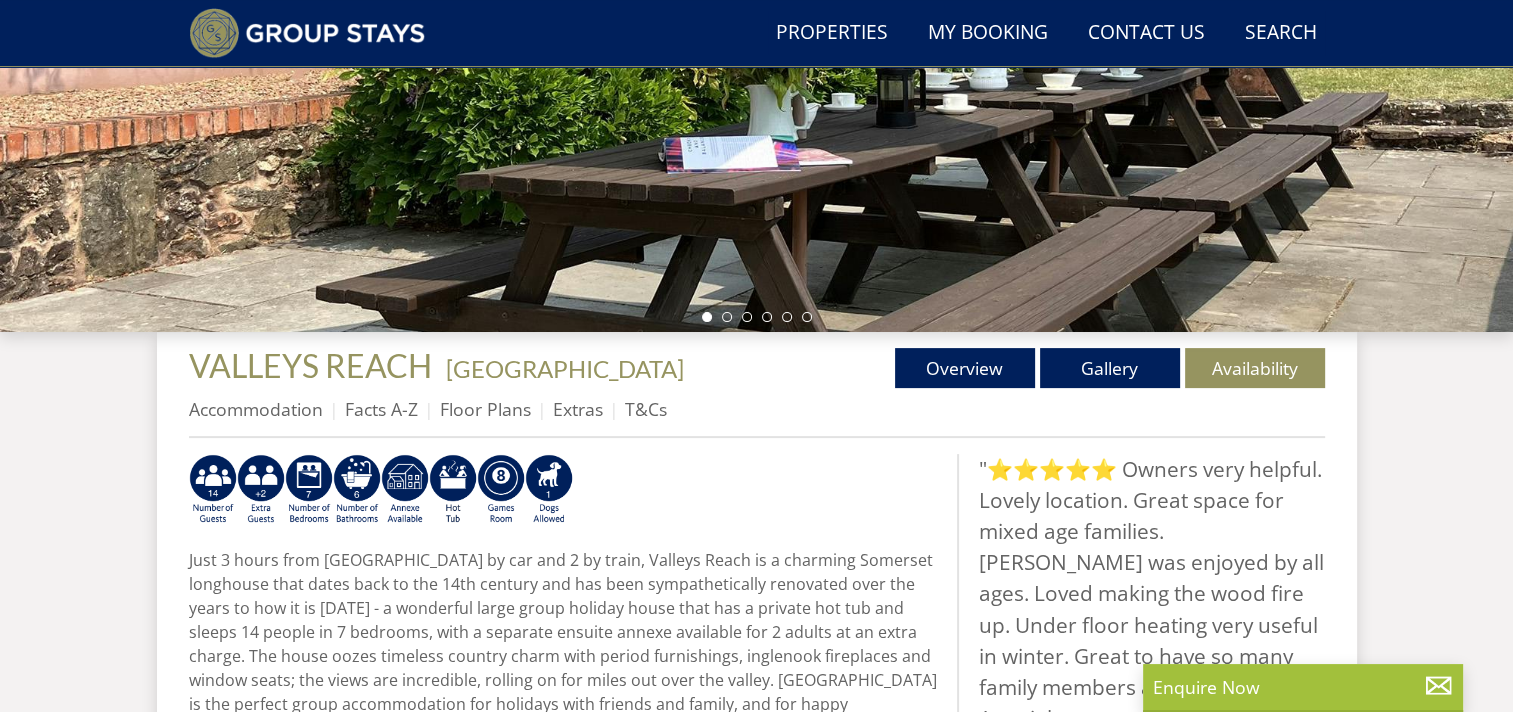 select on "10" 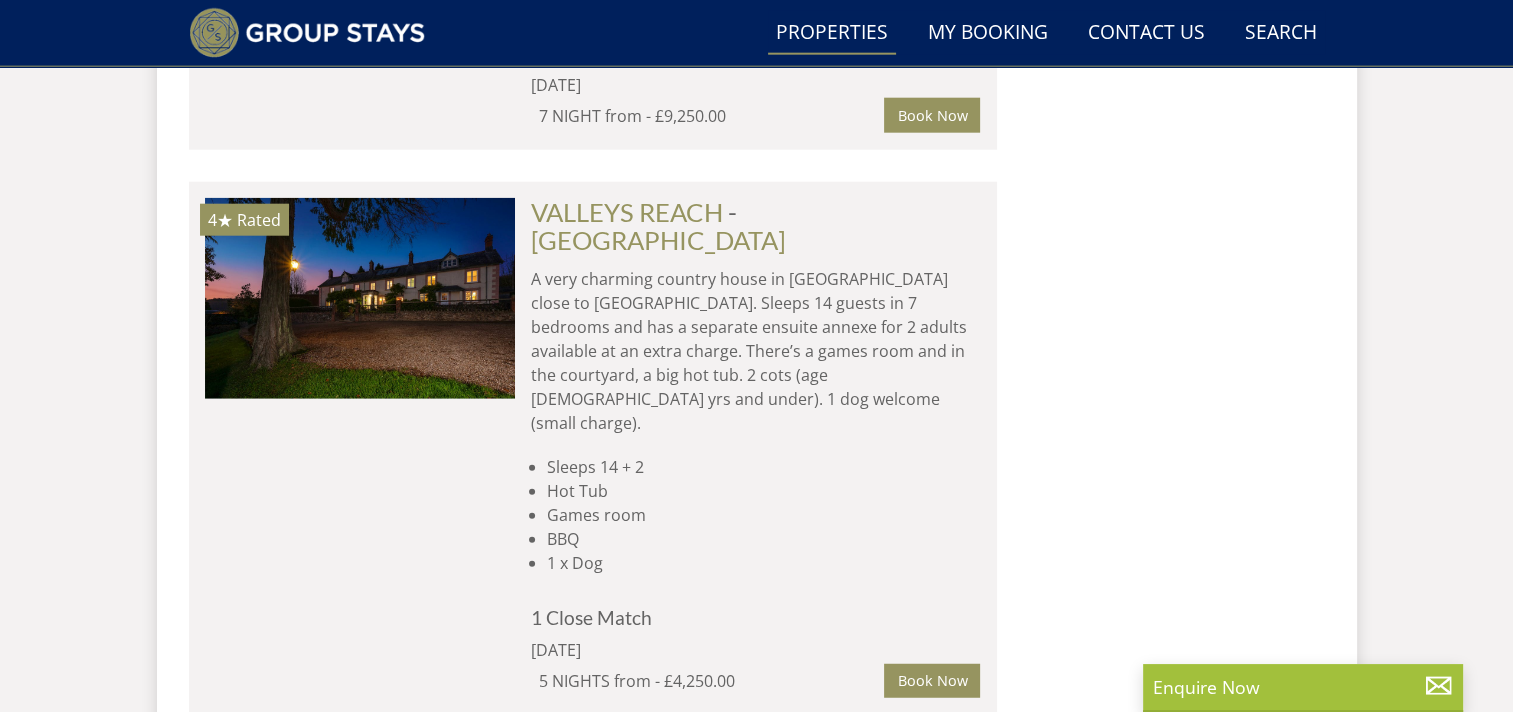 scroll, scrollTop: 12613, scrollLeft: 0, axis: vertical 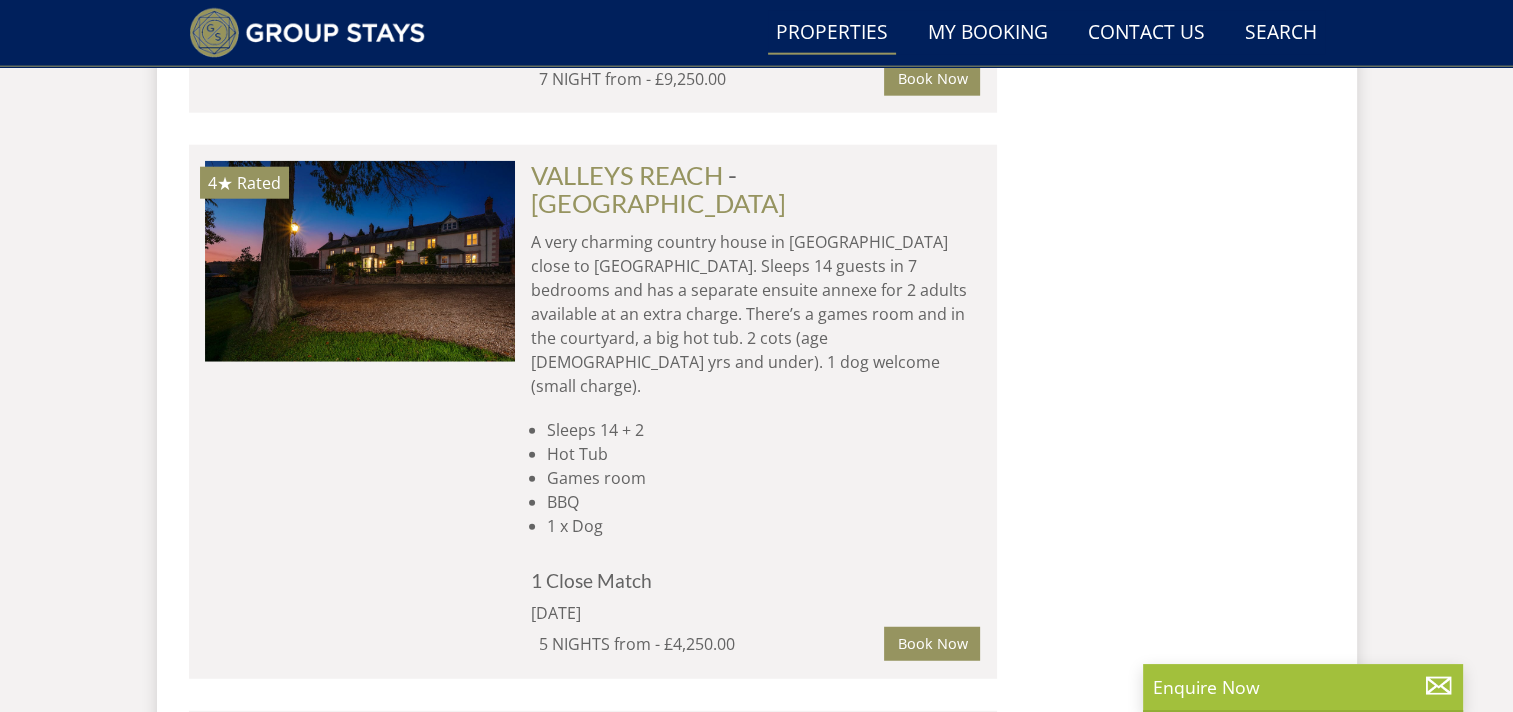 click on "Load More" at bounding box center [593, 1295] 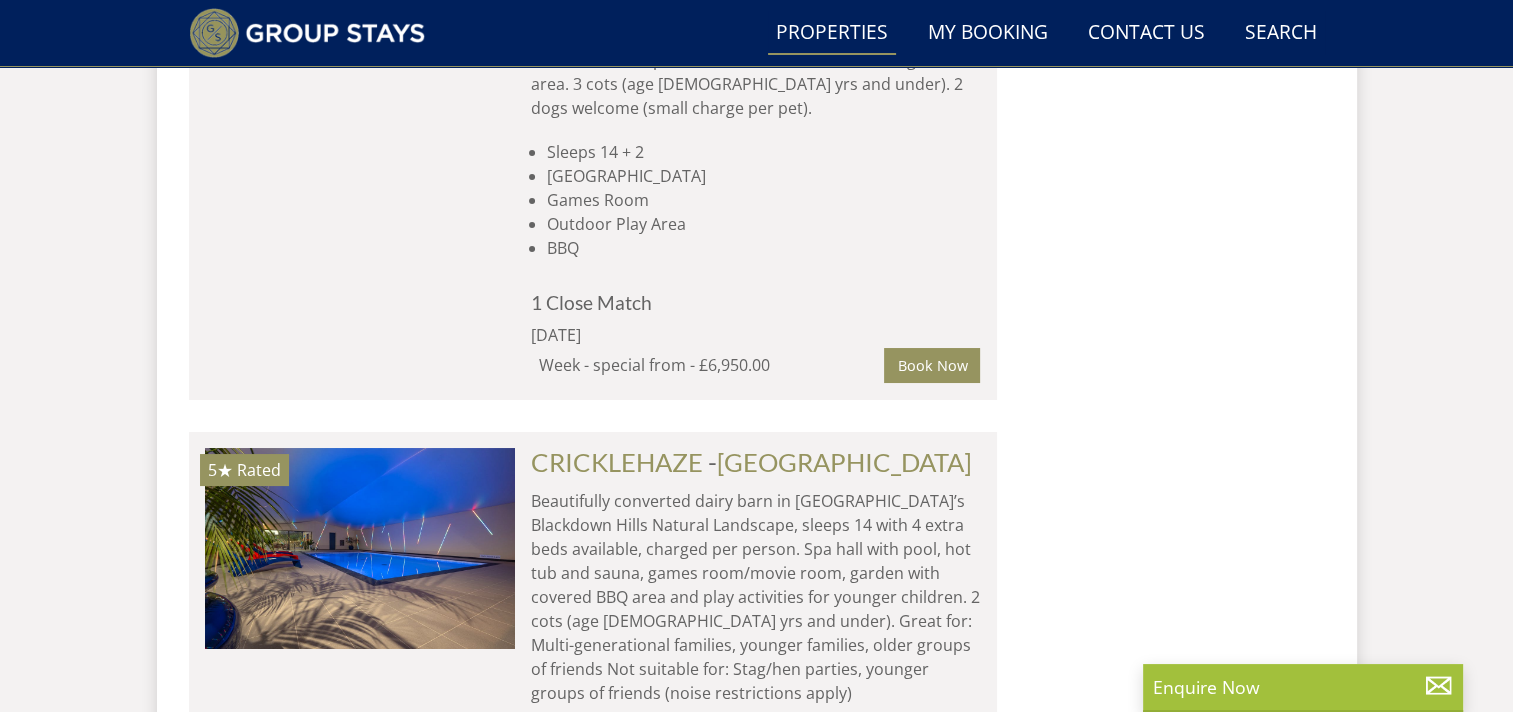 scroll, scrollTop: 15133, scrollLeft: 0, axis: vertical 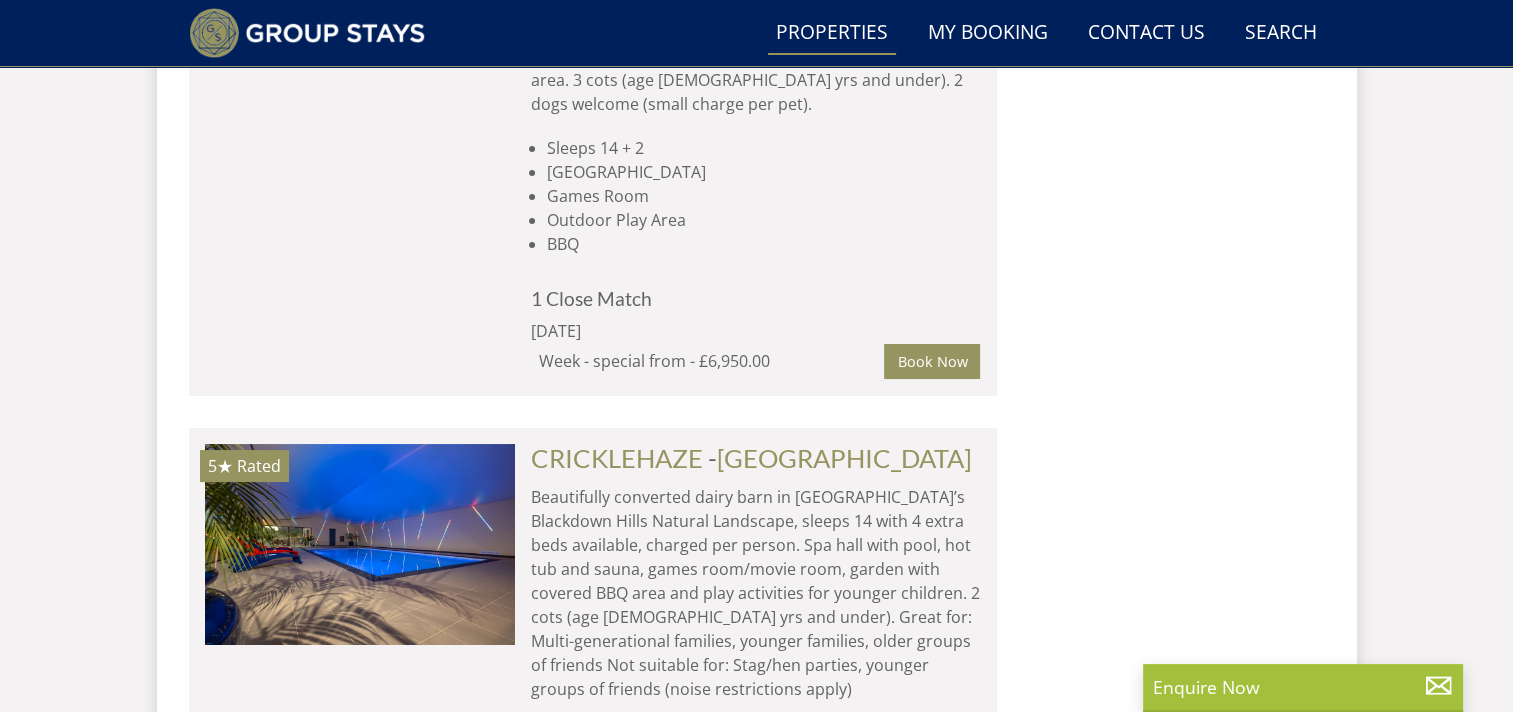 click at bounding box center (360, 1029) 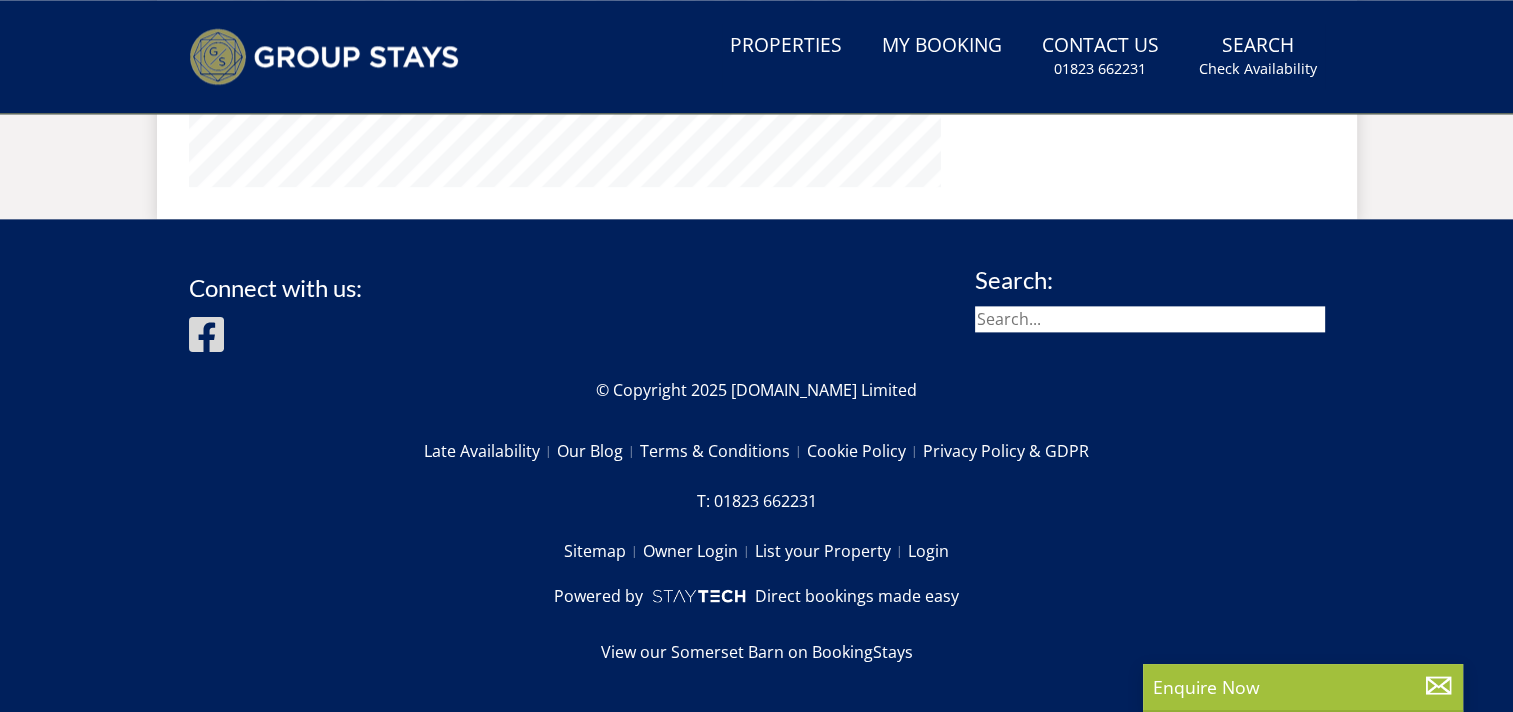 scroll, scrollTop: 0, scrollLeft: 0, axis: both 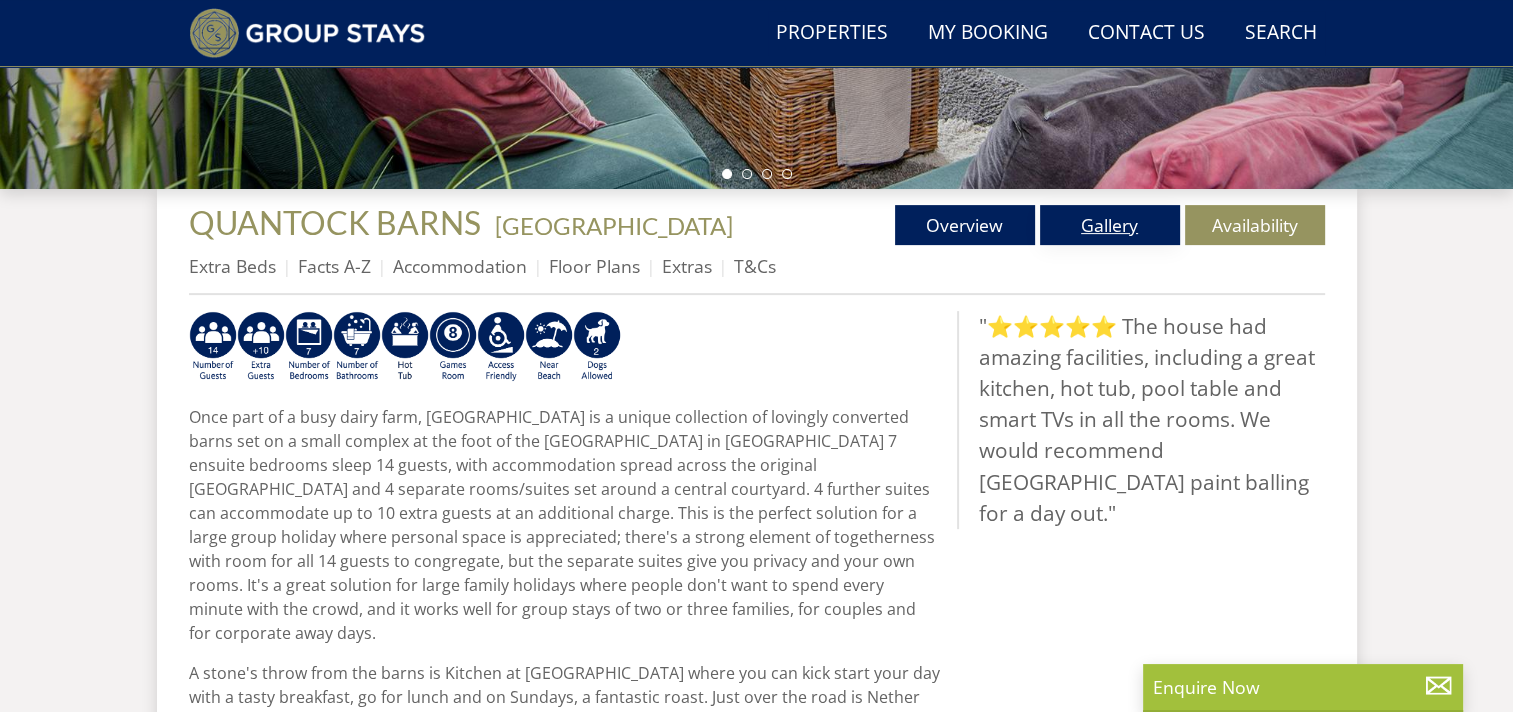 click on "Gallery" at bounding box center [1110, 225] 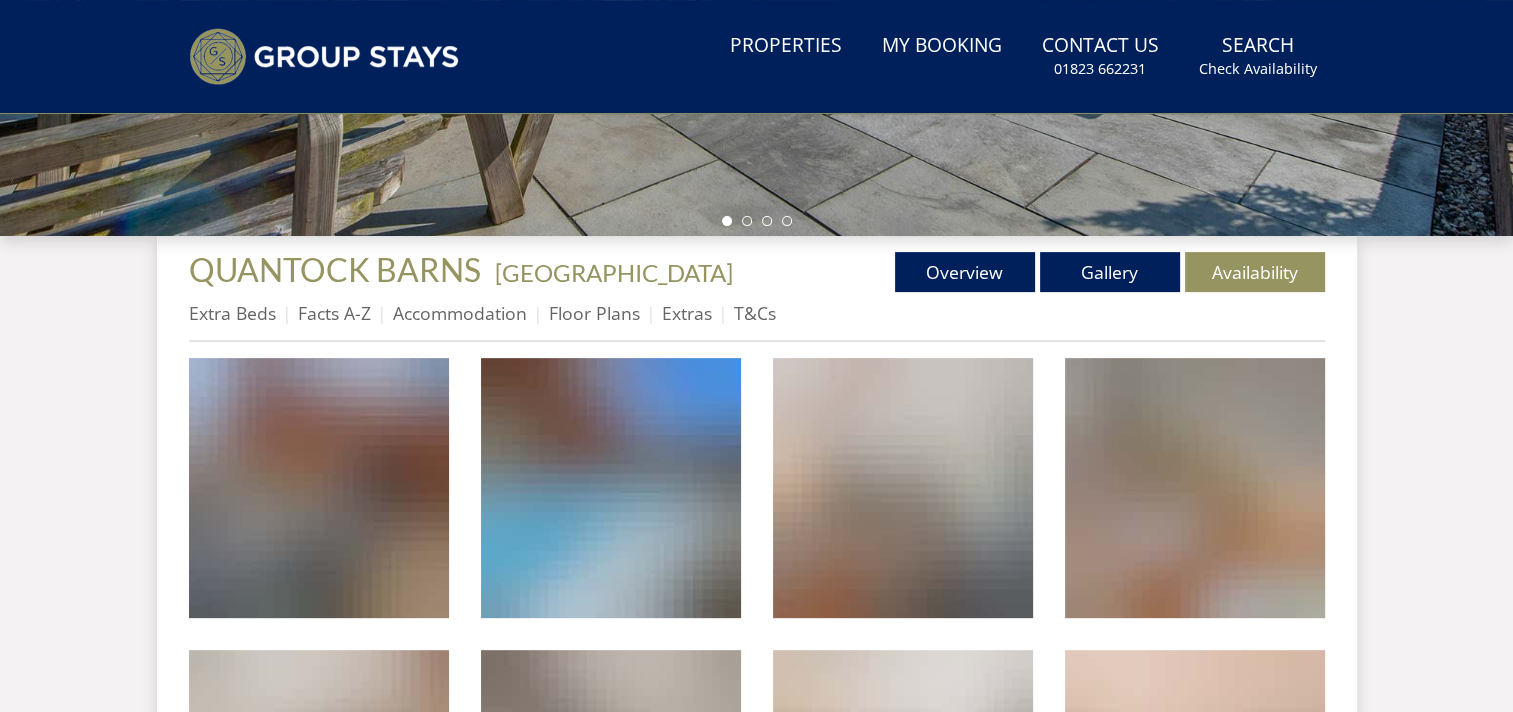 scroll, scrollTop: 0, scrollLeft: 0, axis: both 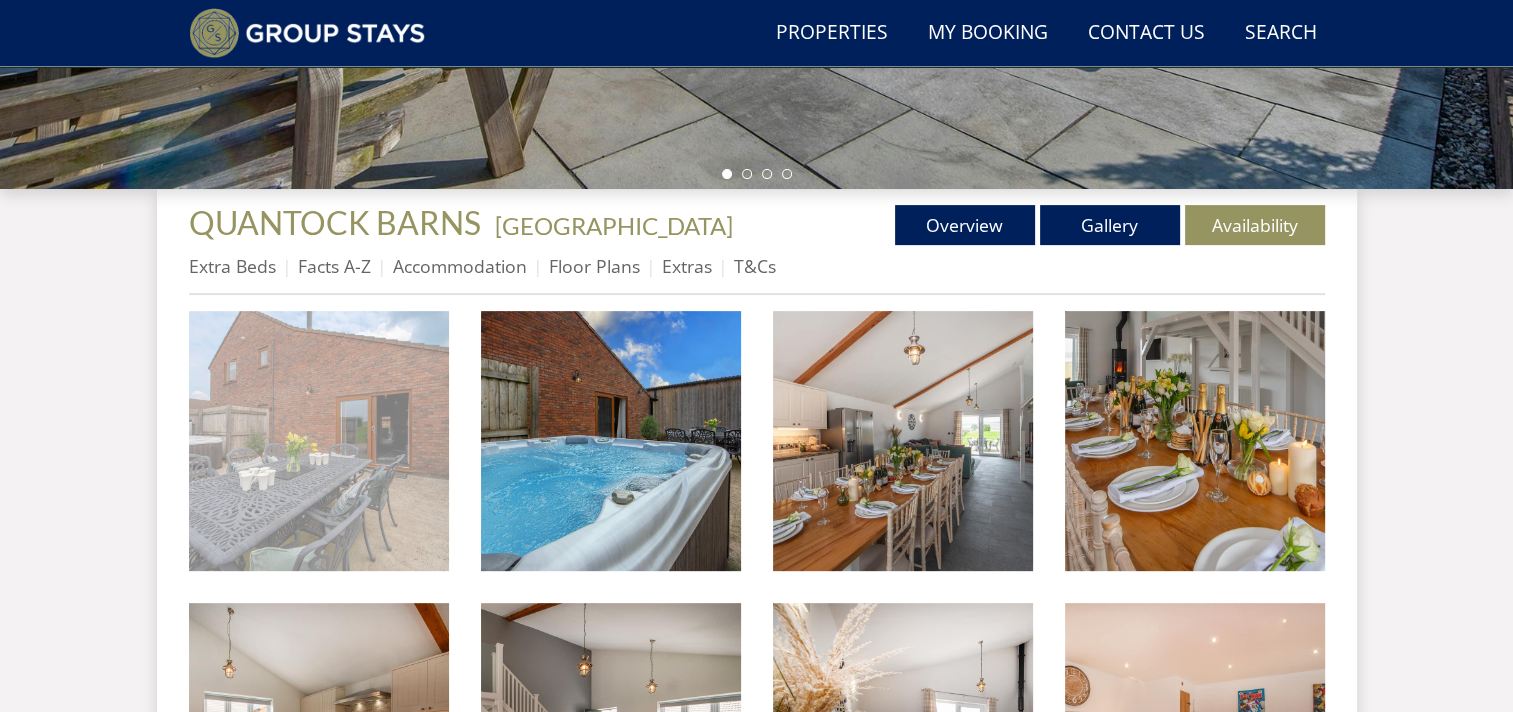 click at bounding box center (319, 441) 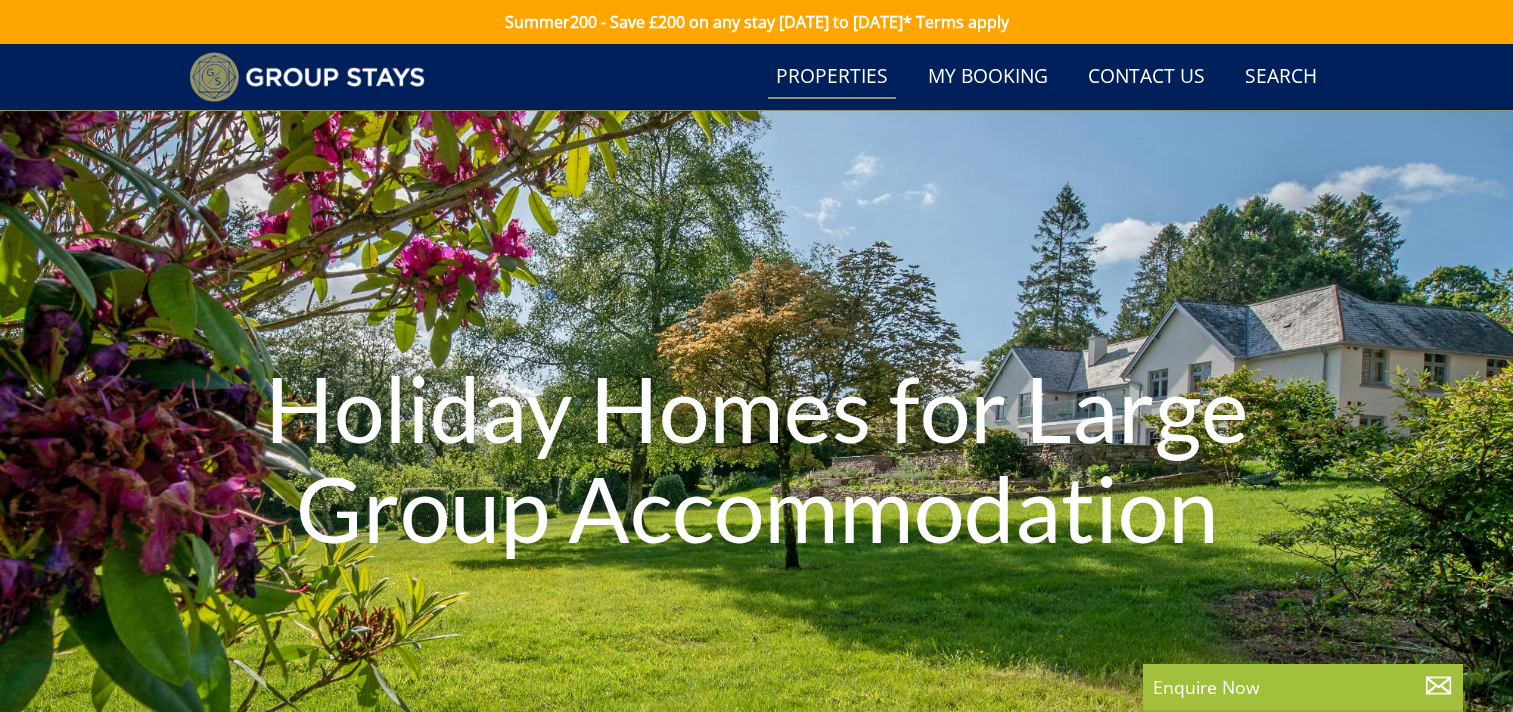 select on "10" 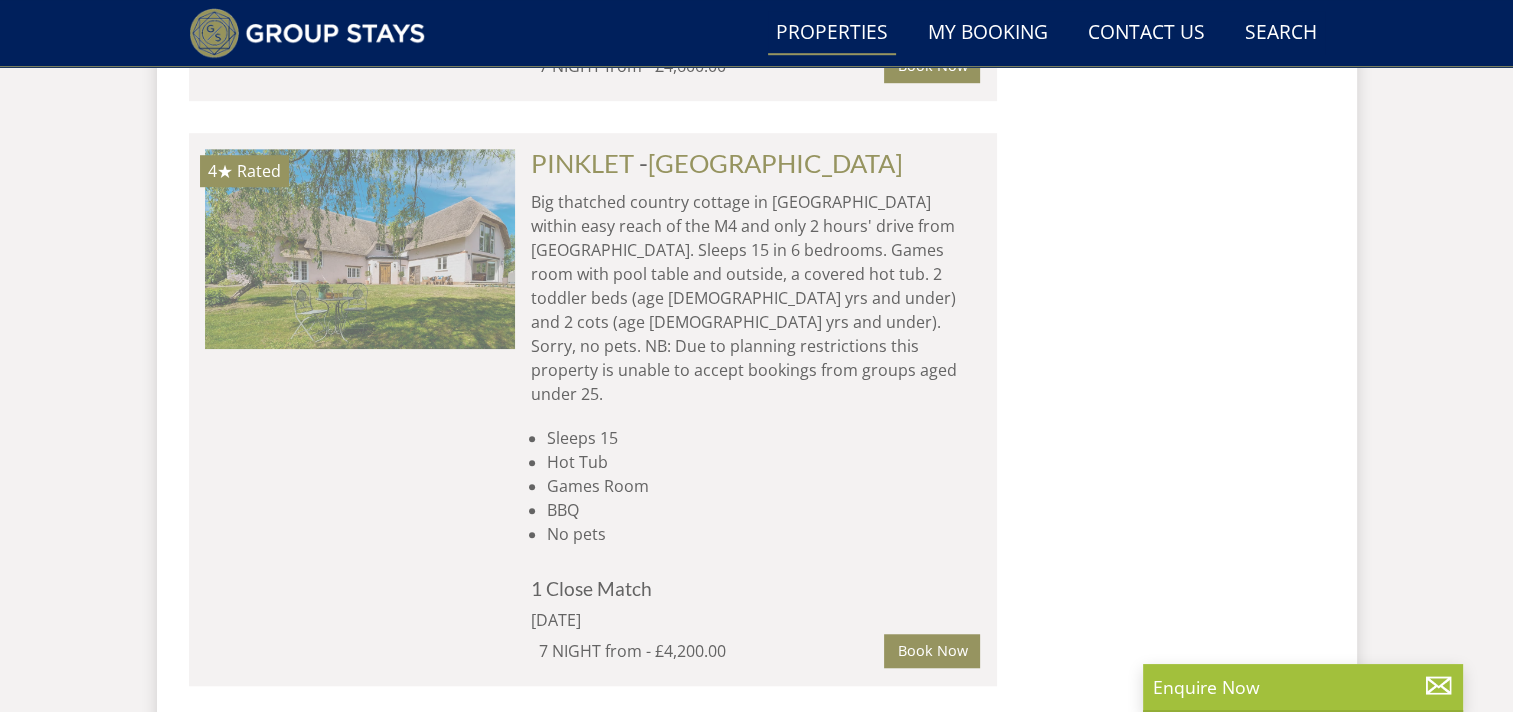scroll, scrollTop: 16613, scrollLeft: 0, axis: vertical 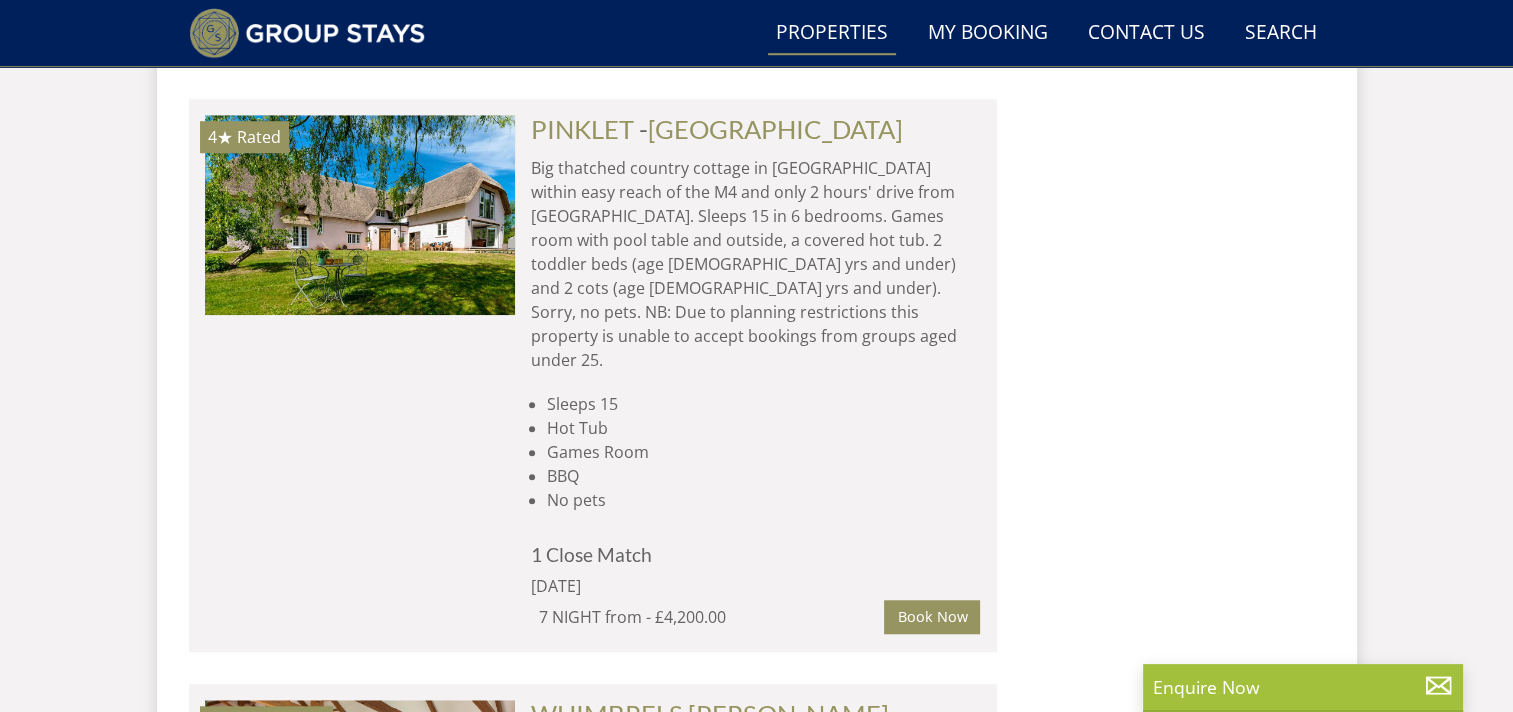 click at bounding box center (360, 1389) 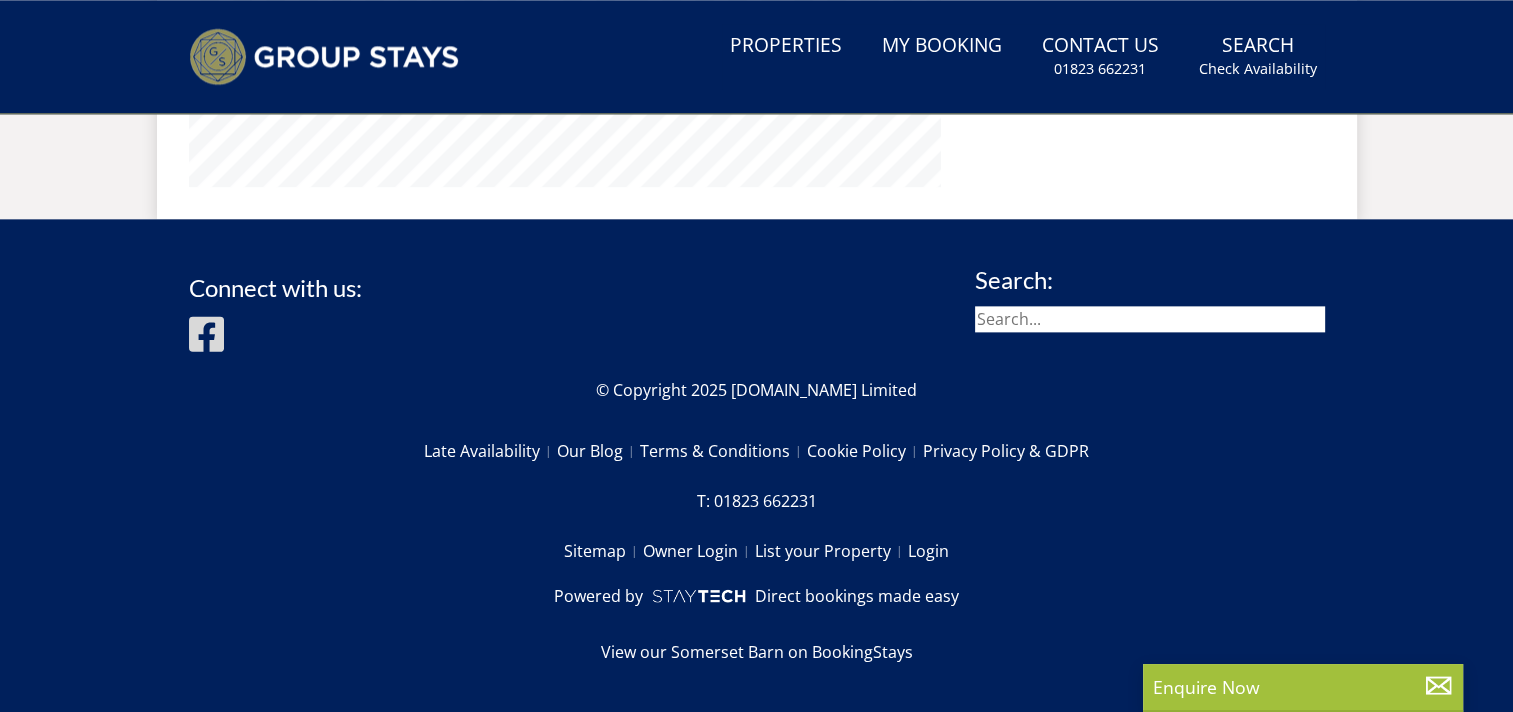 scroll, scrollTop: 0, scrollLeft: 0, axis: both 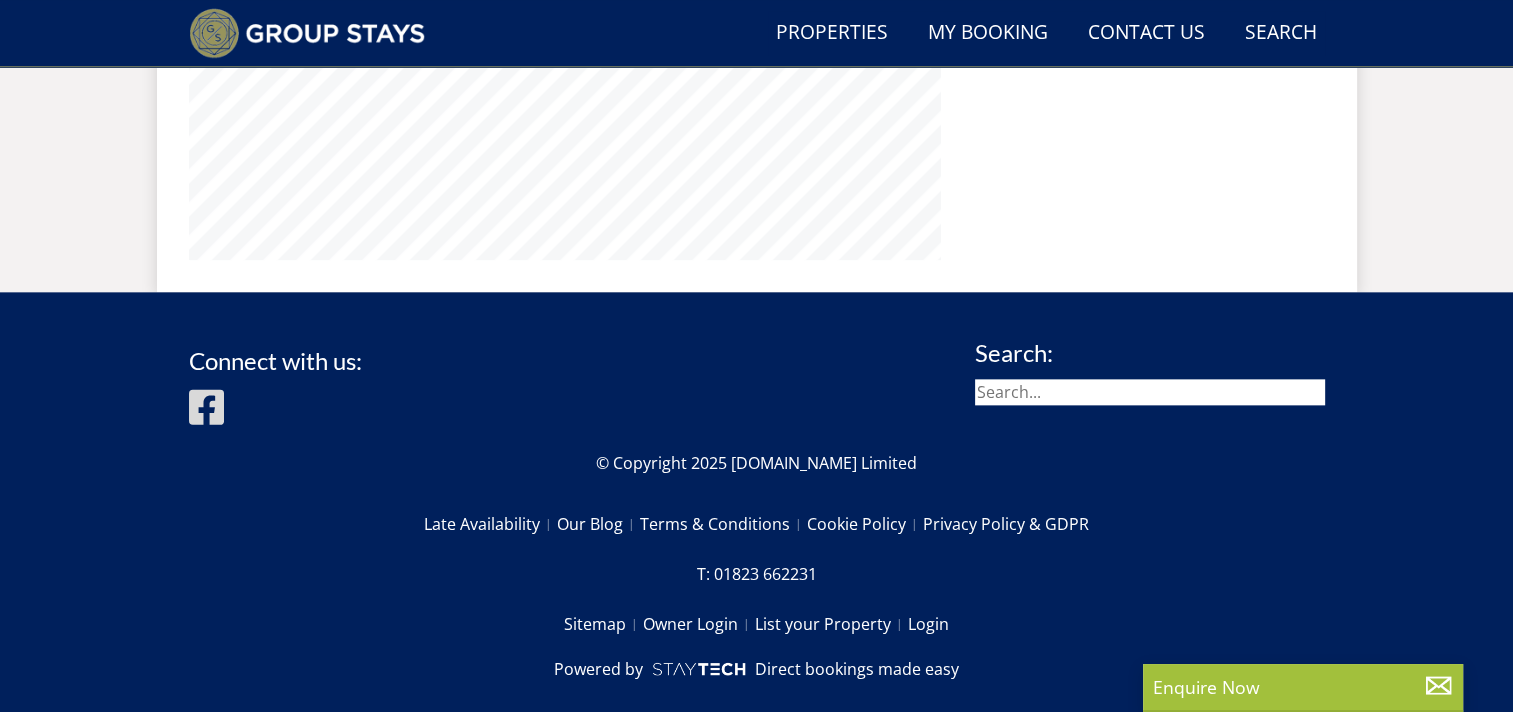 select on "10" 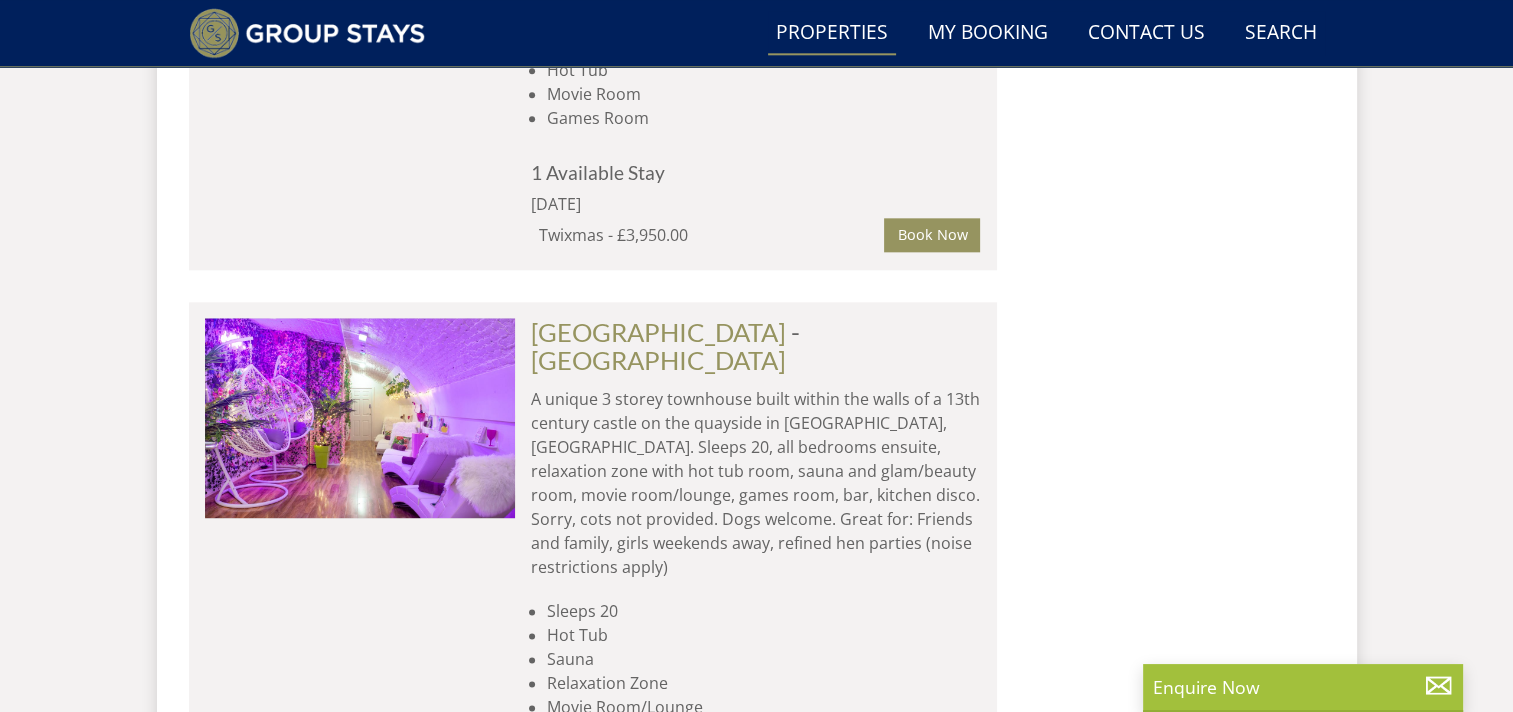 scroll, scrollTop: 16613, scrollLeft: 0, axis: vertical 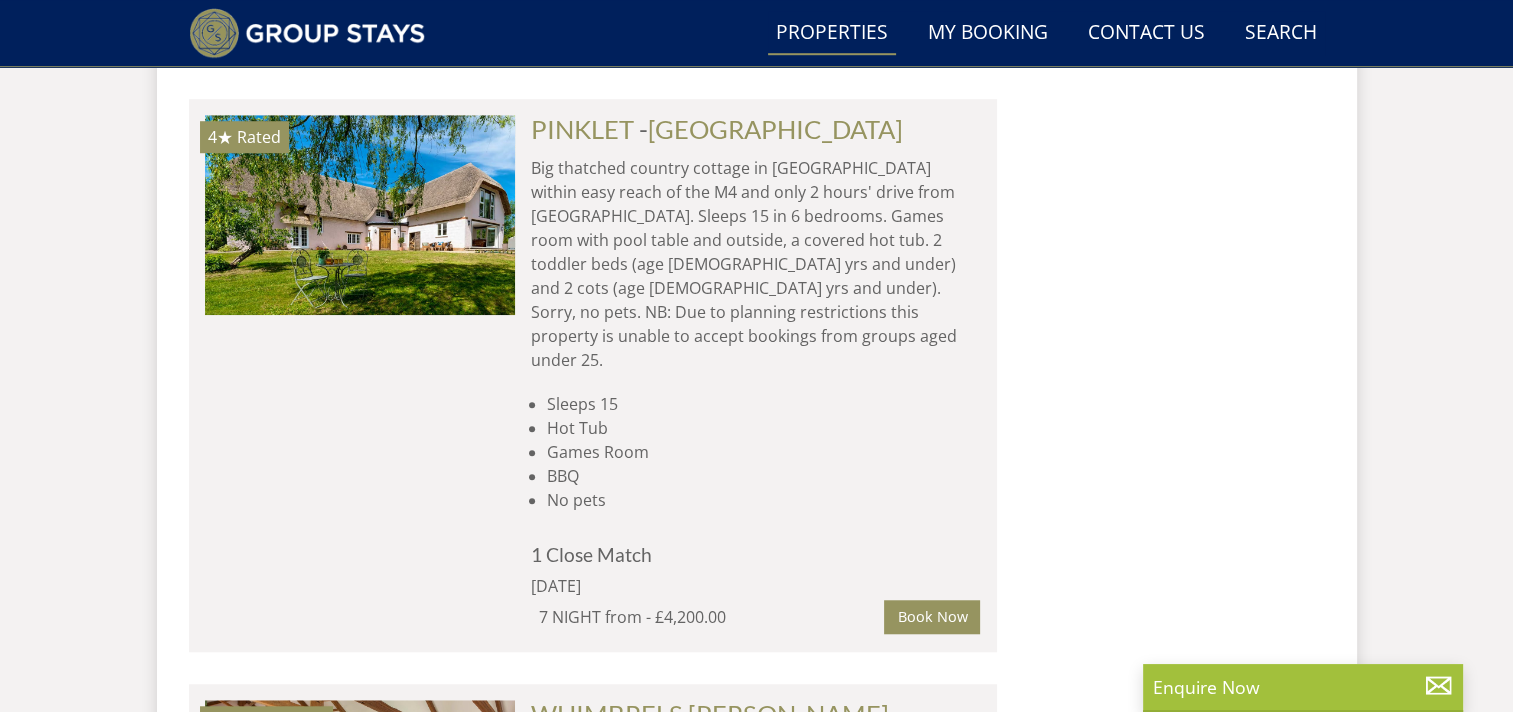 drag, startPoint x: 581, startPoint y: 0, endPoint x: 1129, endPoint y: 289, distance: 619.53613 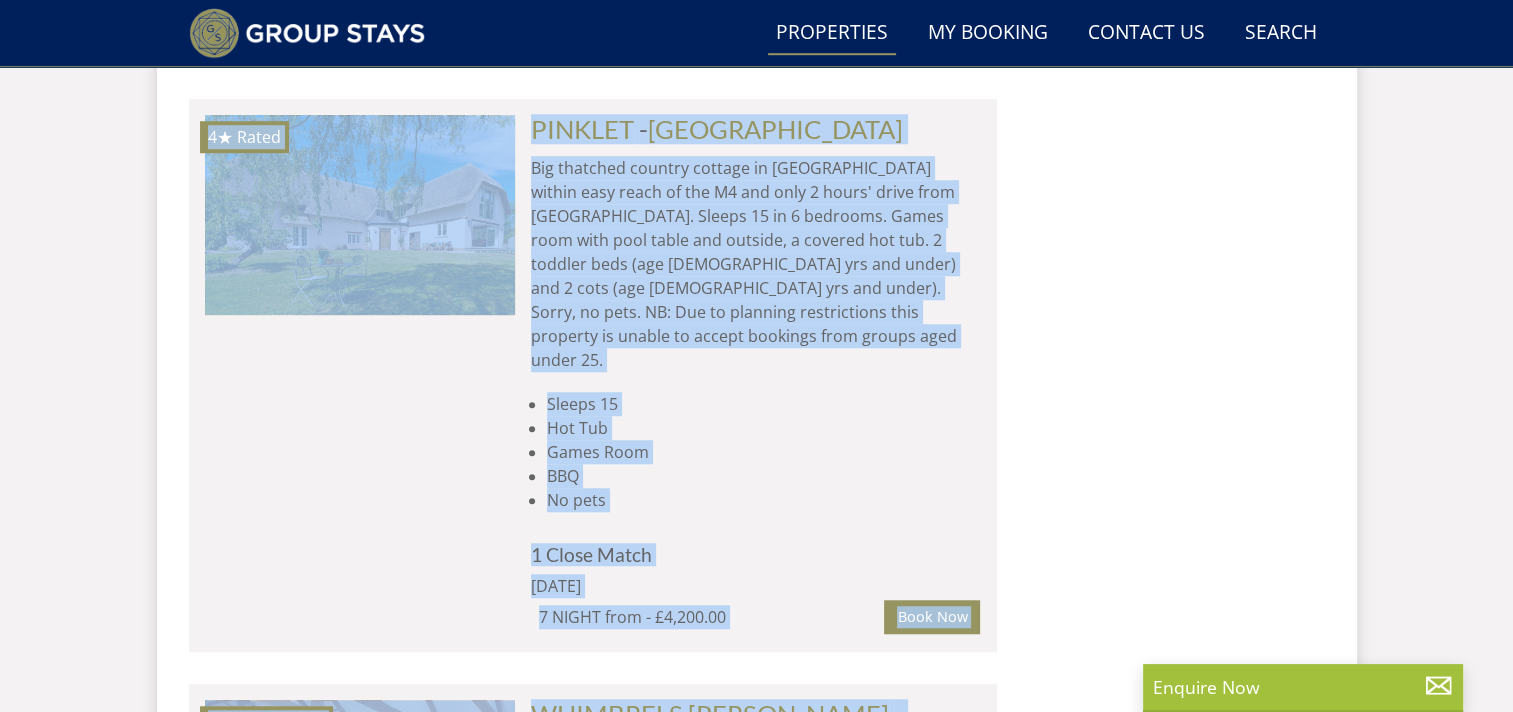 click on "Search
Search
1 Guest
2 Guests
3 Guests
4 Guests
5 Guests
6 Guests
7 Guests
8 Guests
9 Guests
10 Guests
11 Guests
12 Guests
13 Guests
14 Guests
15 Guests
16 Guests
17 Guests
18 Guests
19 Guests
20 Guests
21 Guests
22 Guests
23 Guests
24 Guests
25 Guests
26 Guests
27 Guests
28 Guests
29 Guests
30 Guests
31 Guests
32 Guests
Any number of bedrooms
4 Bedrooms
5 Bedrooms
6 Bedrooms
7 Bedrooms
8 Bedrooms
9 Bedrooms
10 Bedrooms
11 Bedrooms
12 Bedrooms
13 Bedrooms
14 Bedrooms
15 Bedrooms
16 Bedrooms
[DATE]
Arrival Day Of Week
[DATE]
[DATE]
[DATE]
[DATE]
[DATE]" at bounding box center [1165, -4450] 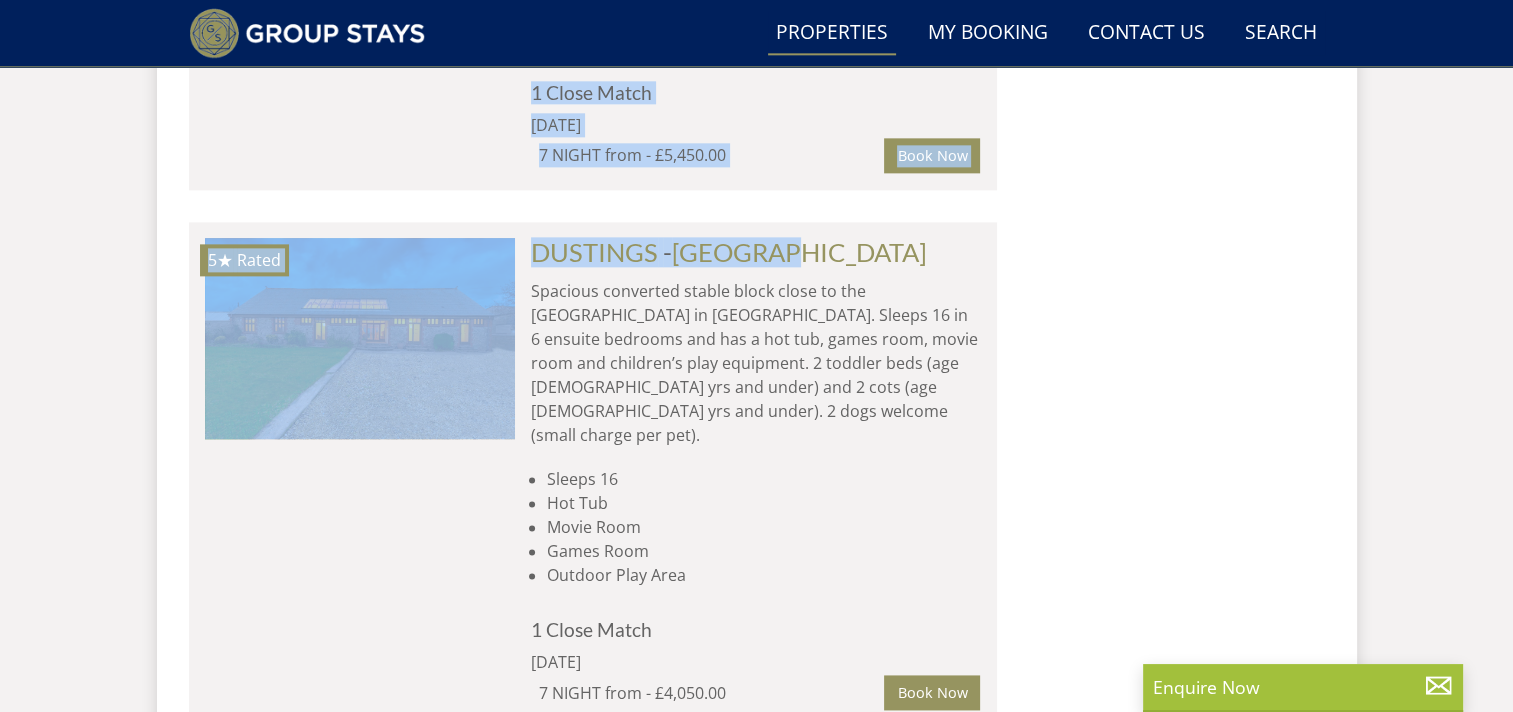 scroll, scrollTop: 17693, scrollLeft: 0, axis: vertical 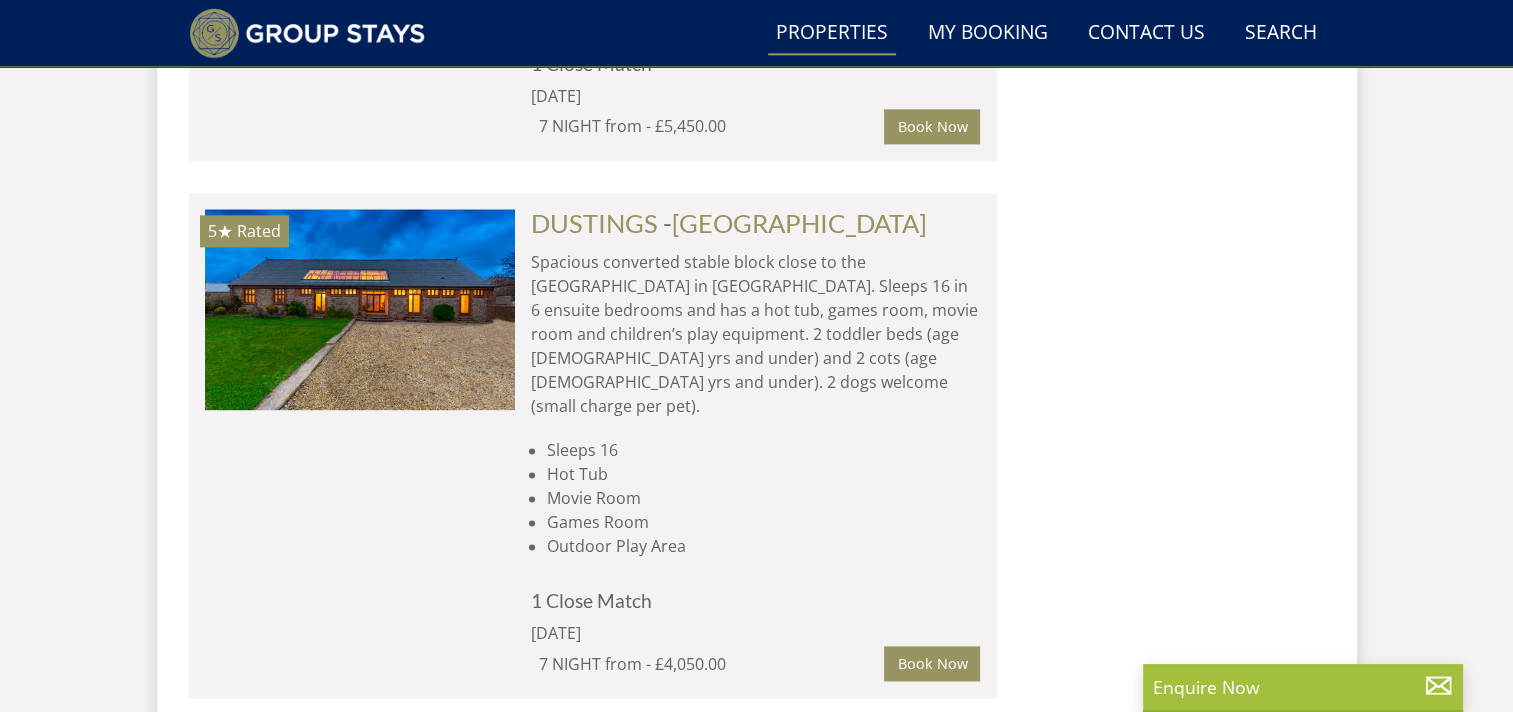 click on "Search
Search
1 Guest
2 Guests
3 Guests
4 Guests
5 Guests
6 Guests
7 Guests
8 Guests
9 Guests
10 Guests
11 Guests
12 Guests
13 Guests
14 Guests
15 Guests
16 Guests
17 Guests
18 Guests
19 Guests
20 Guests
21 Guests
22 Guests
23 Guests
24 Guests
25 Guests
26 Guests
27 Guests
28 Guests
29 Guests
30 Guests
31 Guests
32 Guests
Any number of bedrooms
4 Bedrooms
5 Bedrooms
6 Bedrooms
7 Bedrooms
8 Bedrooms
9 Bedrooms
10 Bedrooms
11 Bedrooms
12 Bedrooms
13 Bedrooms
14 Bedrooms
15 Bedrooms
16 Bedrooms
[DATE]
Arrival Day Of Week
[DATE]
[DATE]
[DATE]
[DATE]
[DATE]" at bounding box center (1165, -5530) 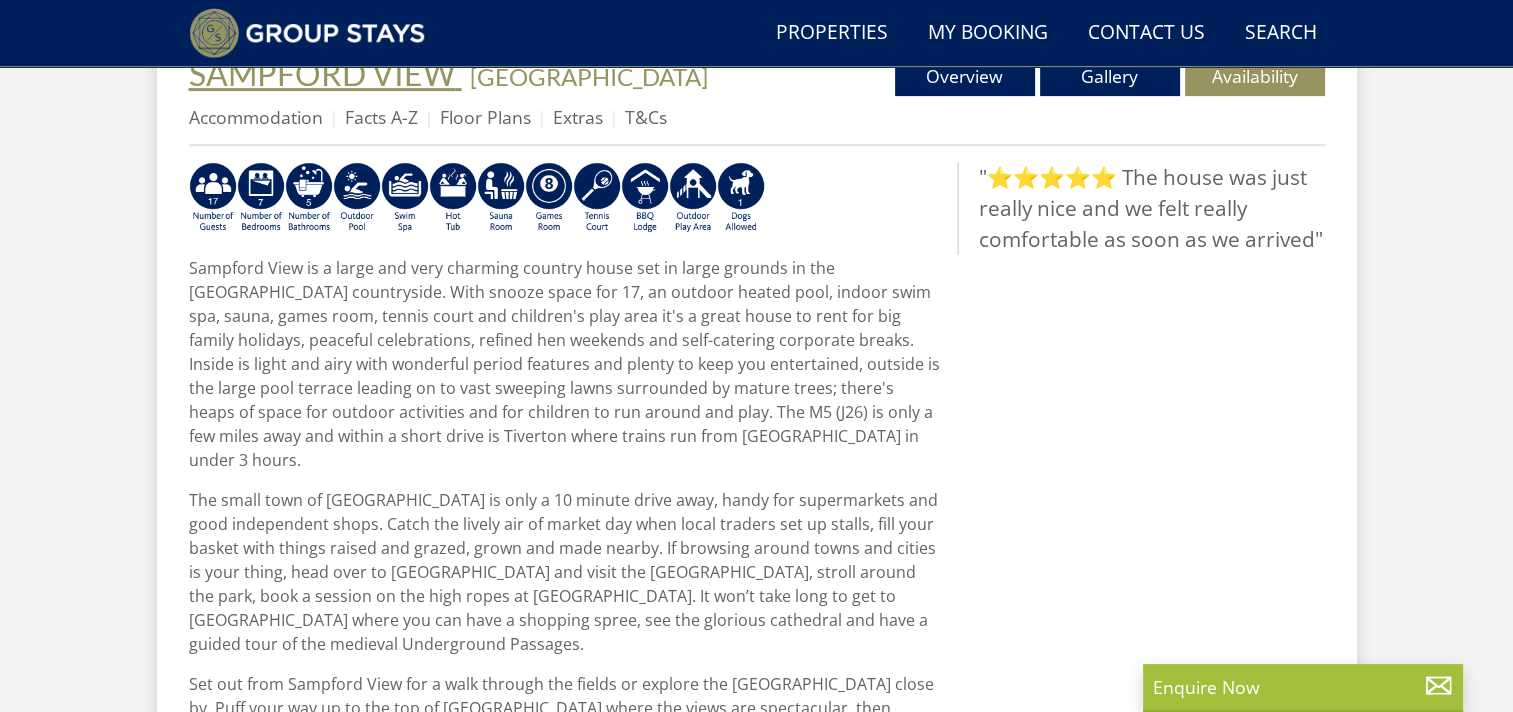 scroll, scrollTop: 676, scrollLeft: 0, axis: vertical 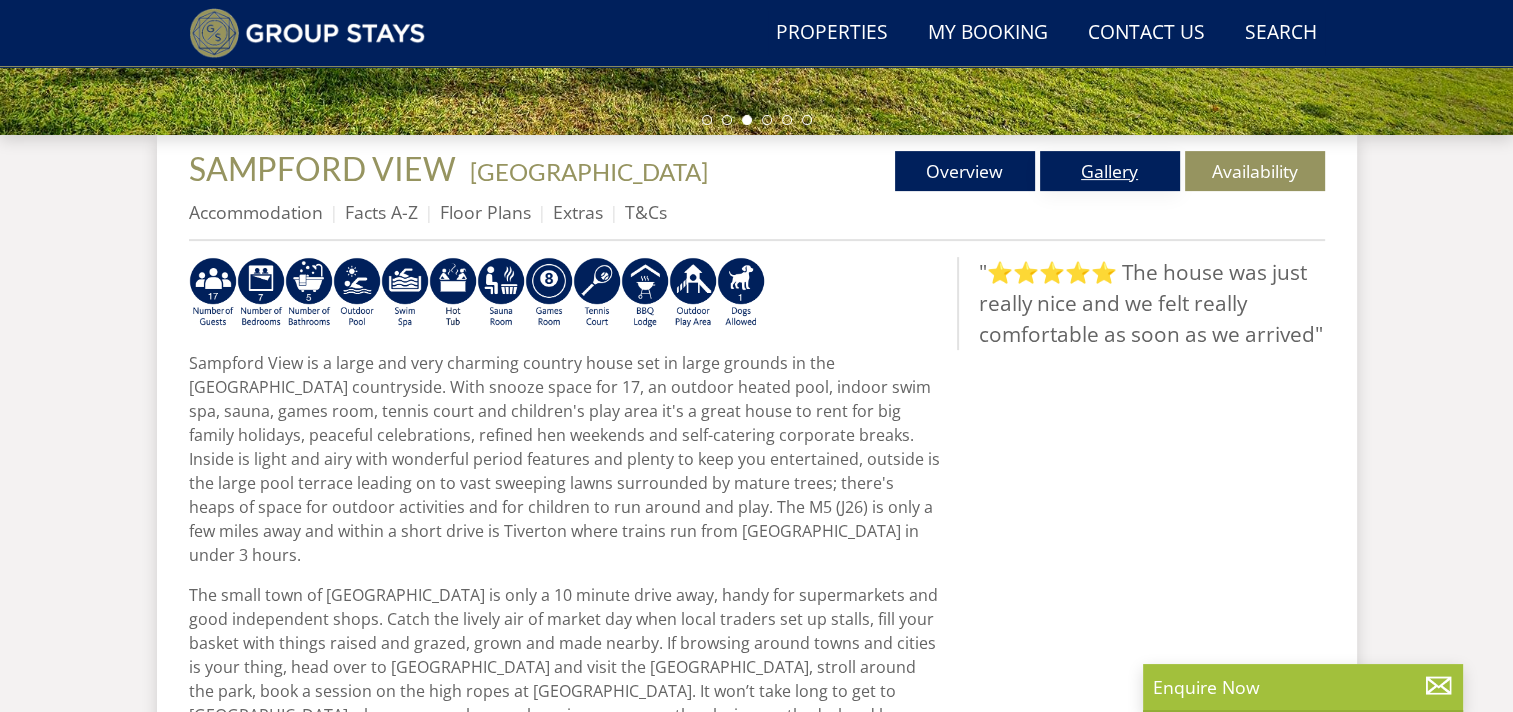 click on "Gallery" at bounding box center (1110, 171) 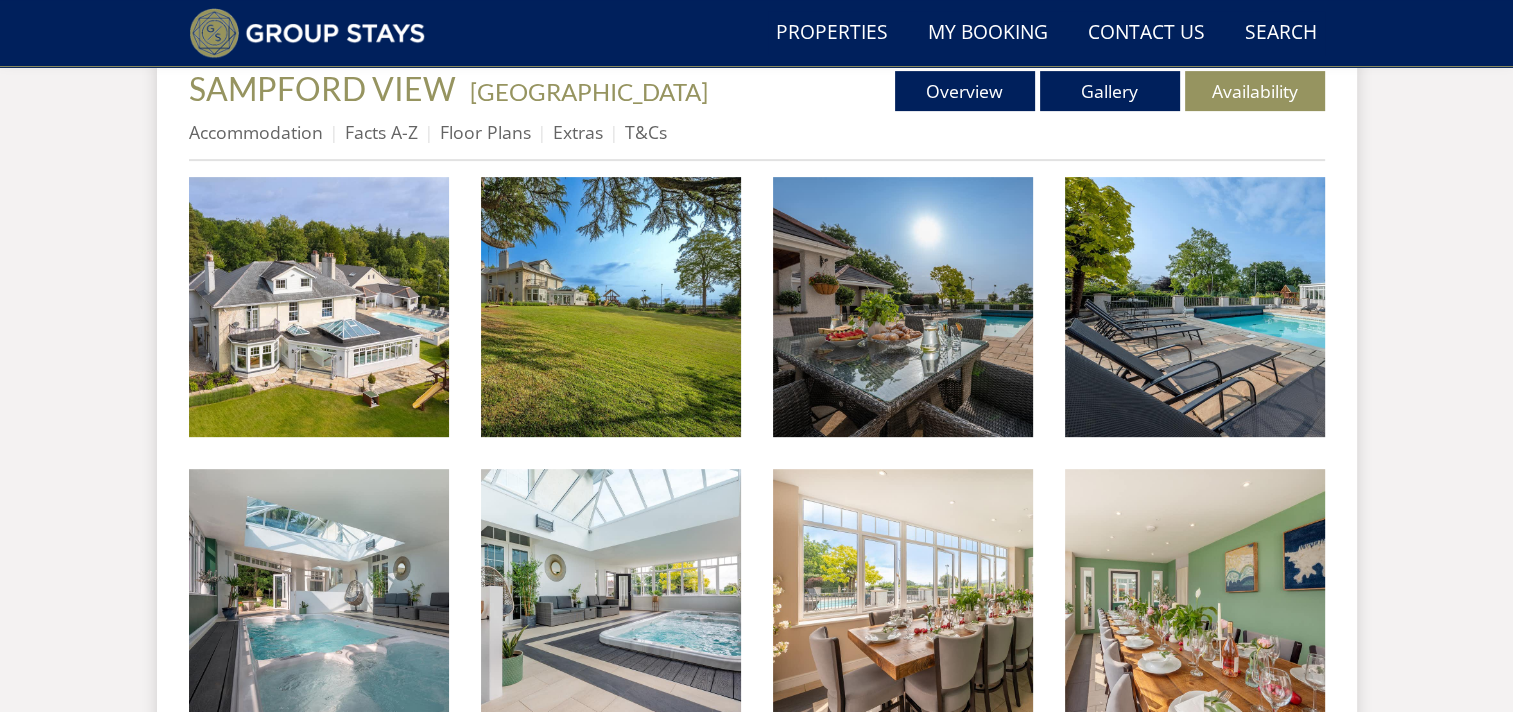 scroll, scrollTop: 880, scrollLeft: 0, axis: vertical 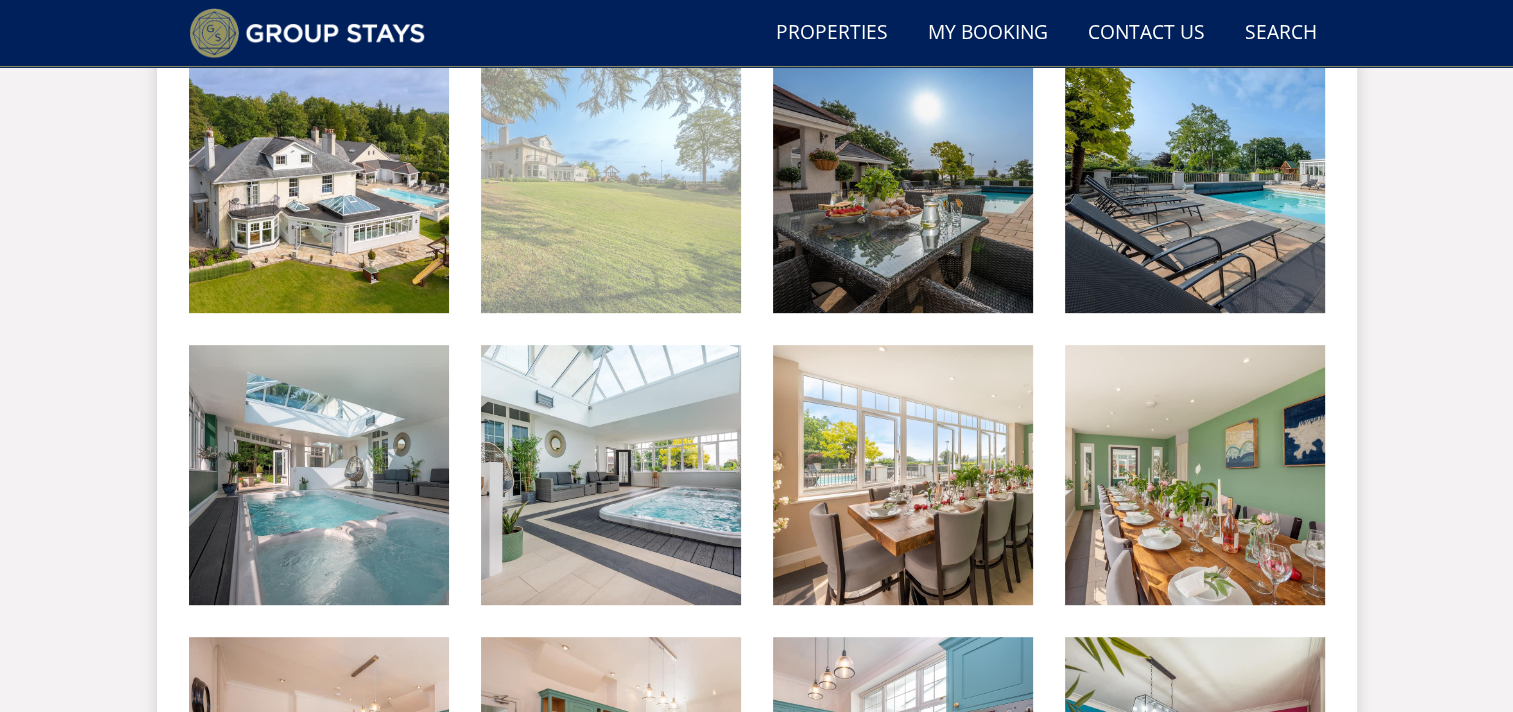 click at bounding box center (611, 183) 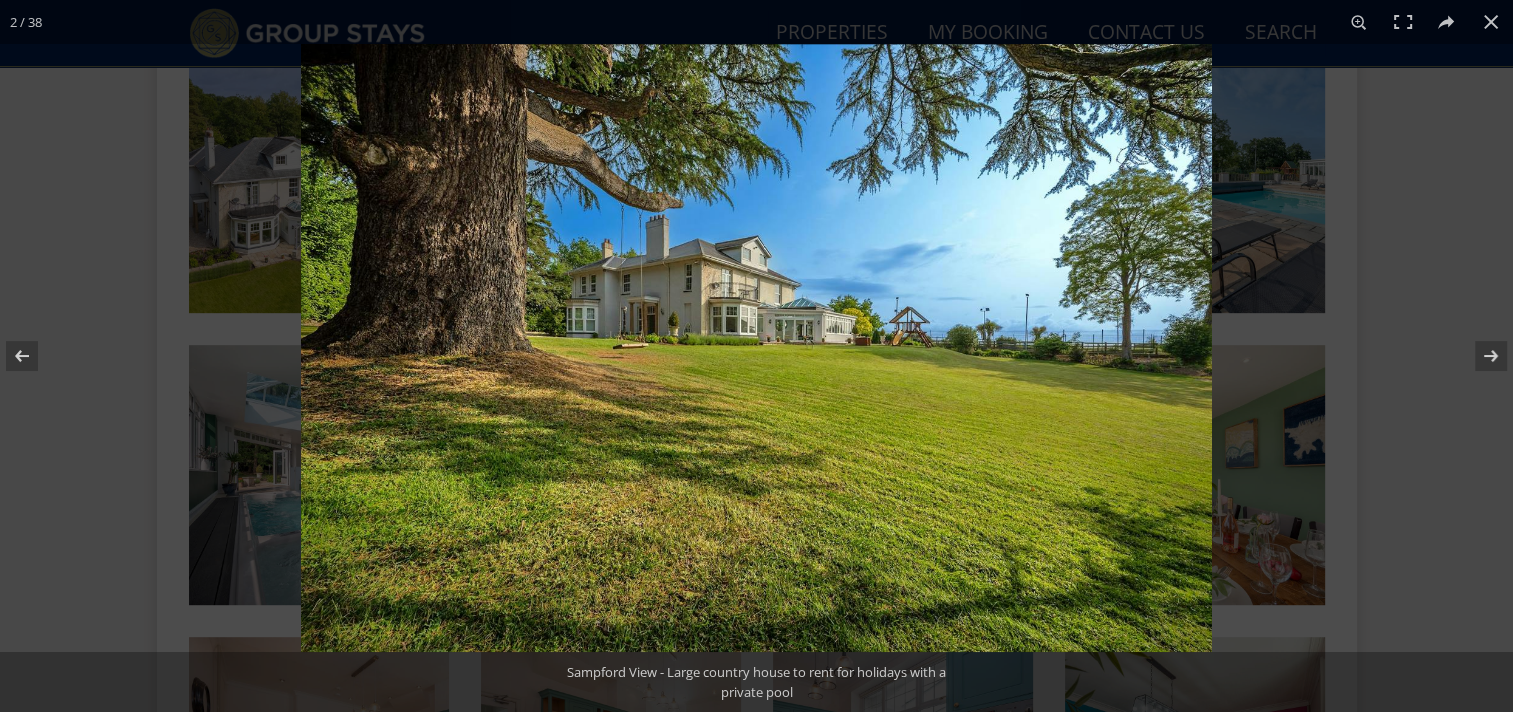 click at bounding box center (756, 348) 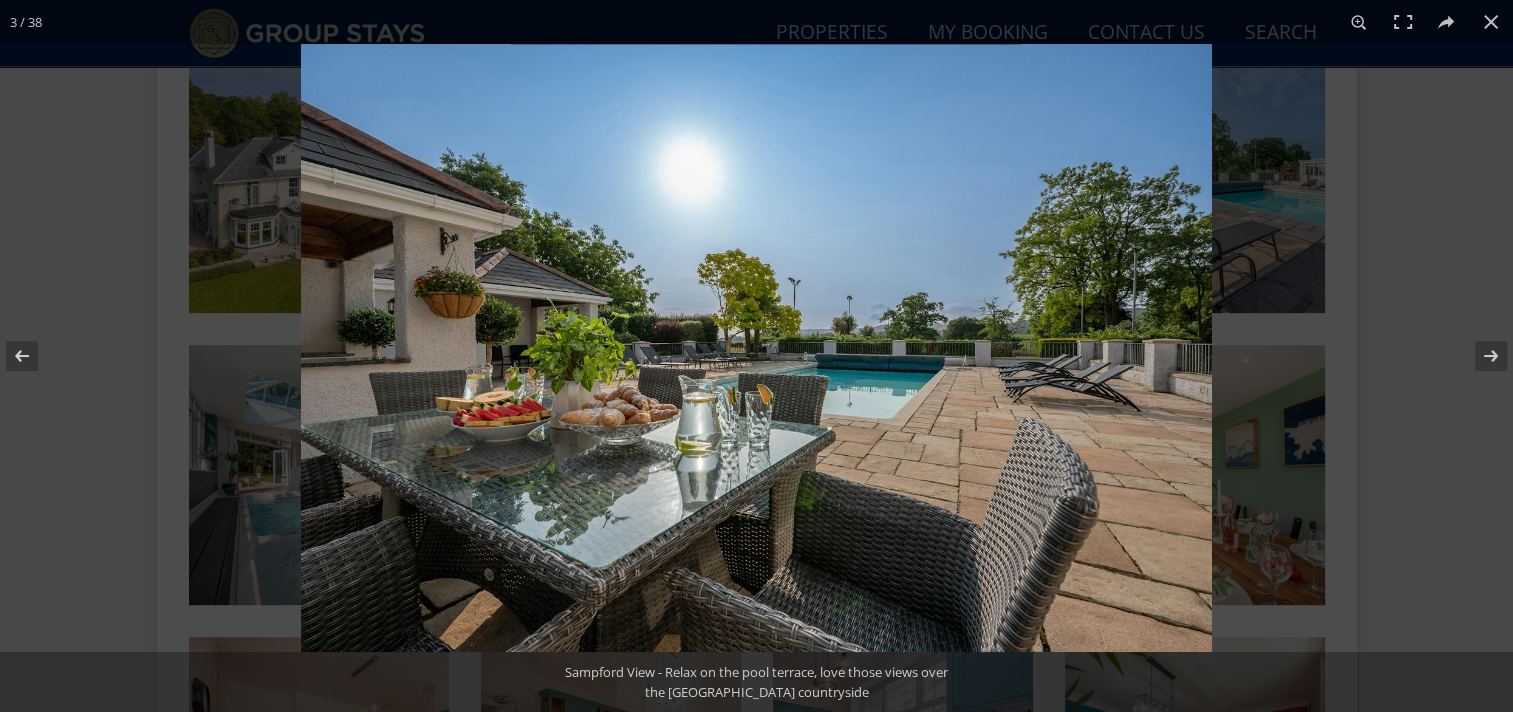 click at bounding box center [756, 348] 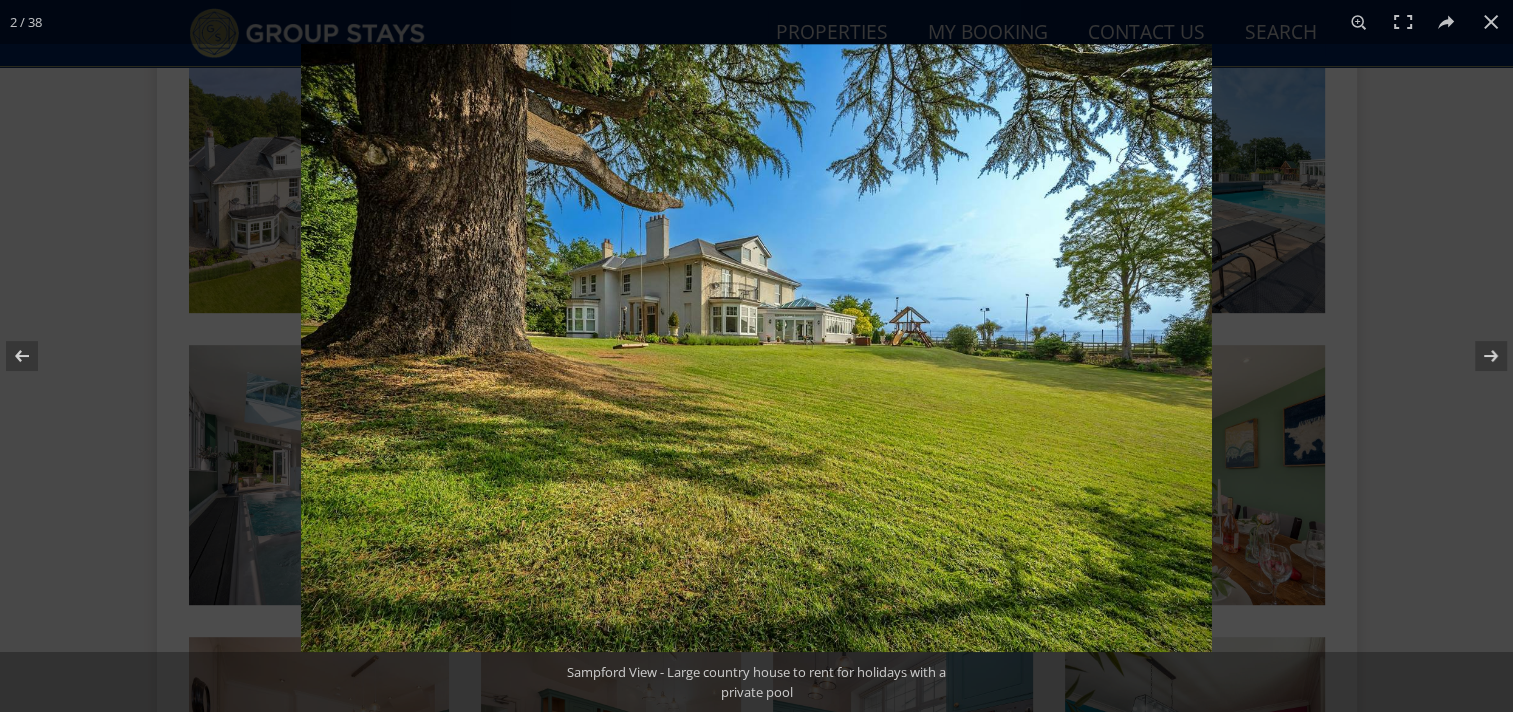 scroll, scrollTop: 840, scrollLeft: 0, axis: vertical 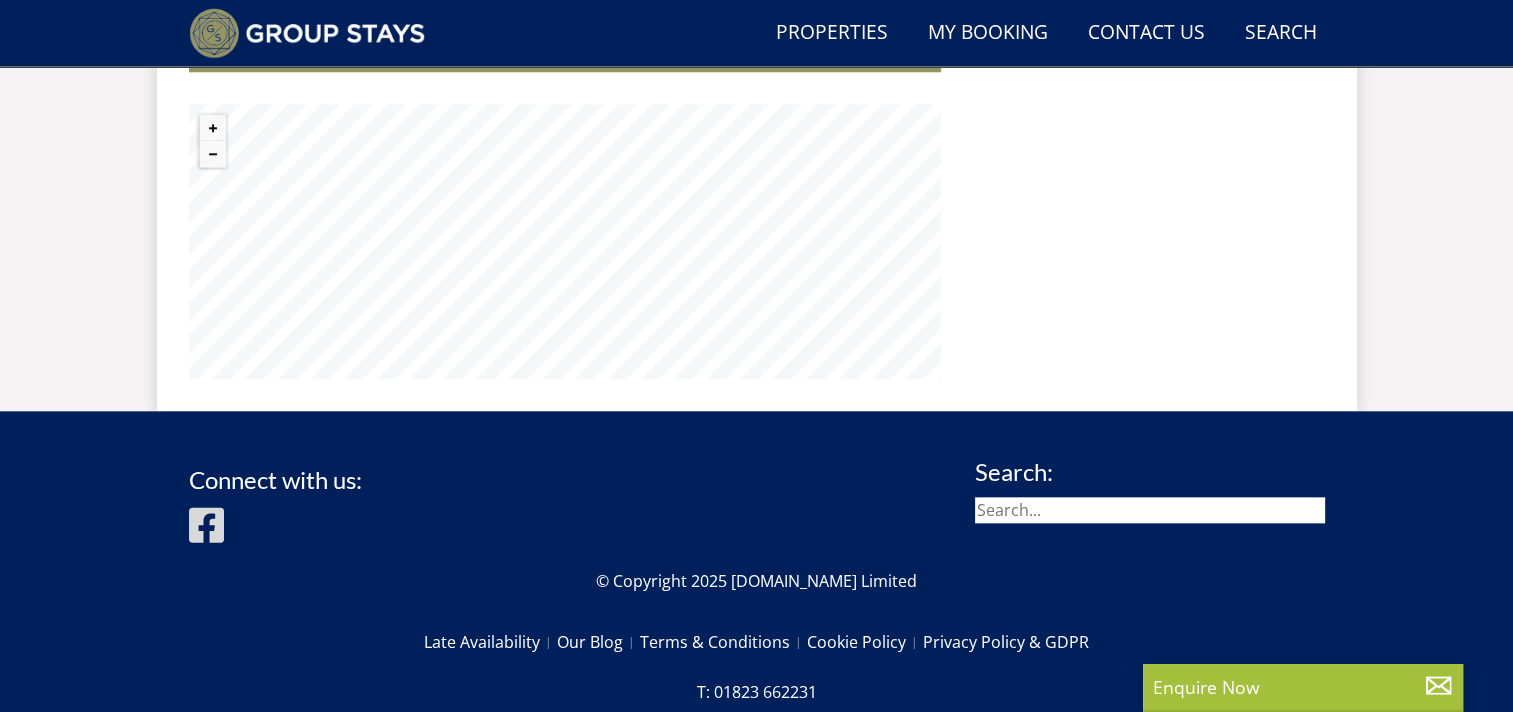 select on "10" 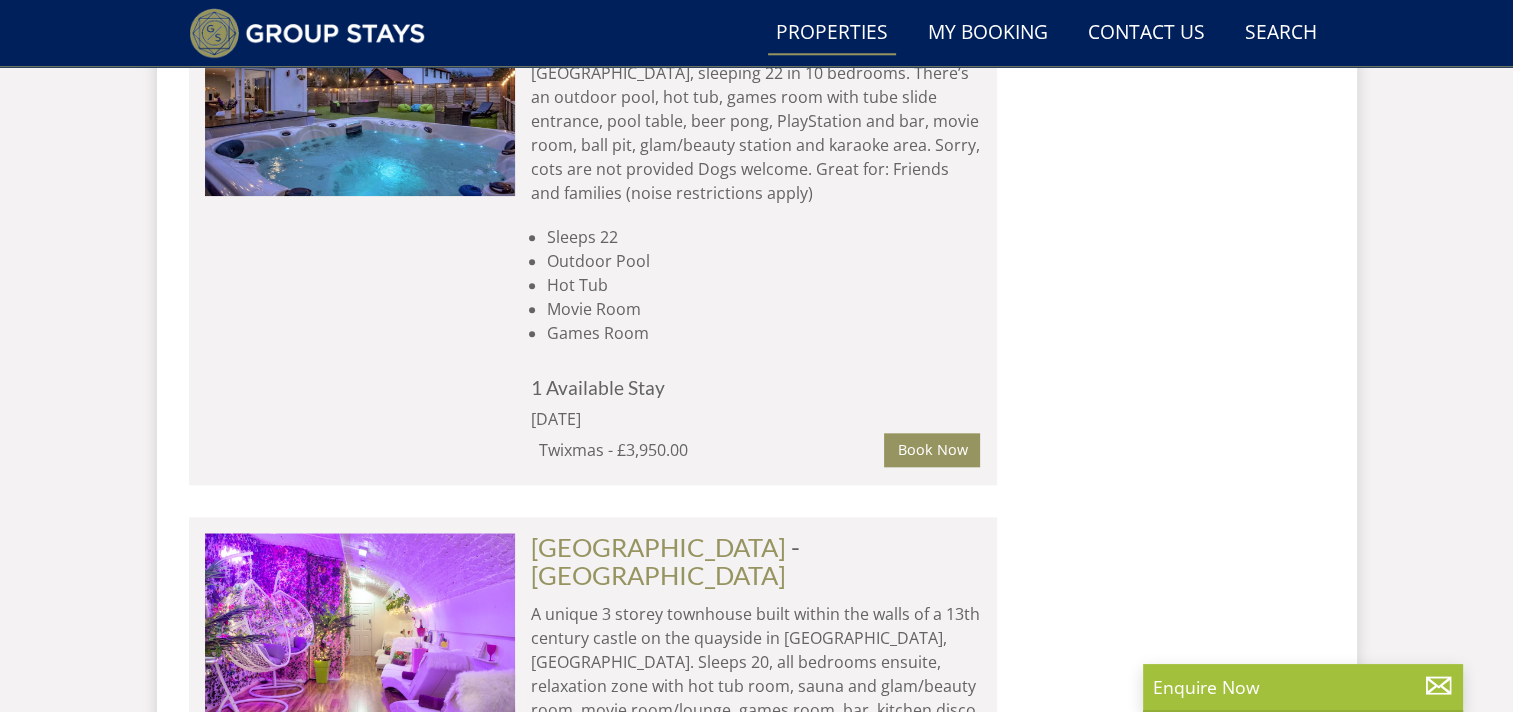 scroll, scrollTop: 17693, scrollLeft: 0, axis: vertical 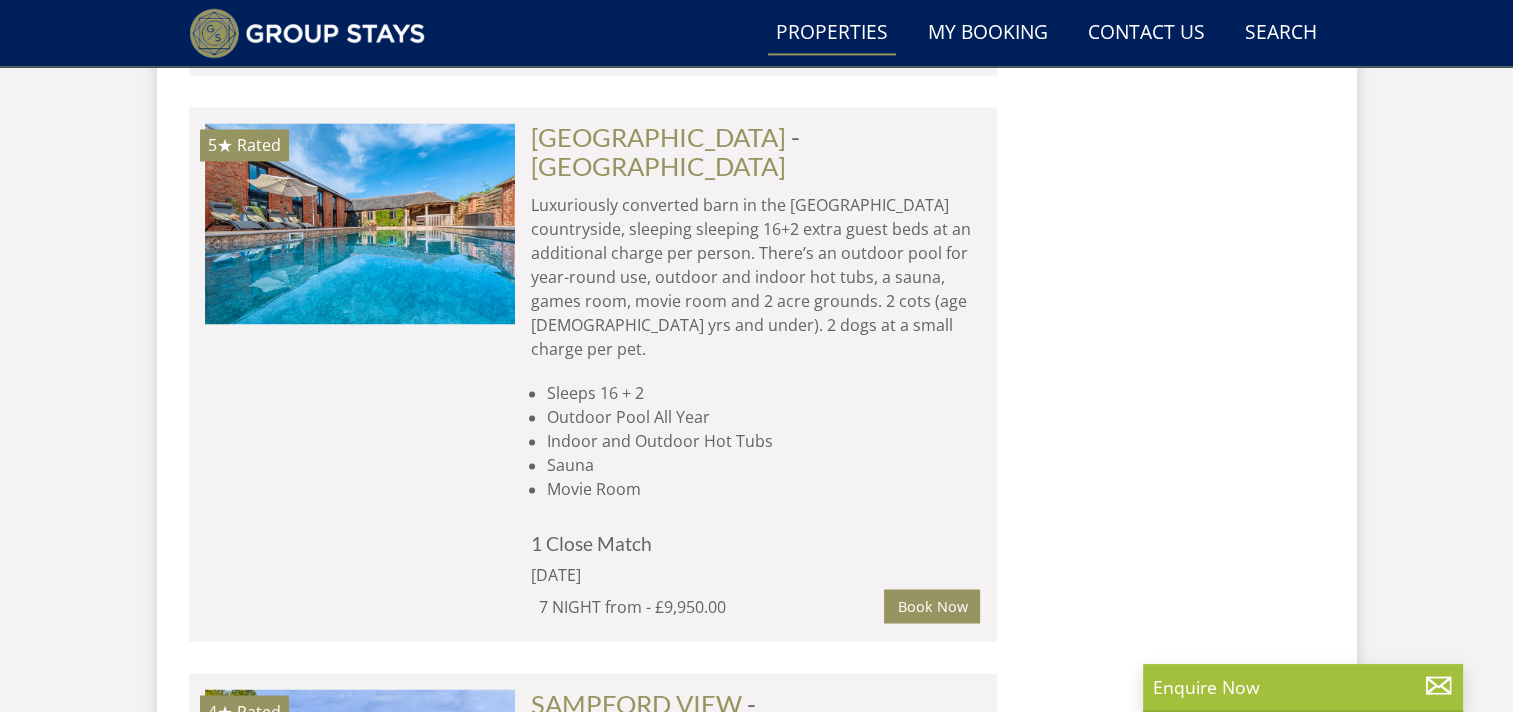 click at bounding box center [360, 1354] 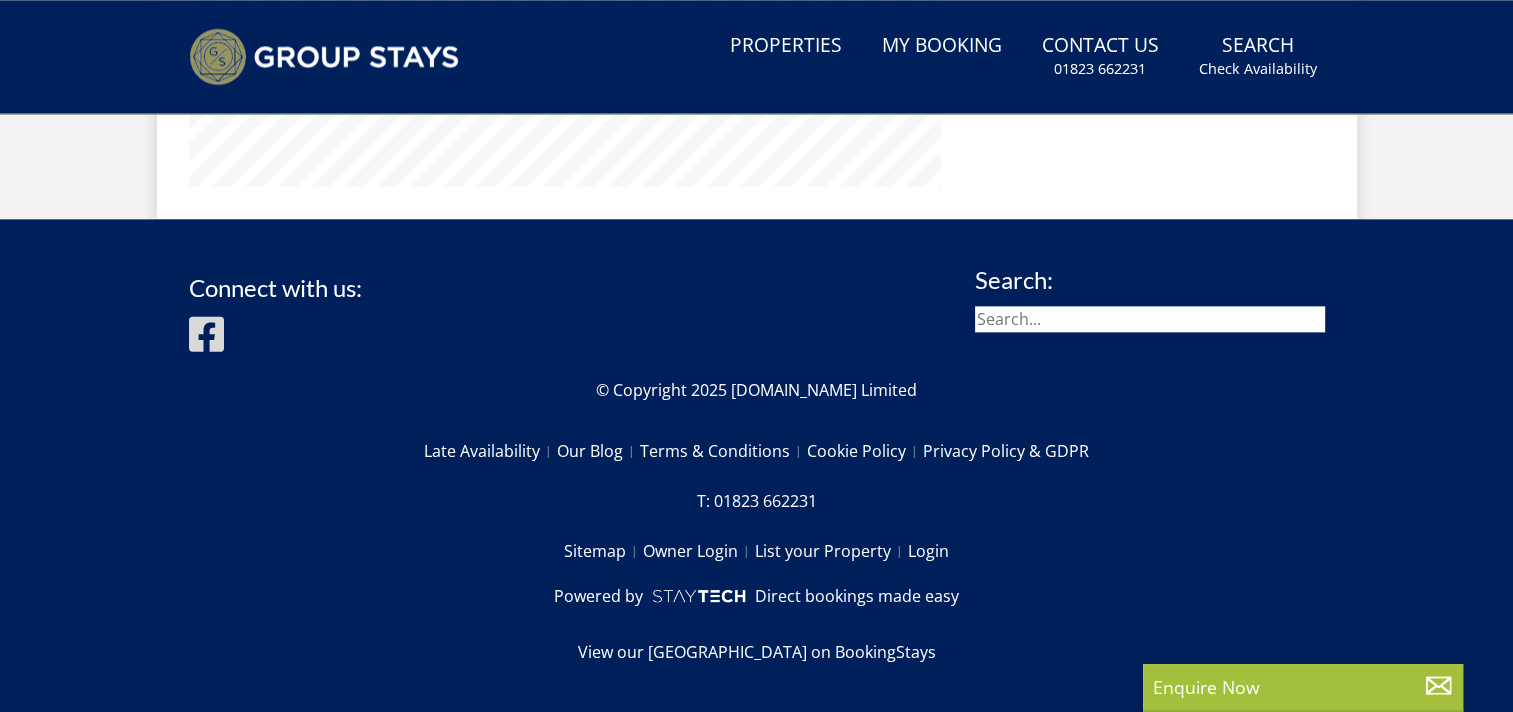 scroll, scrollTop: 0, scrollLeft: 0, axis: both 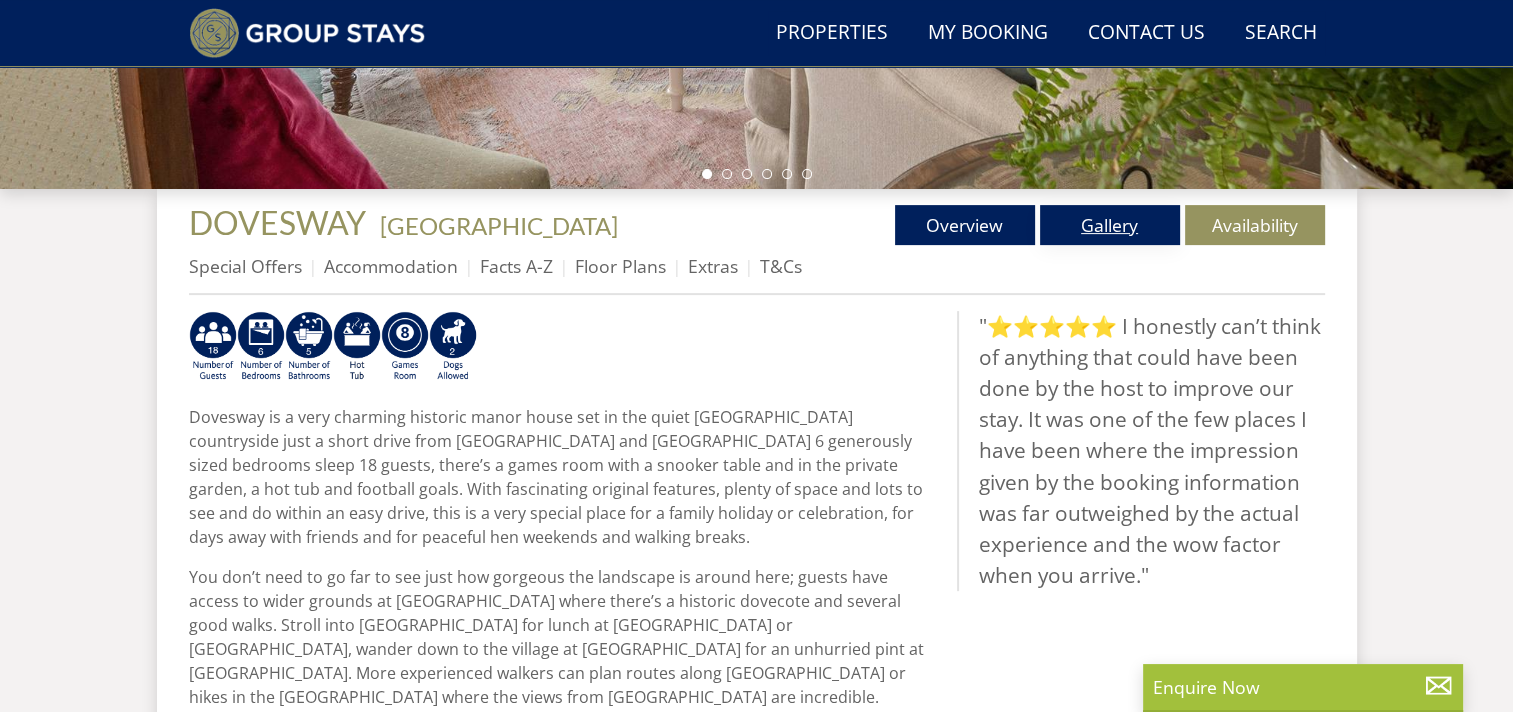 click on "Gallery" at bounding box center [1110, 225] 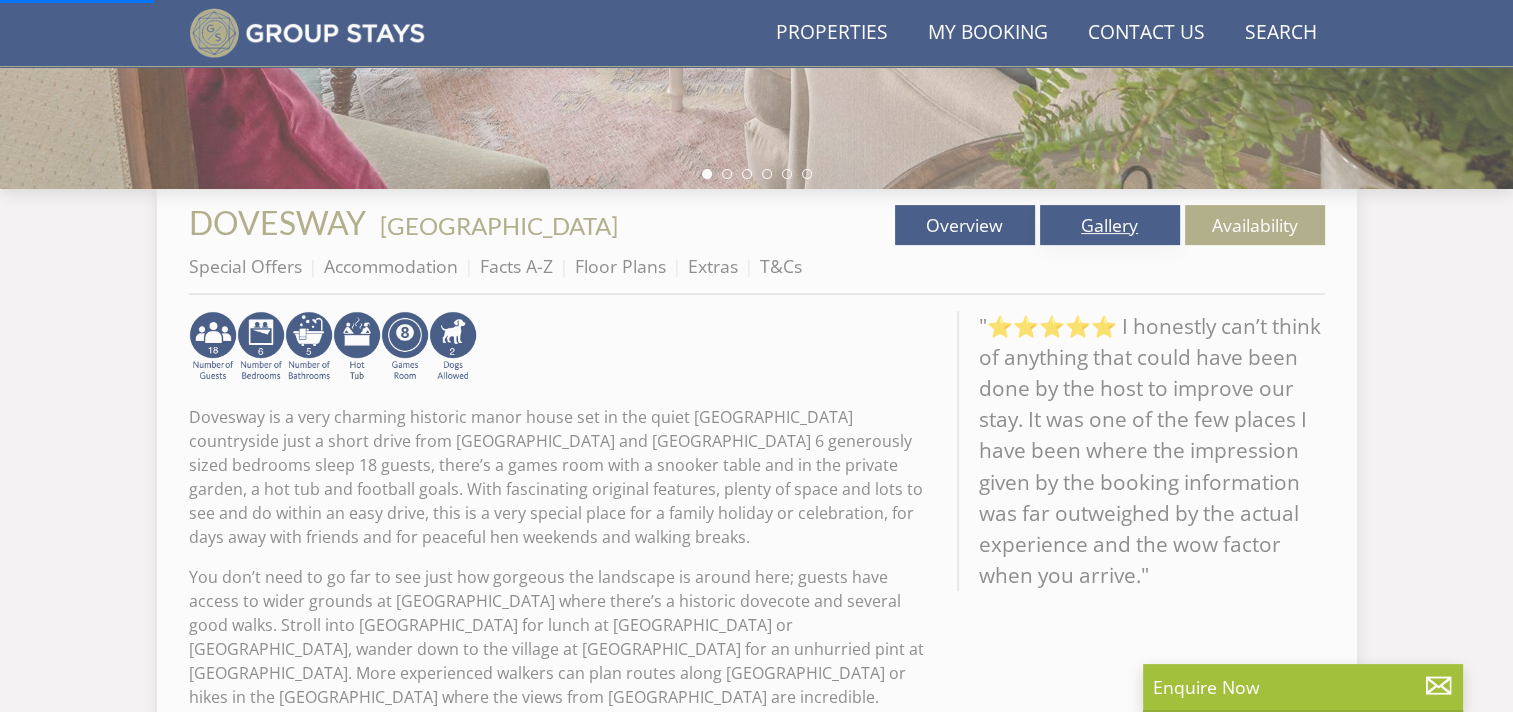 scroll, scrollTop: 0, scrollLeft: 0, axis: both 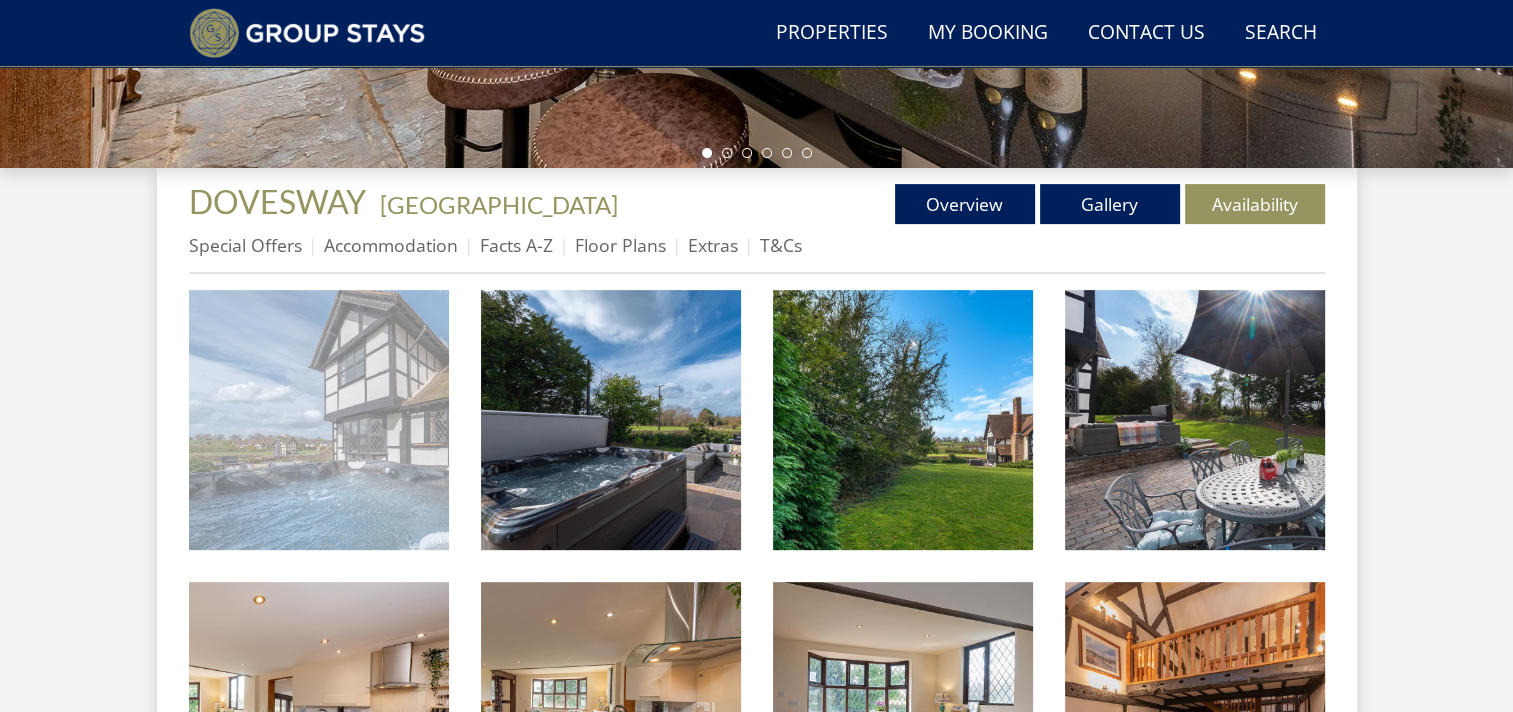 click at bounding box center (319, 420) 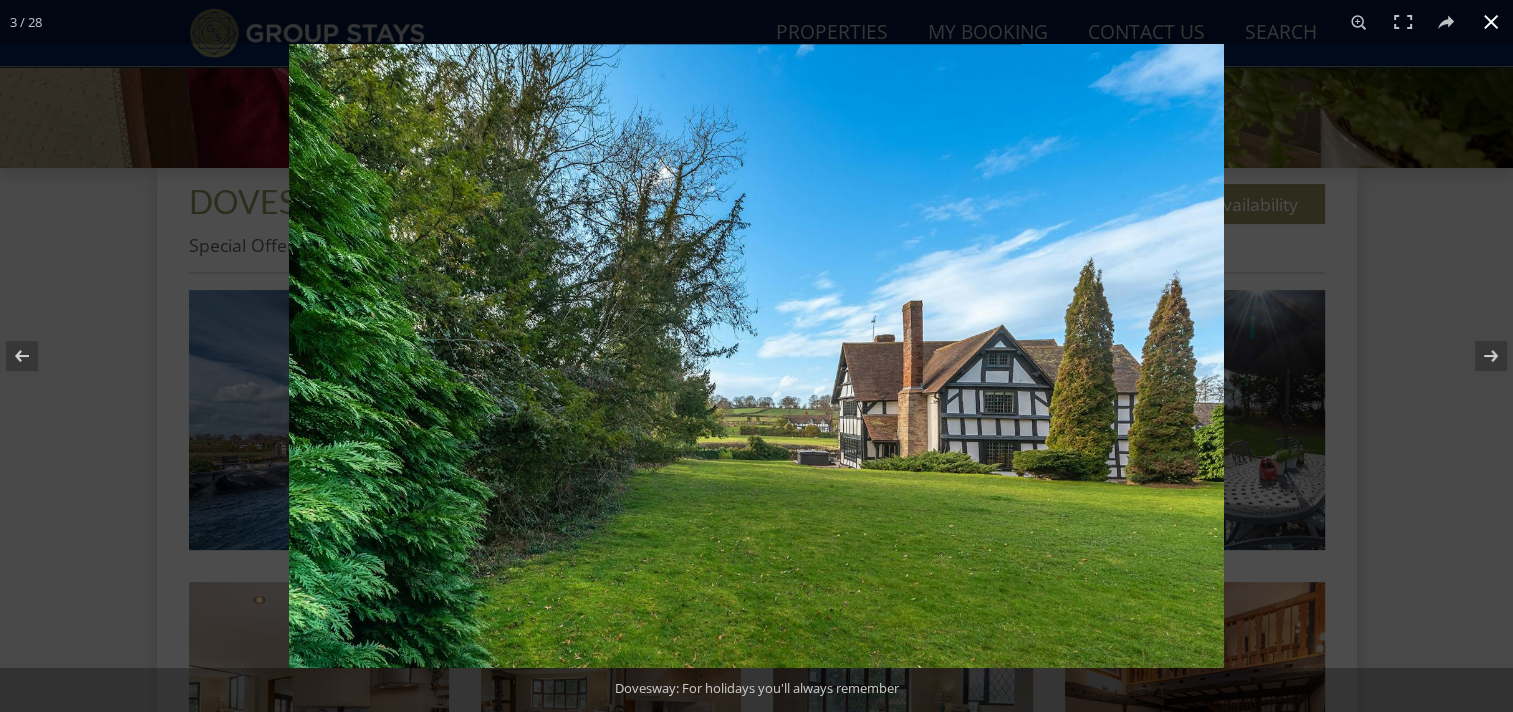 click at bounding box center (1045, 400) 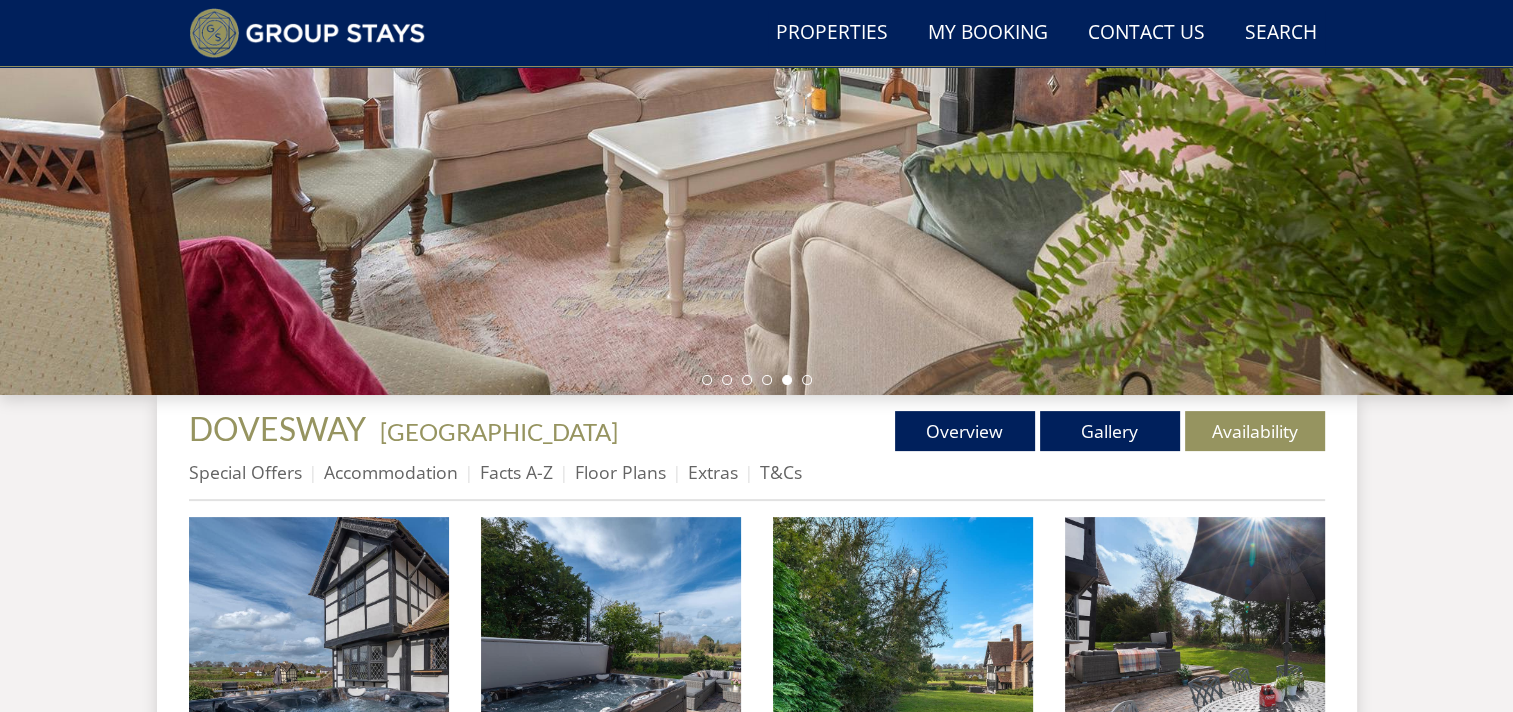 scroll, scrollTop: 543, scrollLeft: 0, axis: vertical 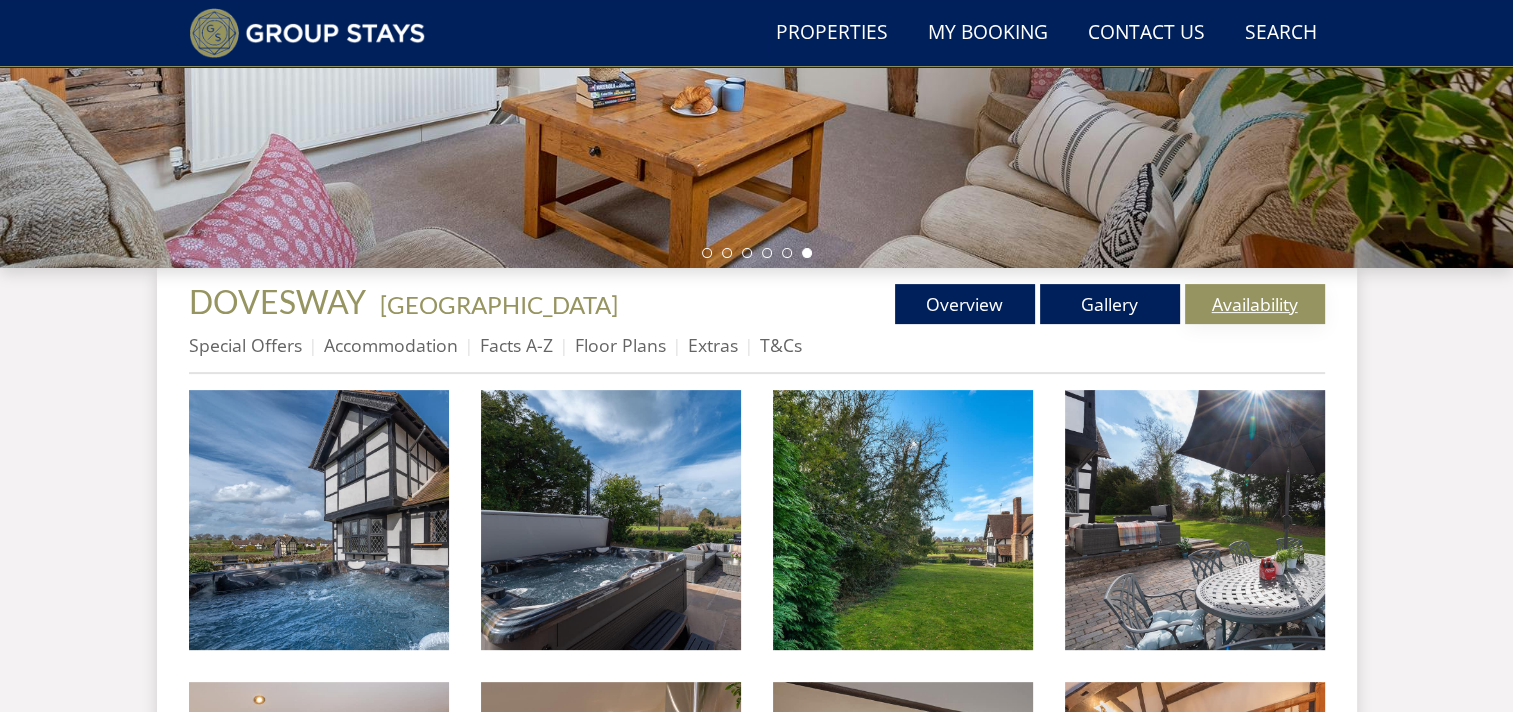 click on "Availability" at bounding box center [1255, 304] 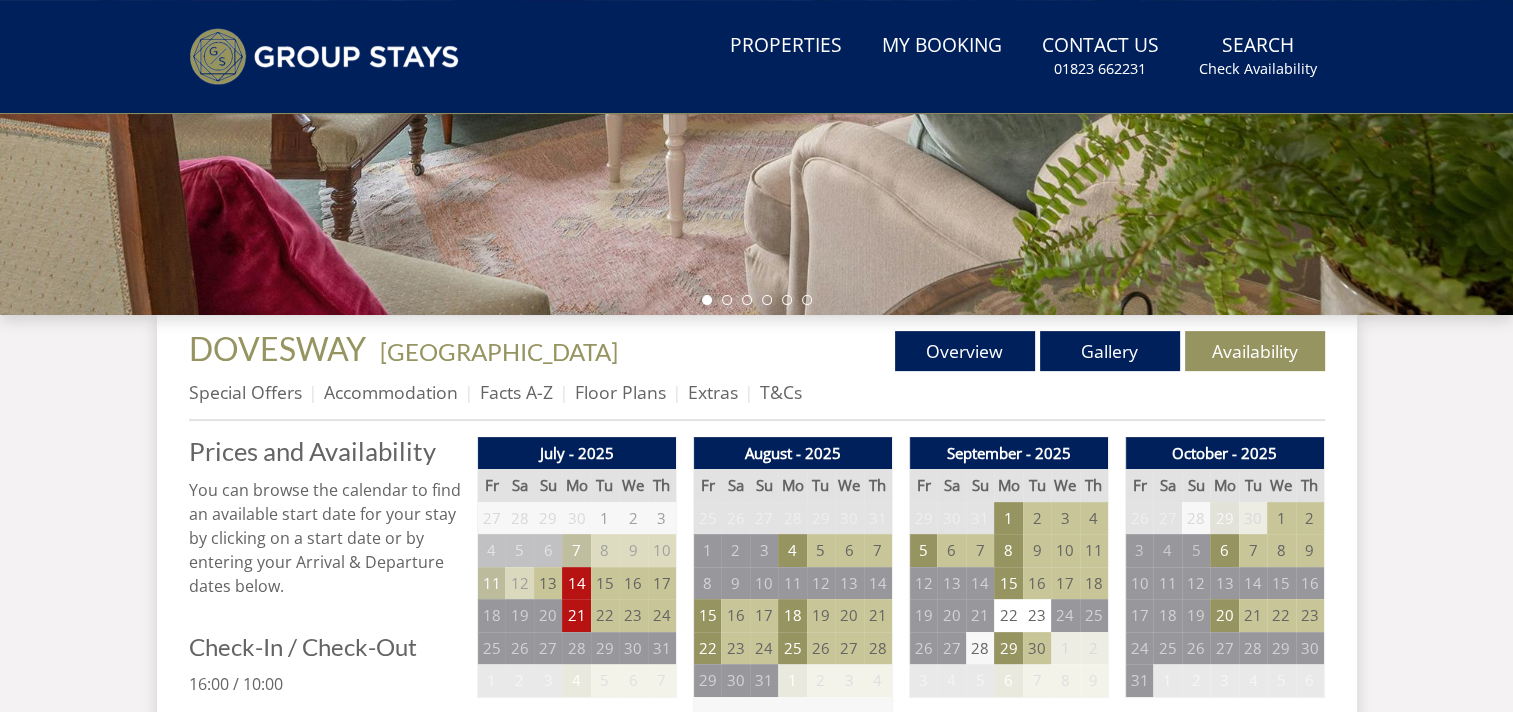 scroll, scrollTop: 0, scrollLeft: 0, axis: both 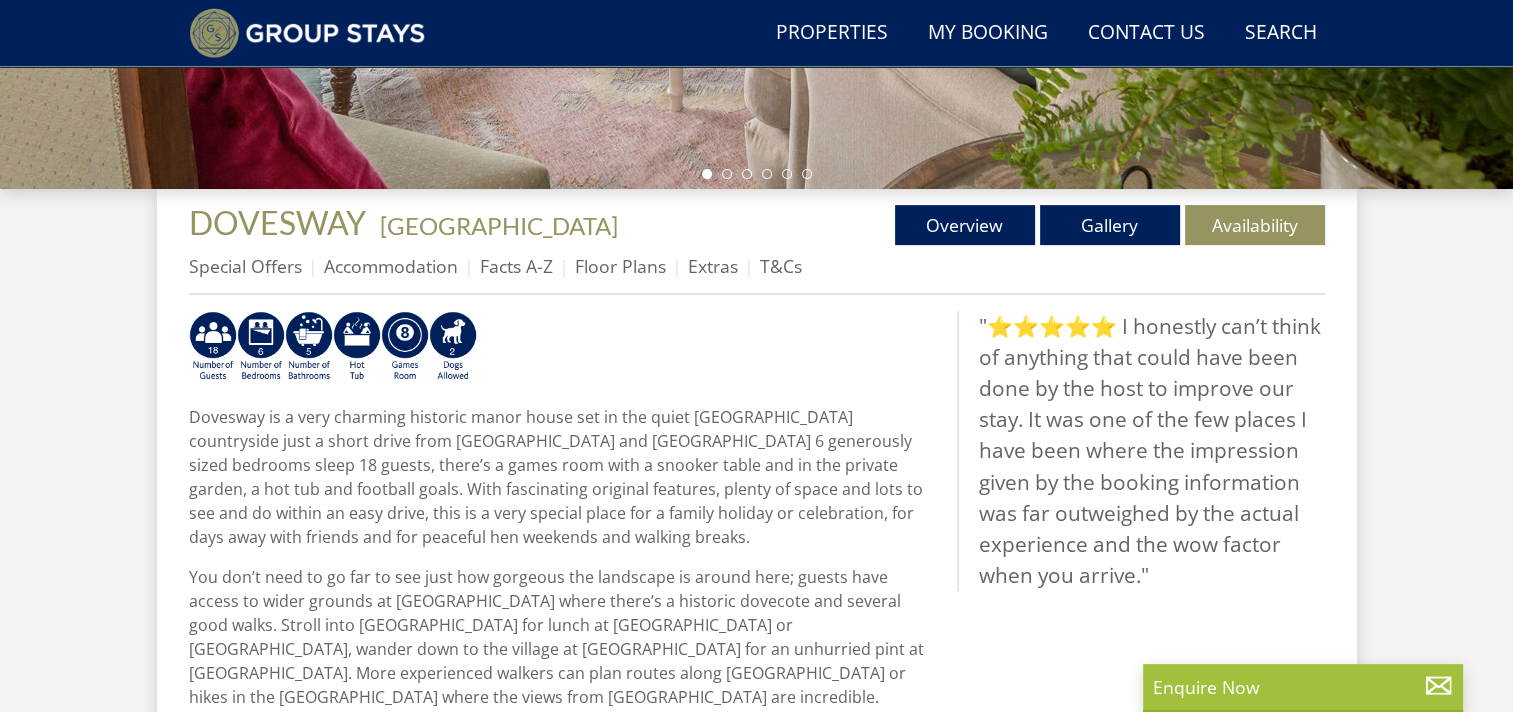 select on "10" 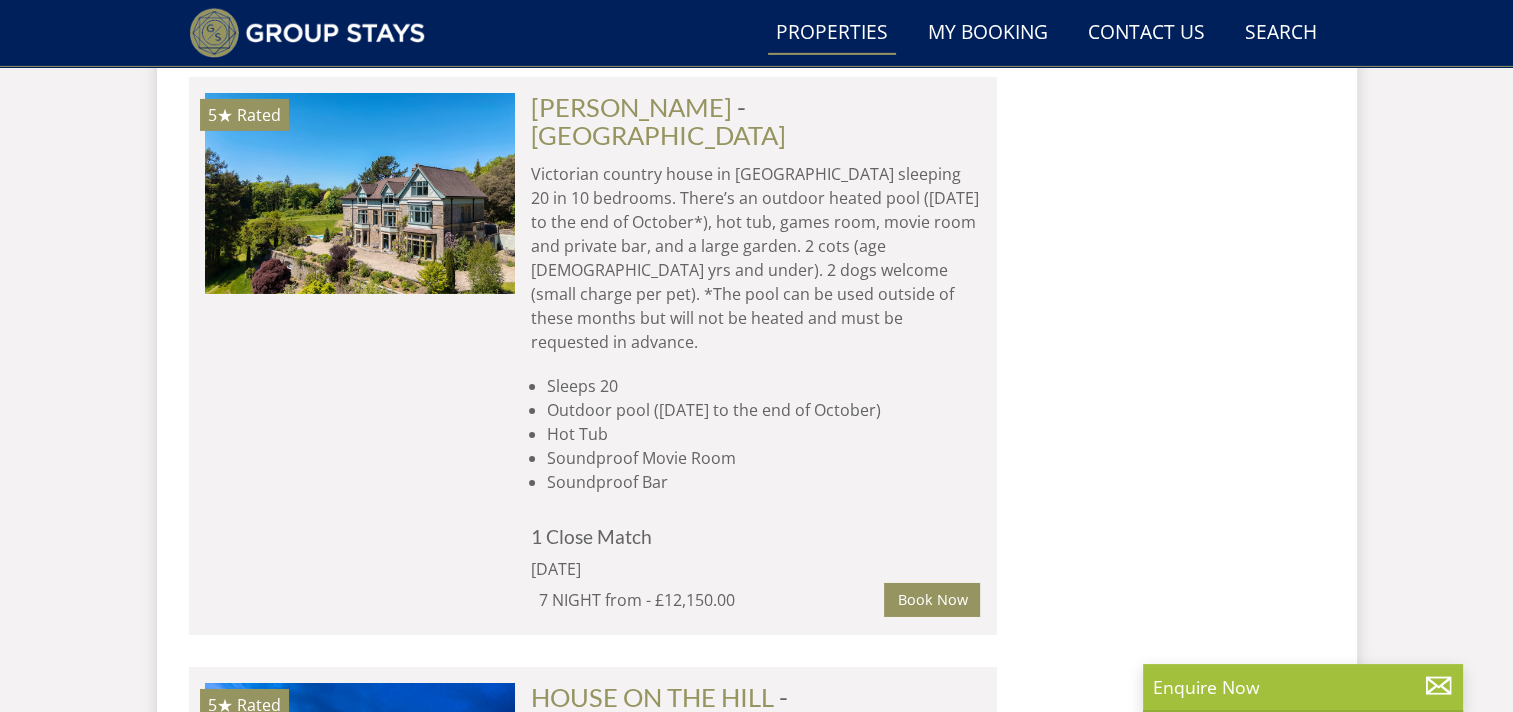 scroll, scrollTop: 21763, scrollLeft: 0, axis: vertical 